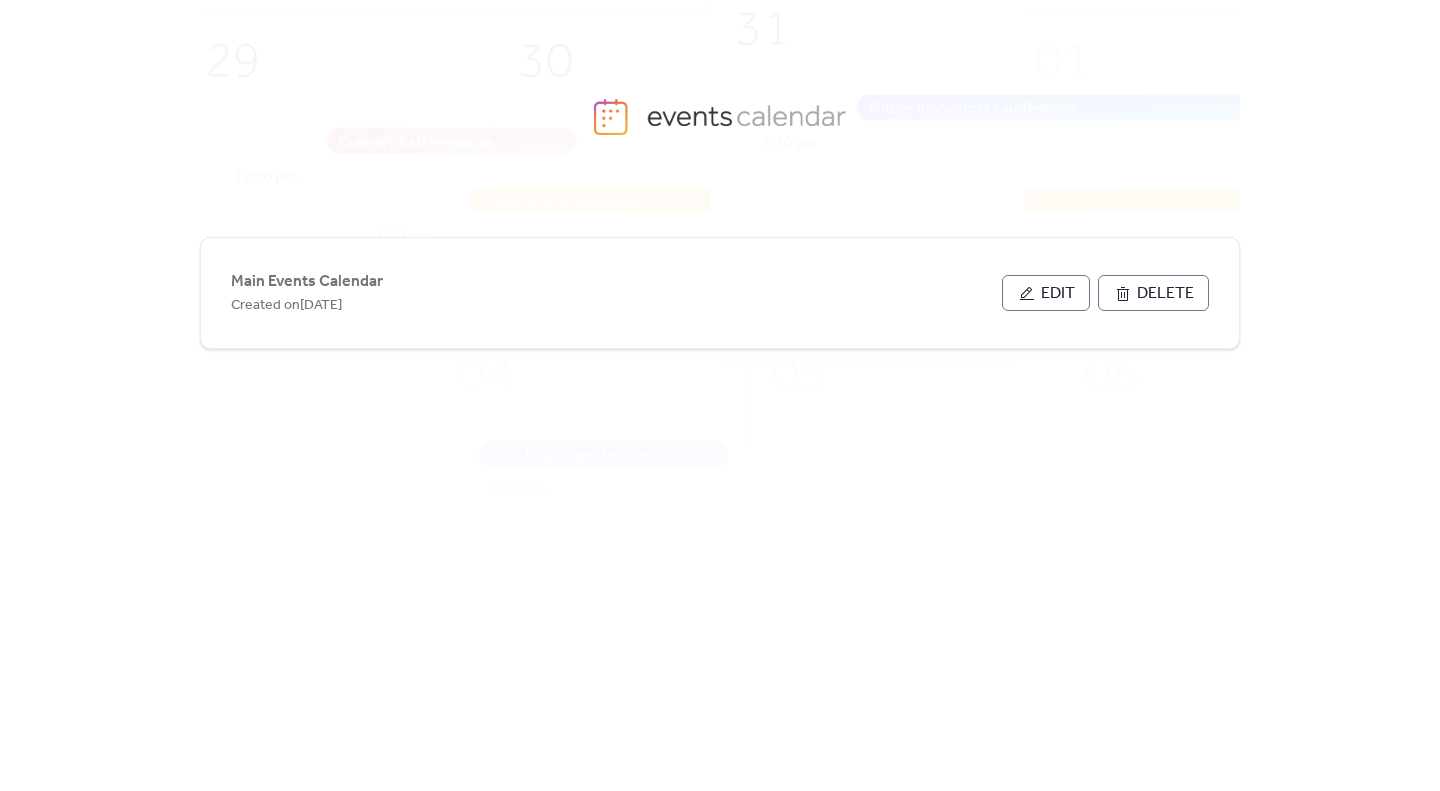 scroll, scrollTop: 0, scrollLeft: 0, axis: both 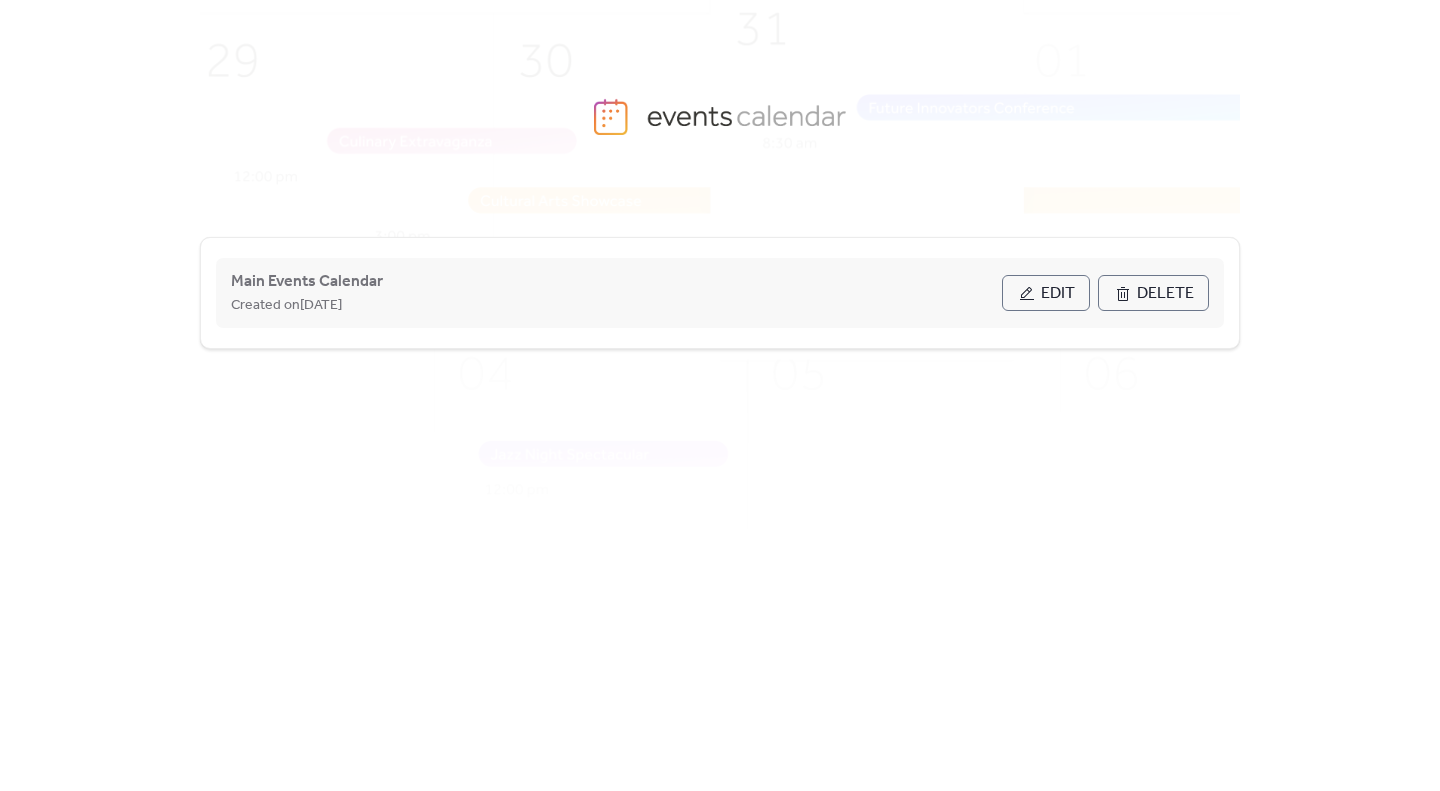 click on "Edit" at bounding box center (1046, 293) 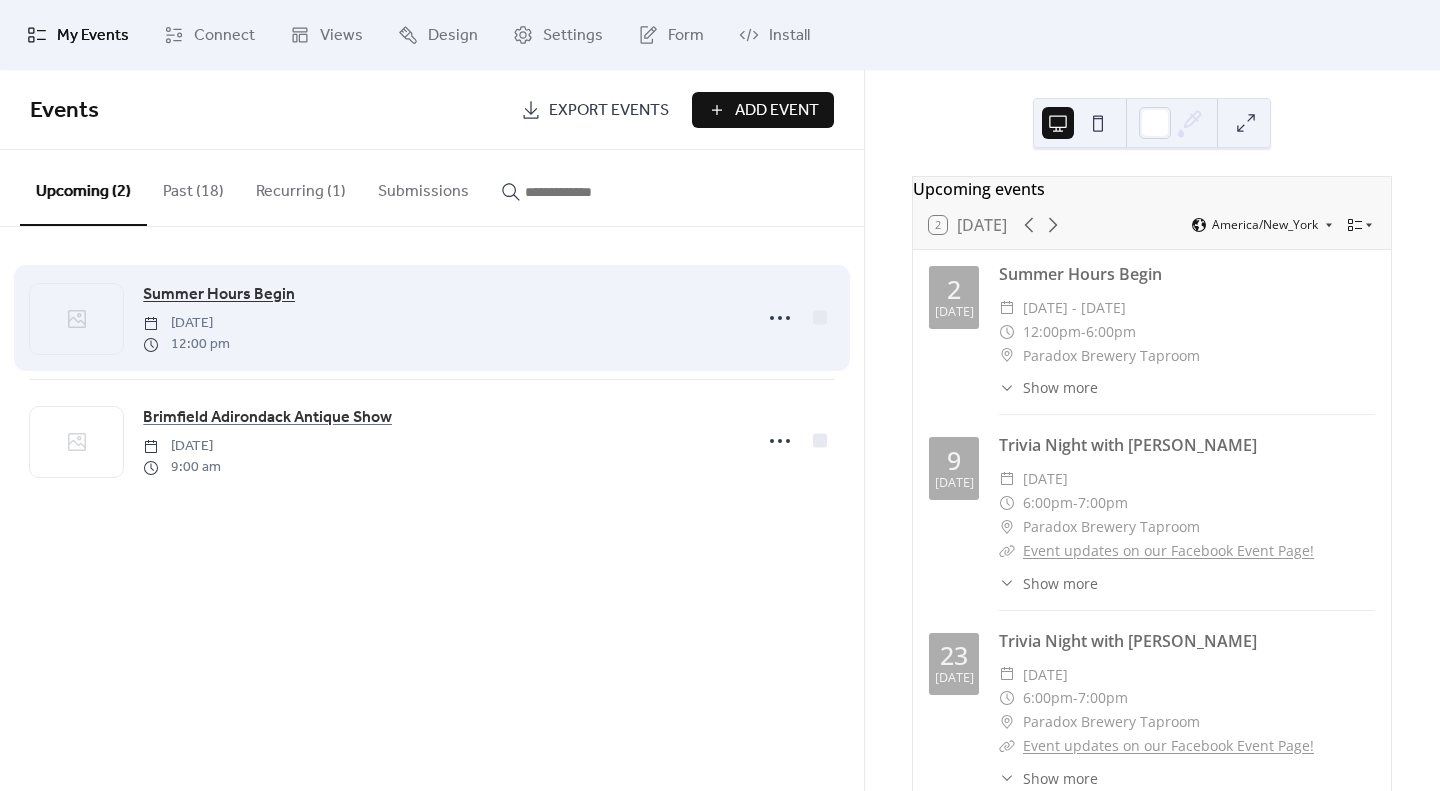click on "Summer Hours Begin" at bounding box center [219, 295] 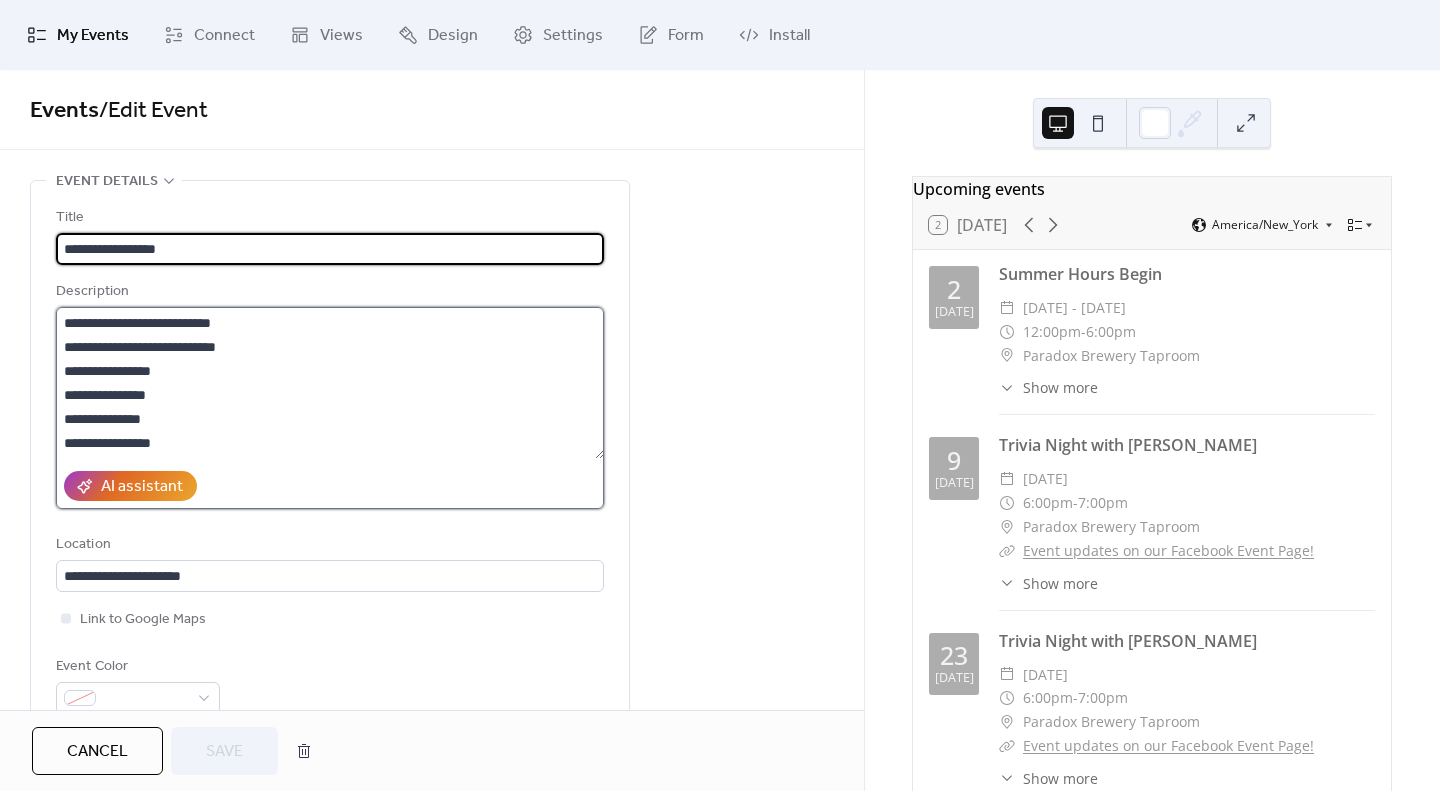click on "**********" at bounding box center (330, 383) 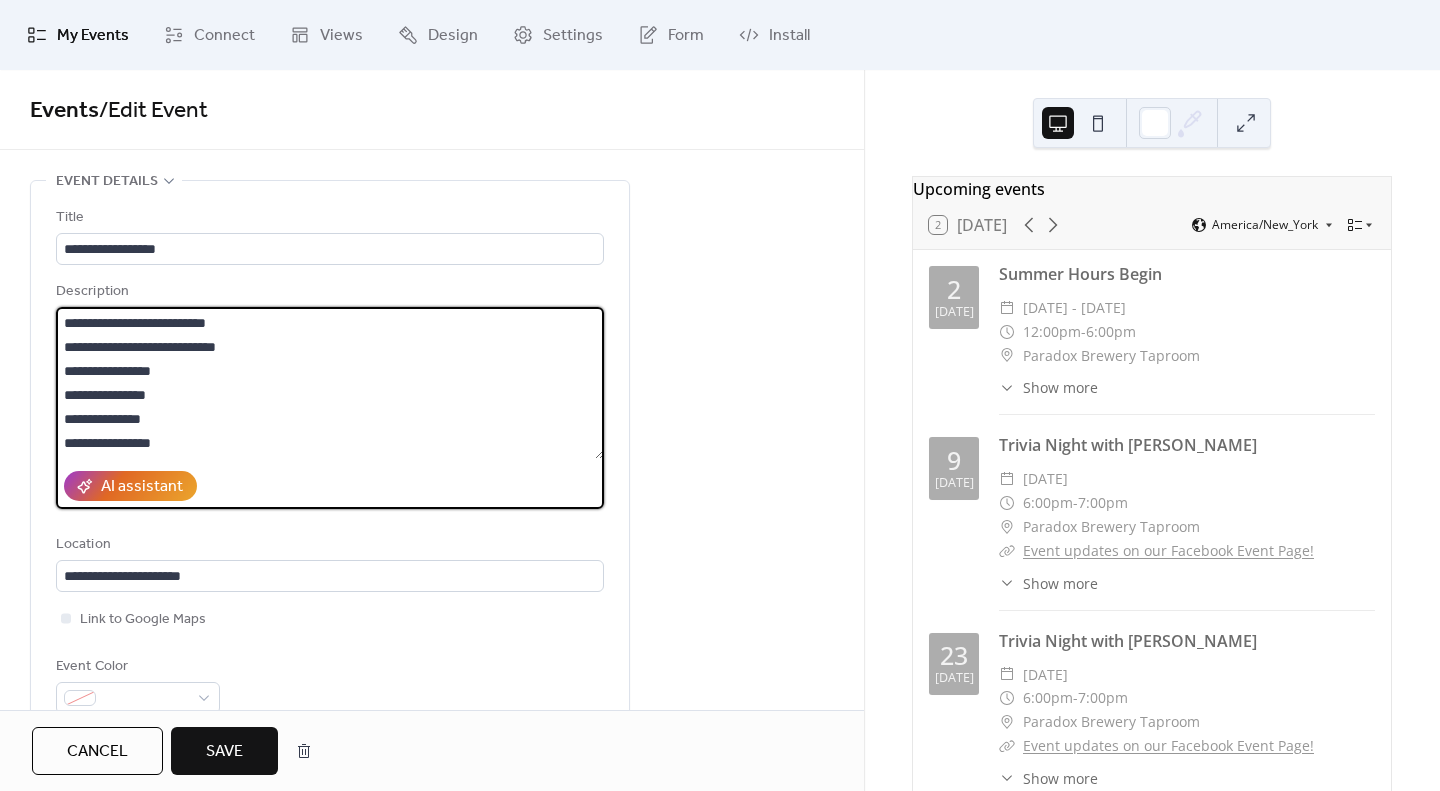 drag, startPoint x: 155, startPoint y: 345, endPoint x: 130, endPoint y: 346, distance: 25.019993 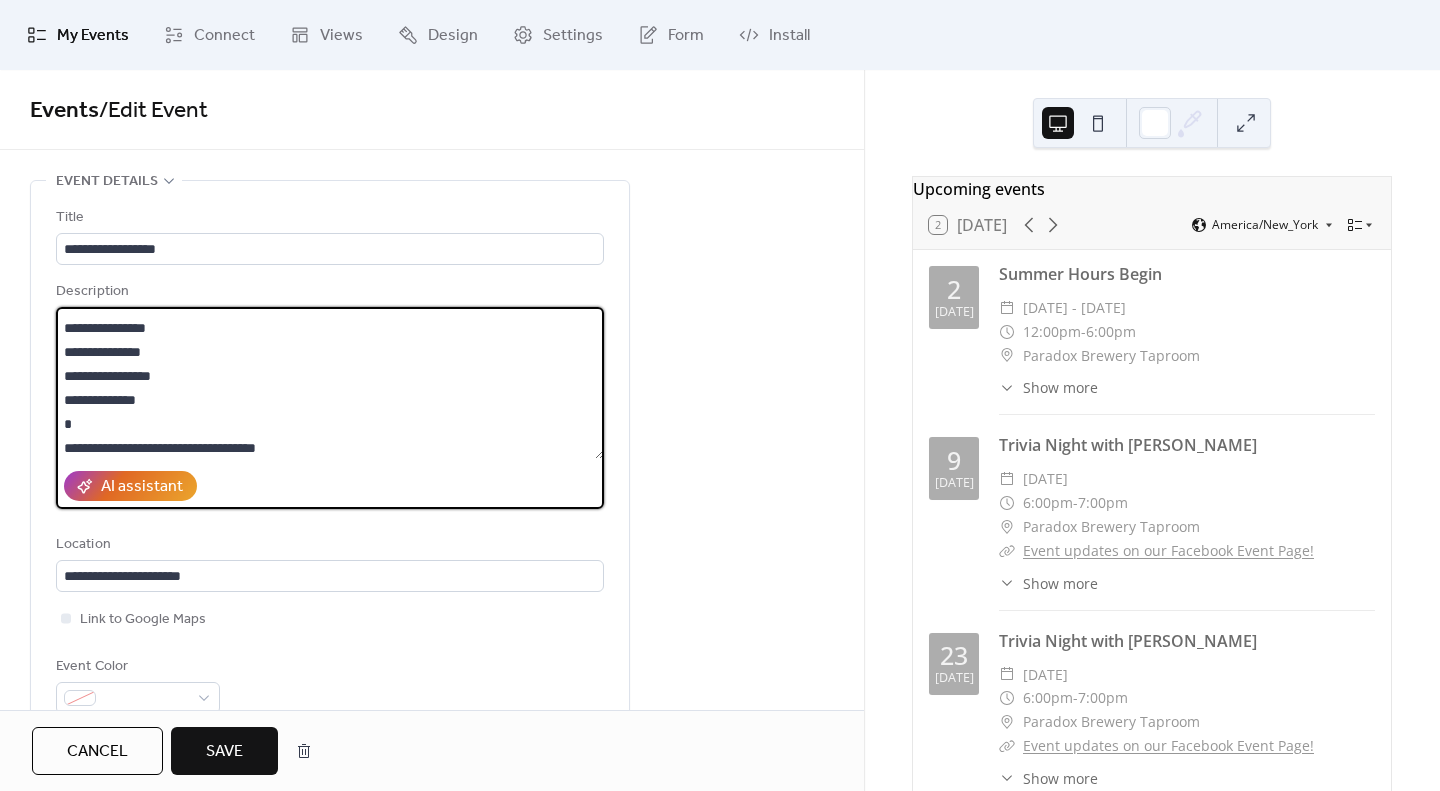 scroll, scrollTop: 72, scrollLeft: 0, axis: vertical 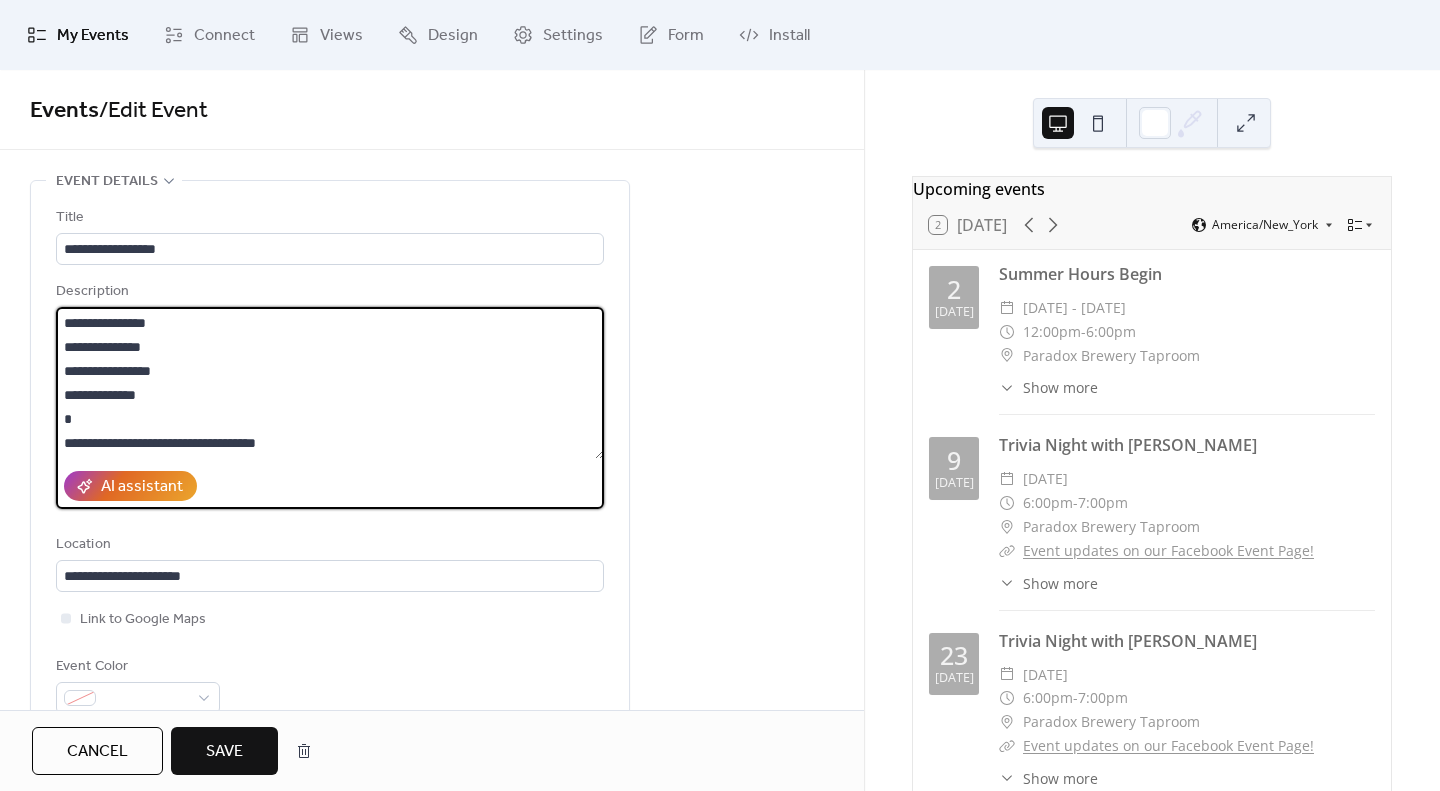 click on "**********" at bounding box center [330, 383] 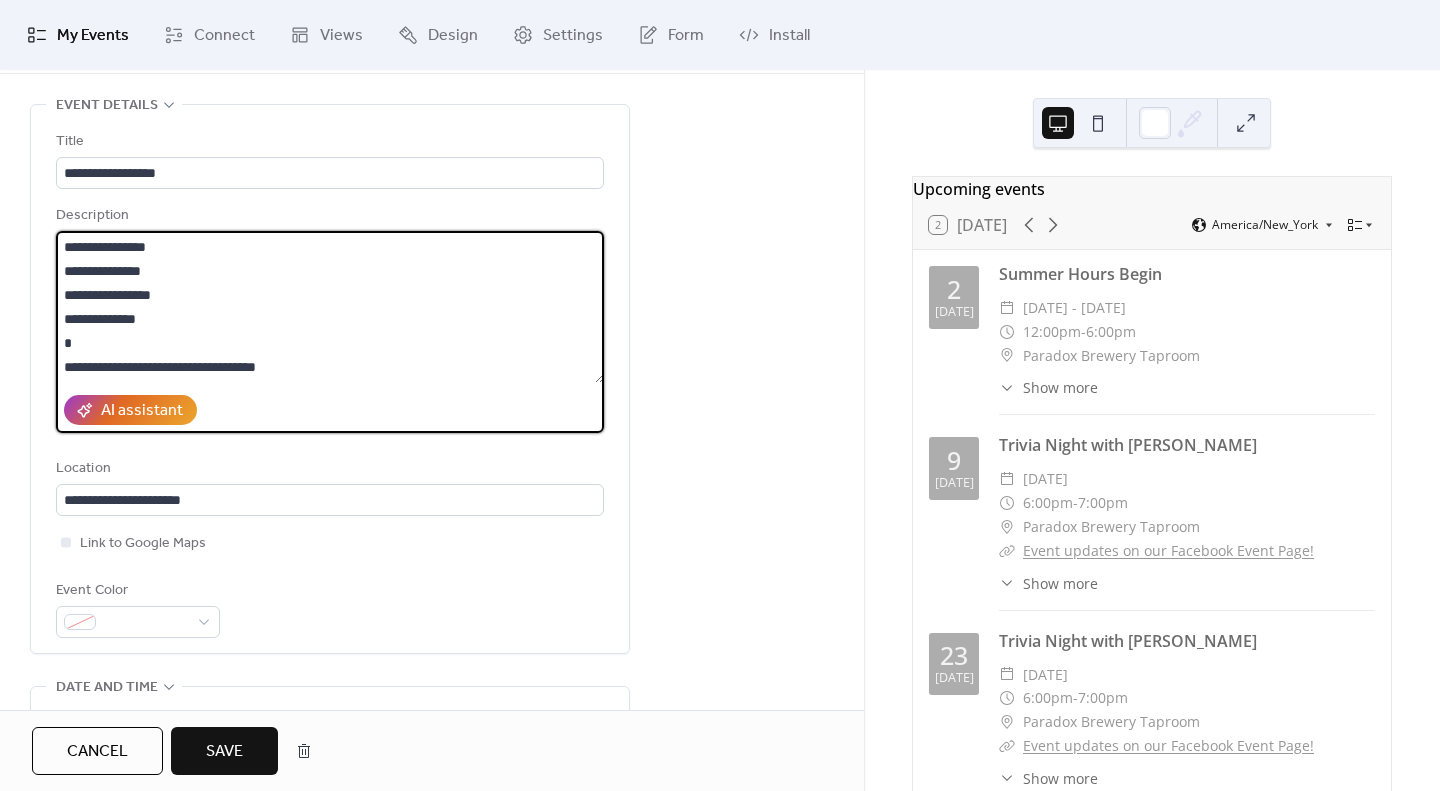 click on "**********" at bounding box center [330, 307] 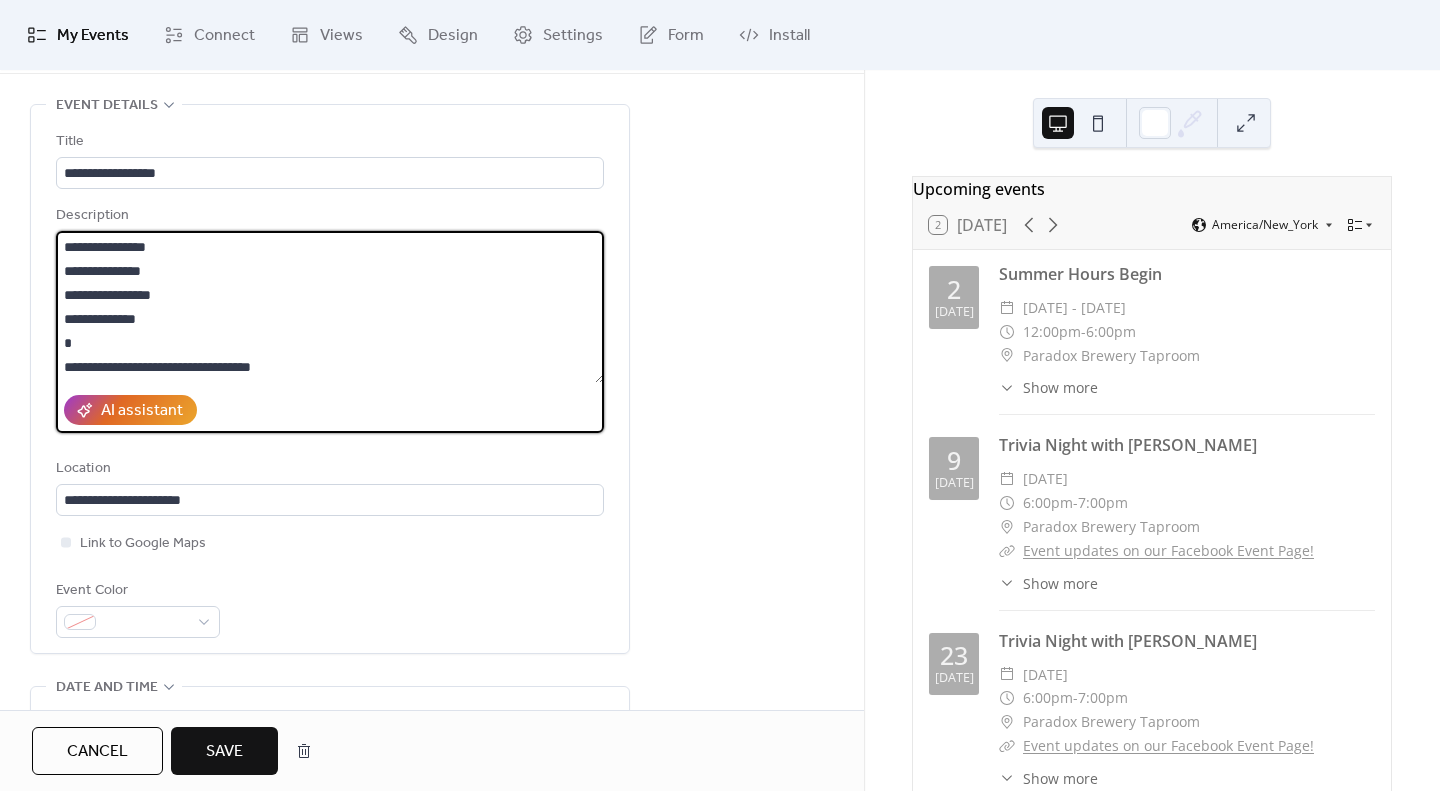 click on "**********" at bounding box center [330, 307] 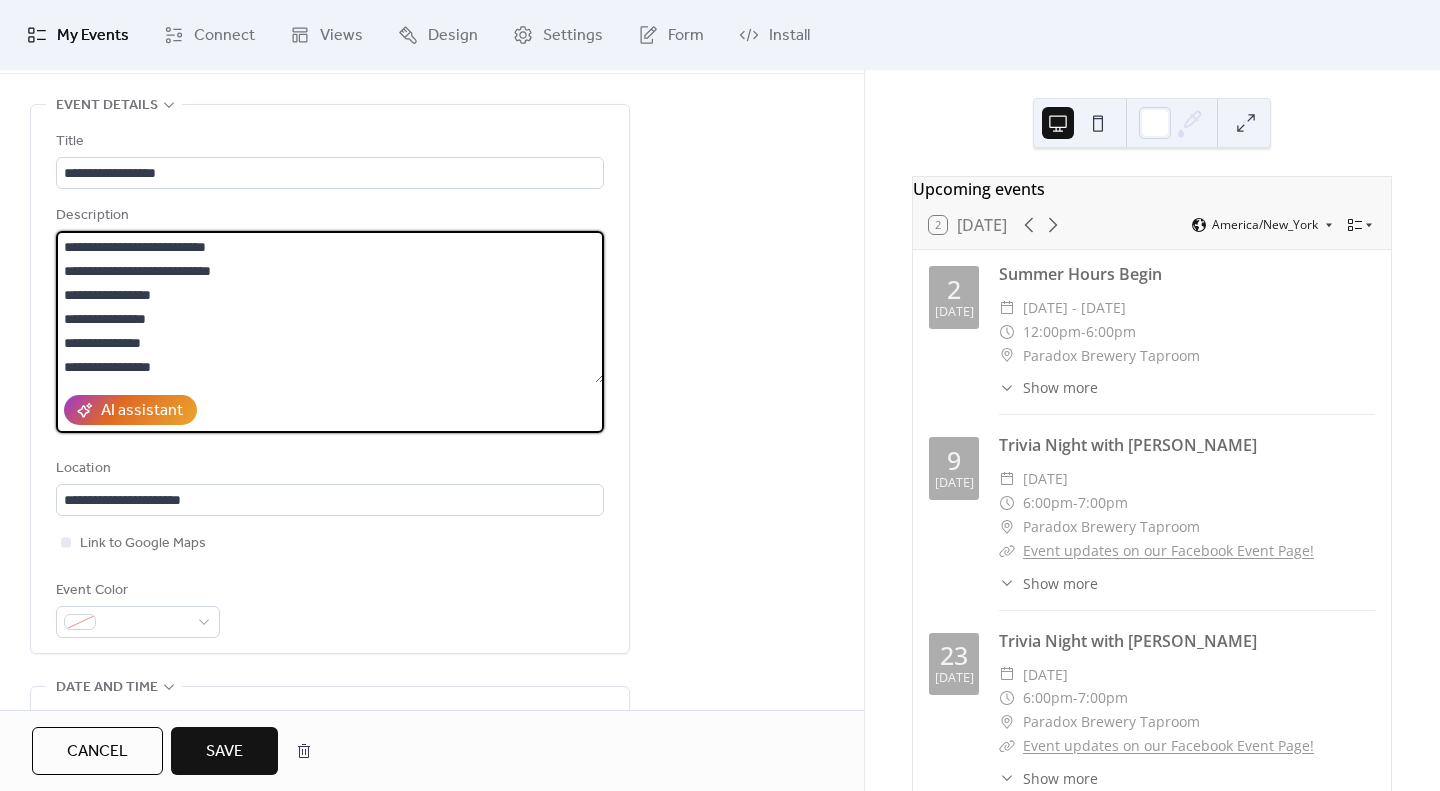 scroll, scrollTop: 305, scrollLeft: 0, axis: vertical 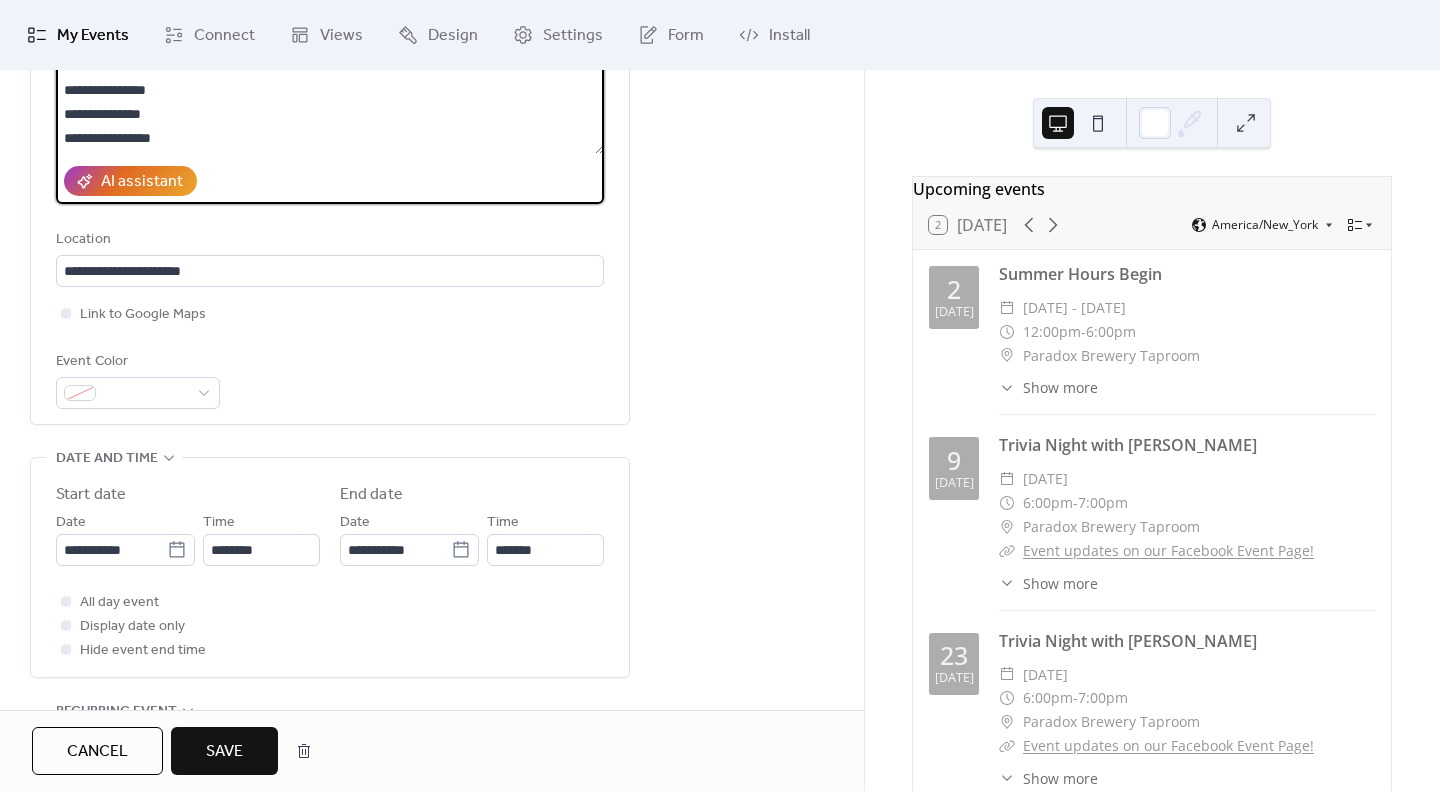 type on "**********" 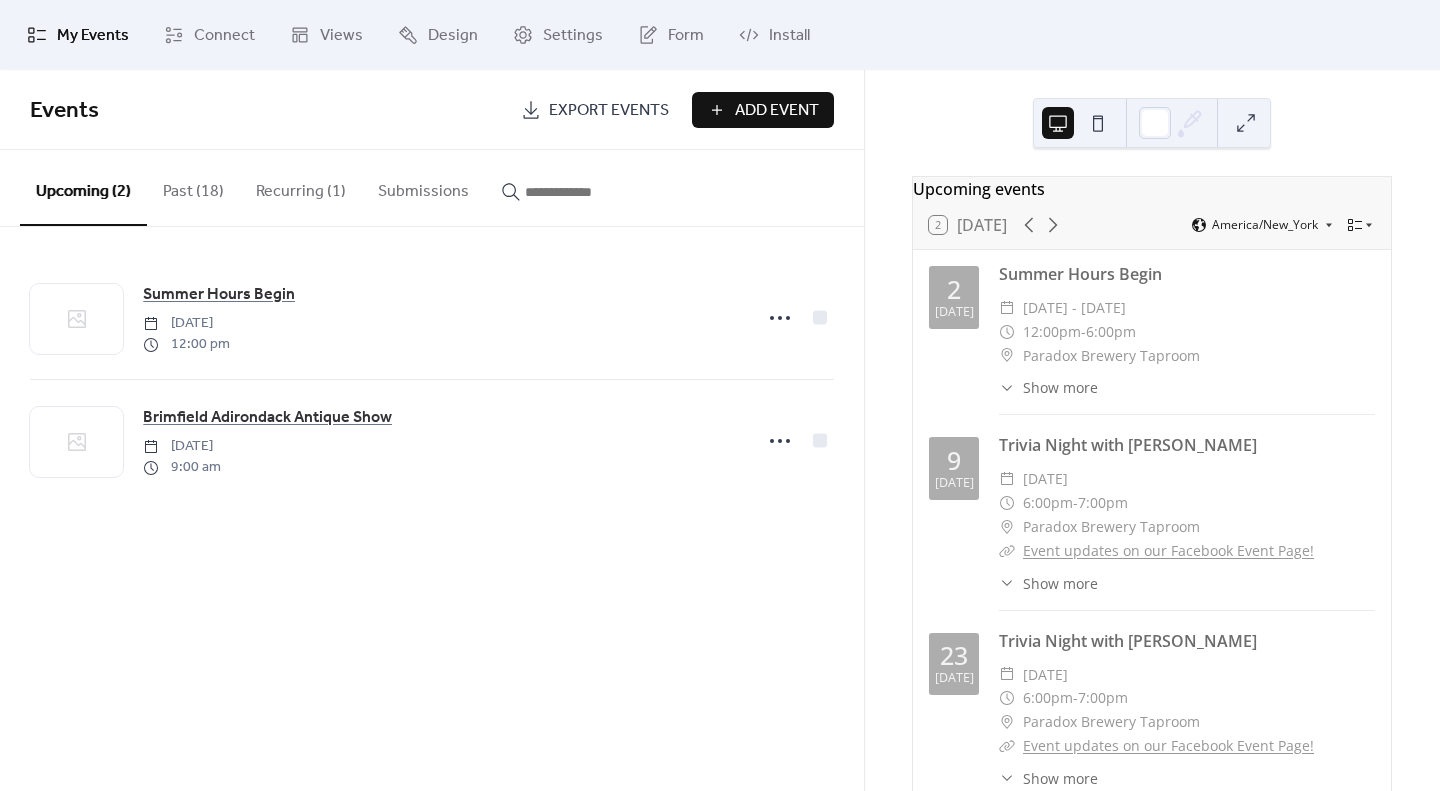 click on "Add Event" at bounding box center [777, 111] 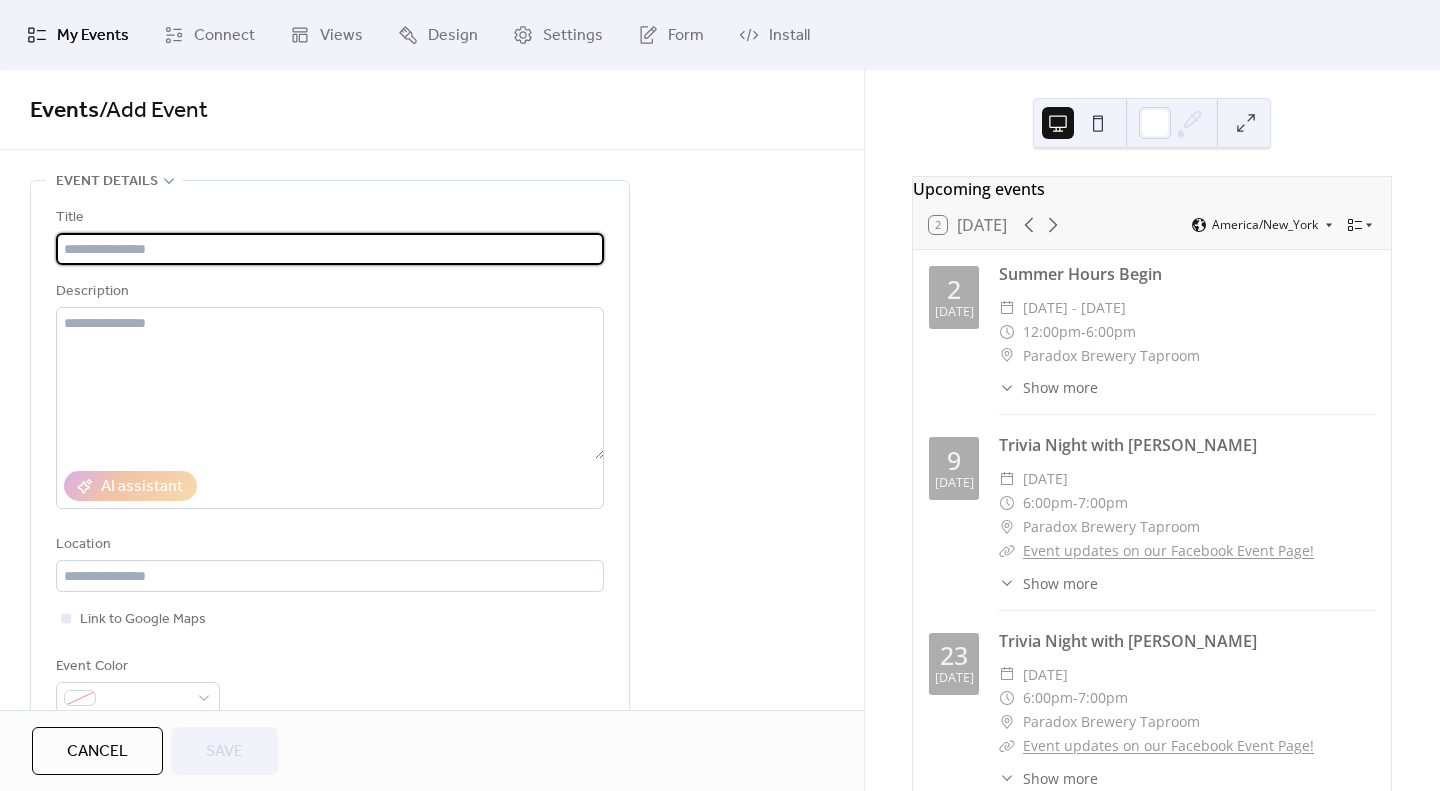 click on "Events  /  Add Event" at bounding box center [432, 110] 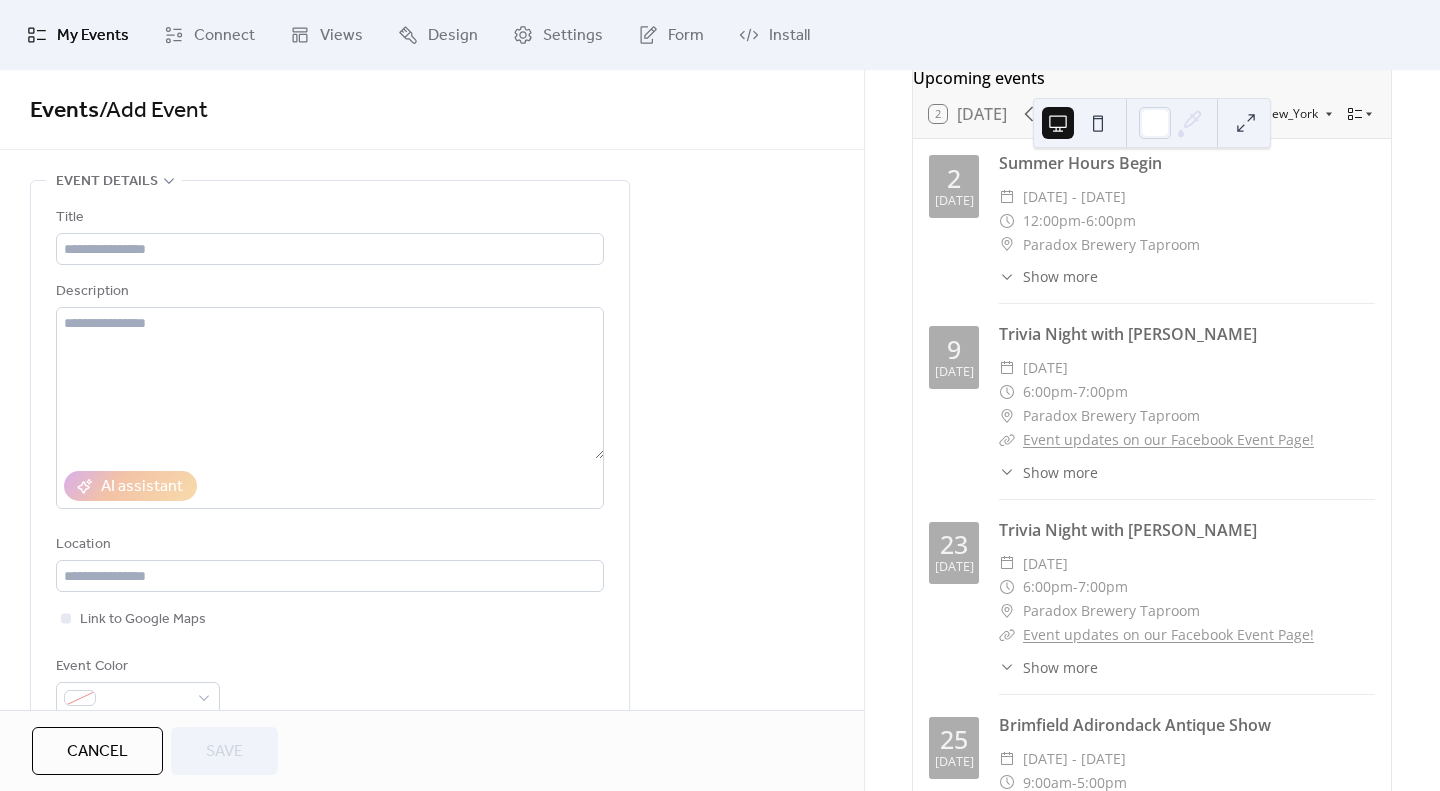 scroll, scrollTop: 0, scrollLeft: 0, axis: both 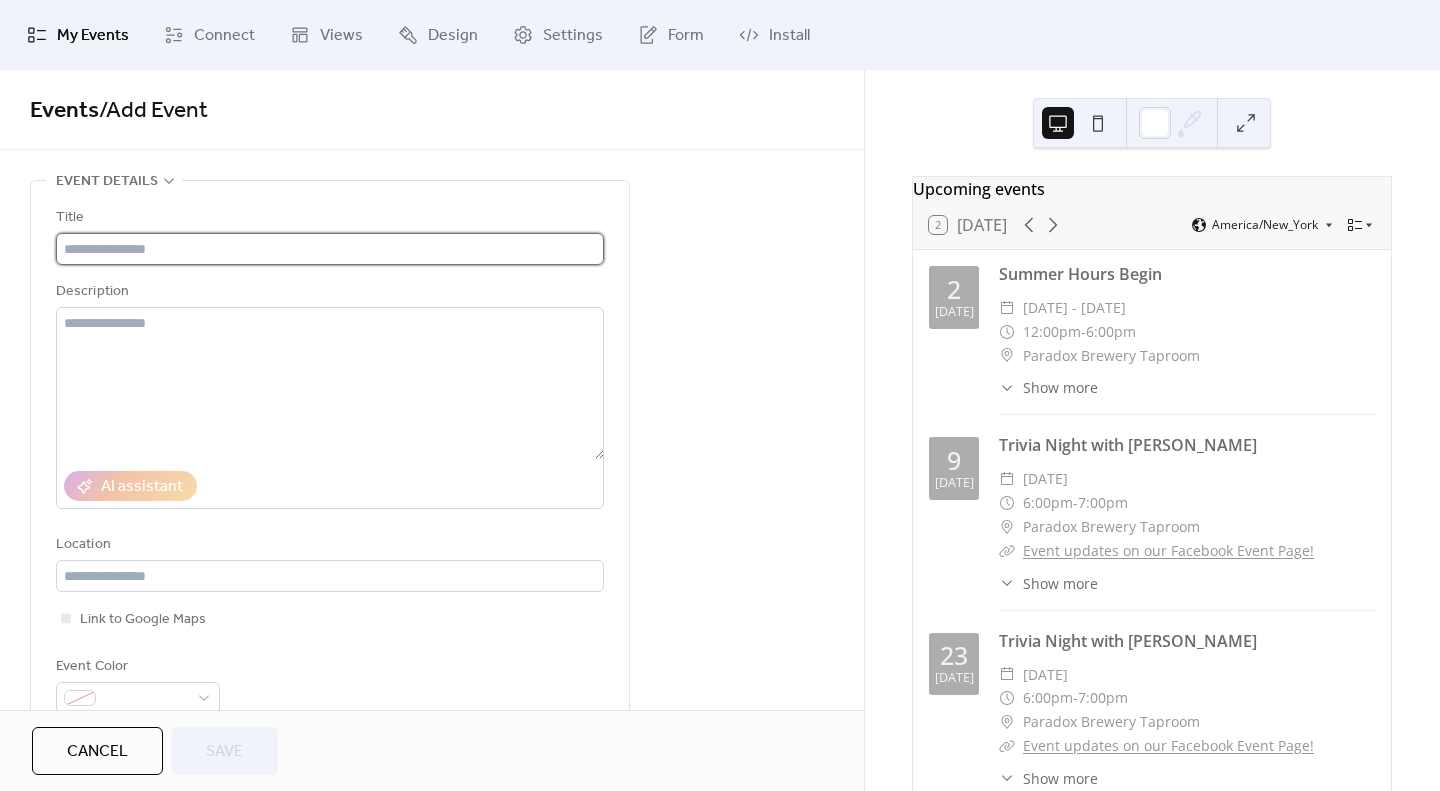 click at bounding box center (330, 249) 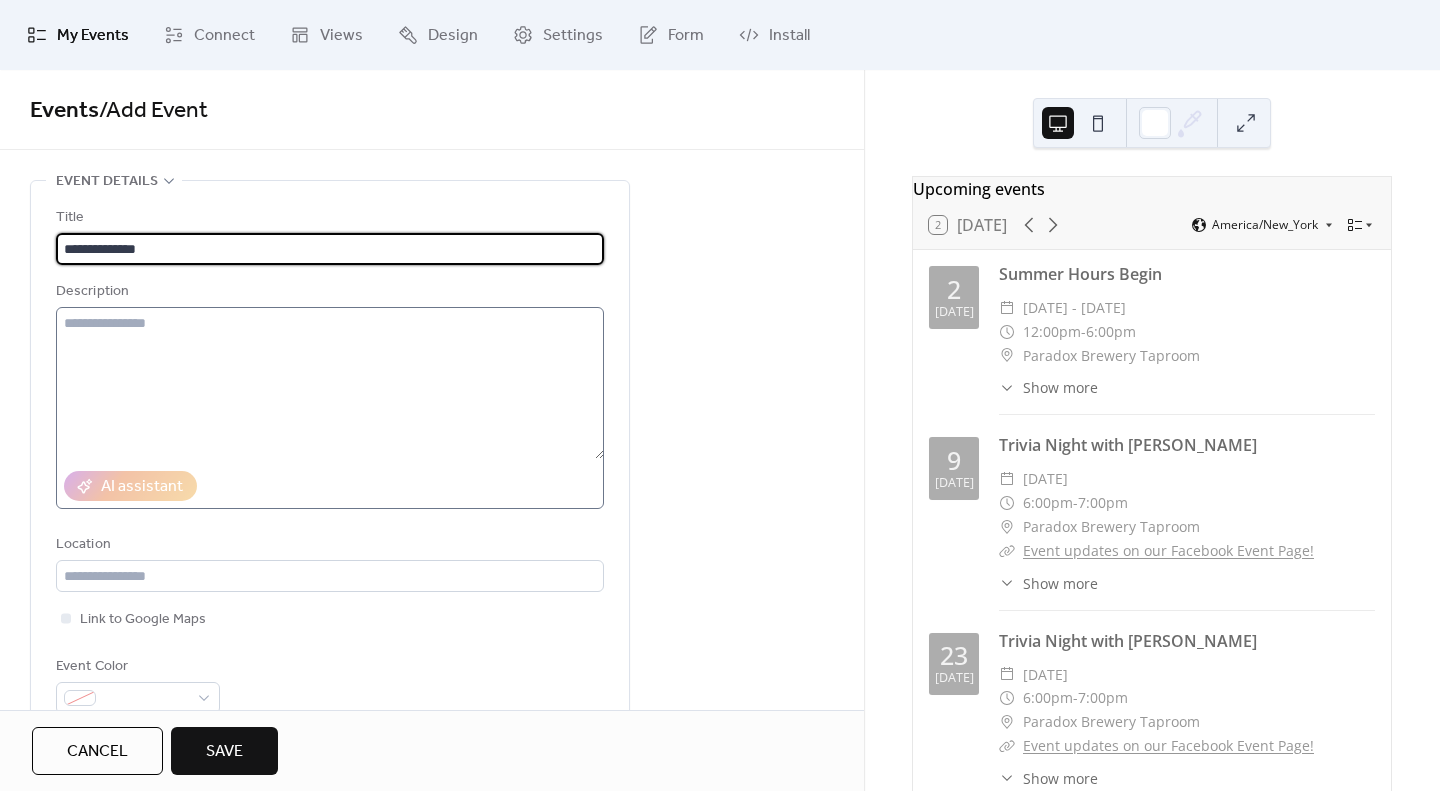 type on "**********" 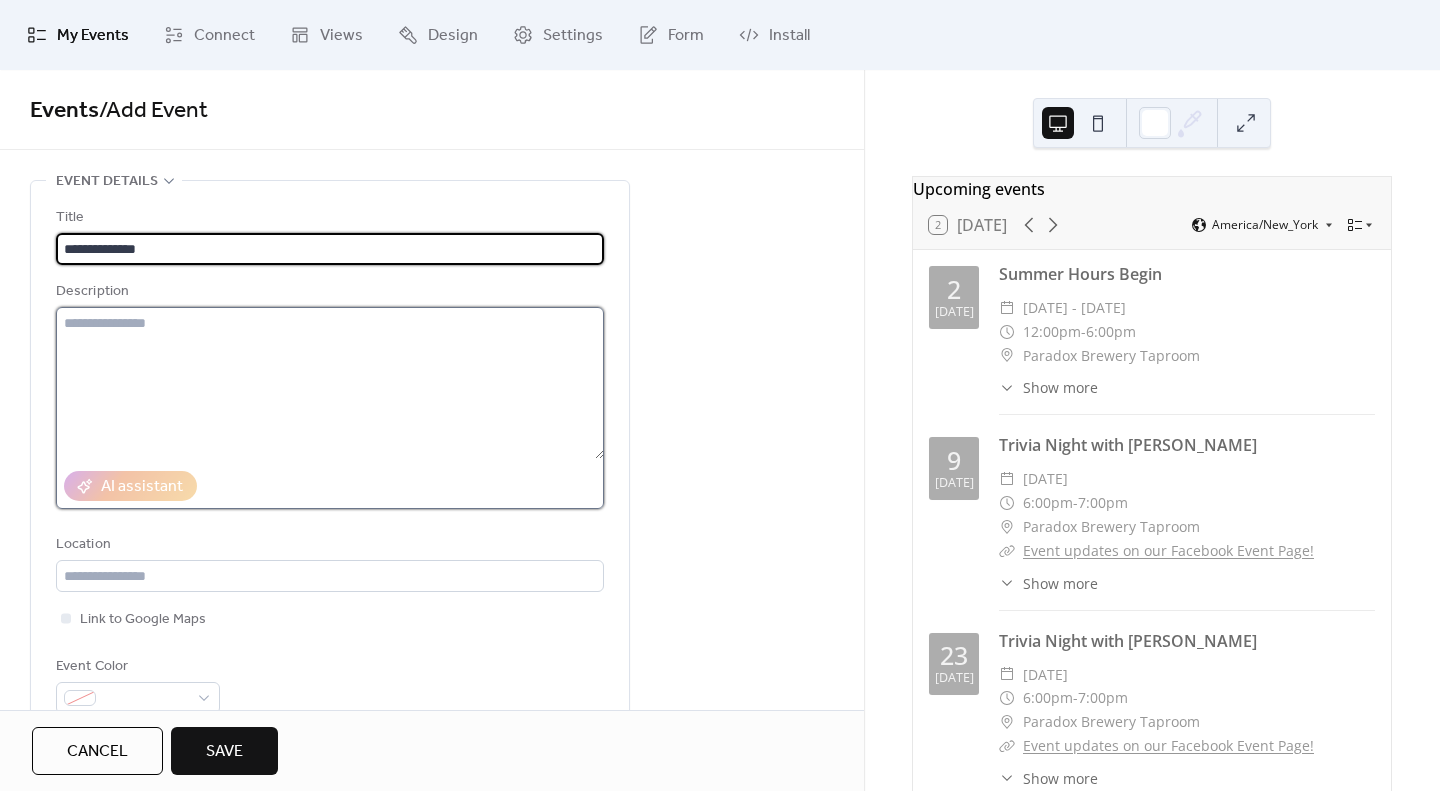 click at bounding box center (330, 383) 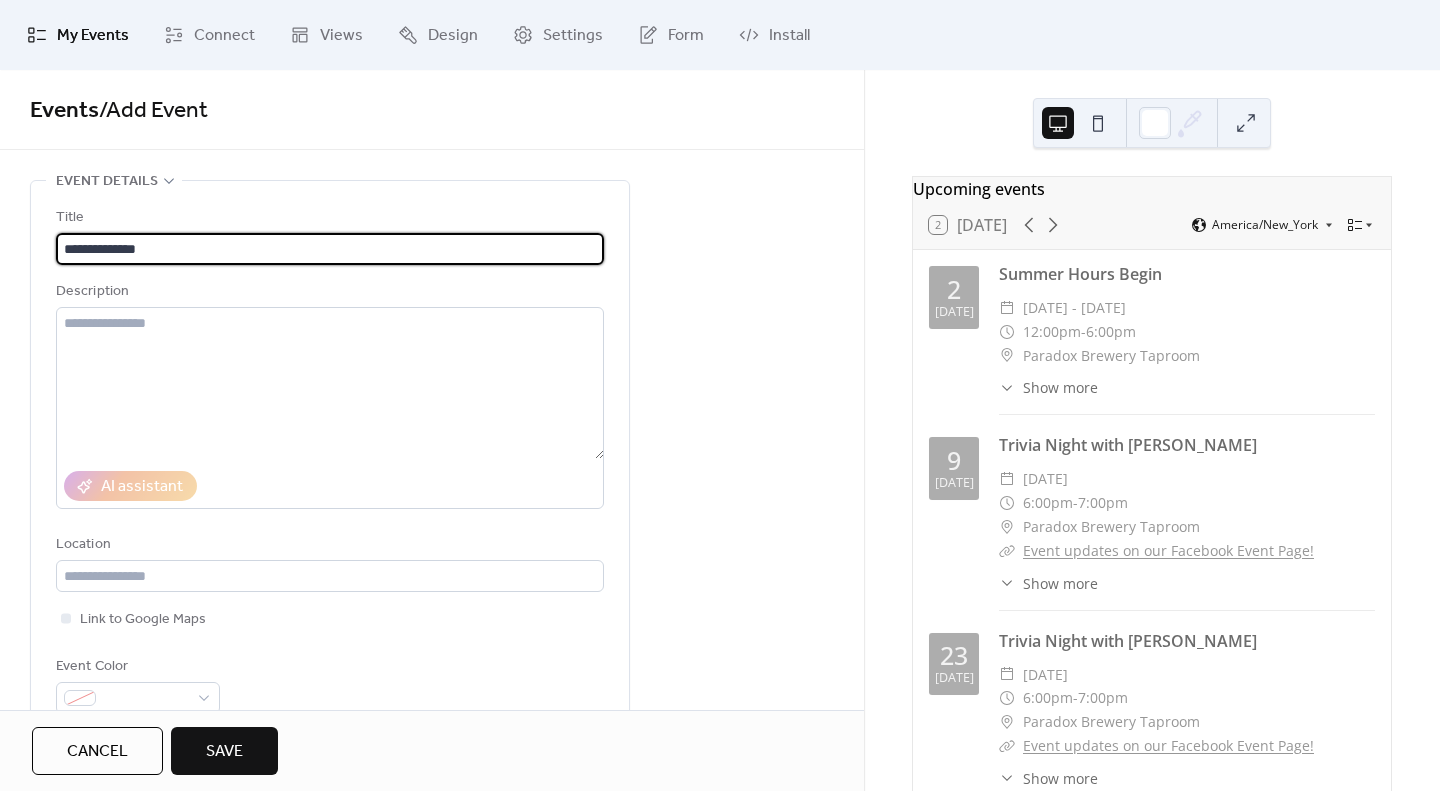click on "**********" at bounding box center [330, 249] 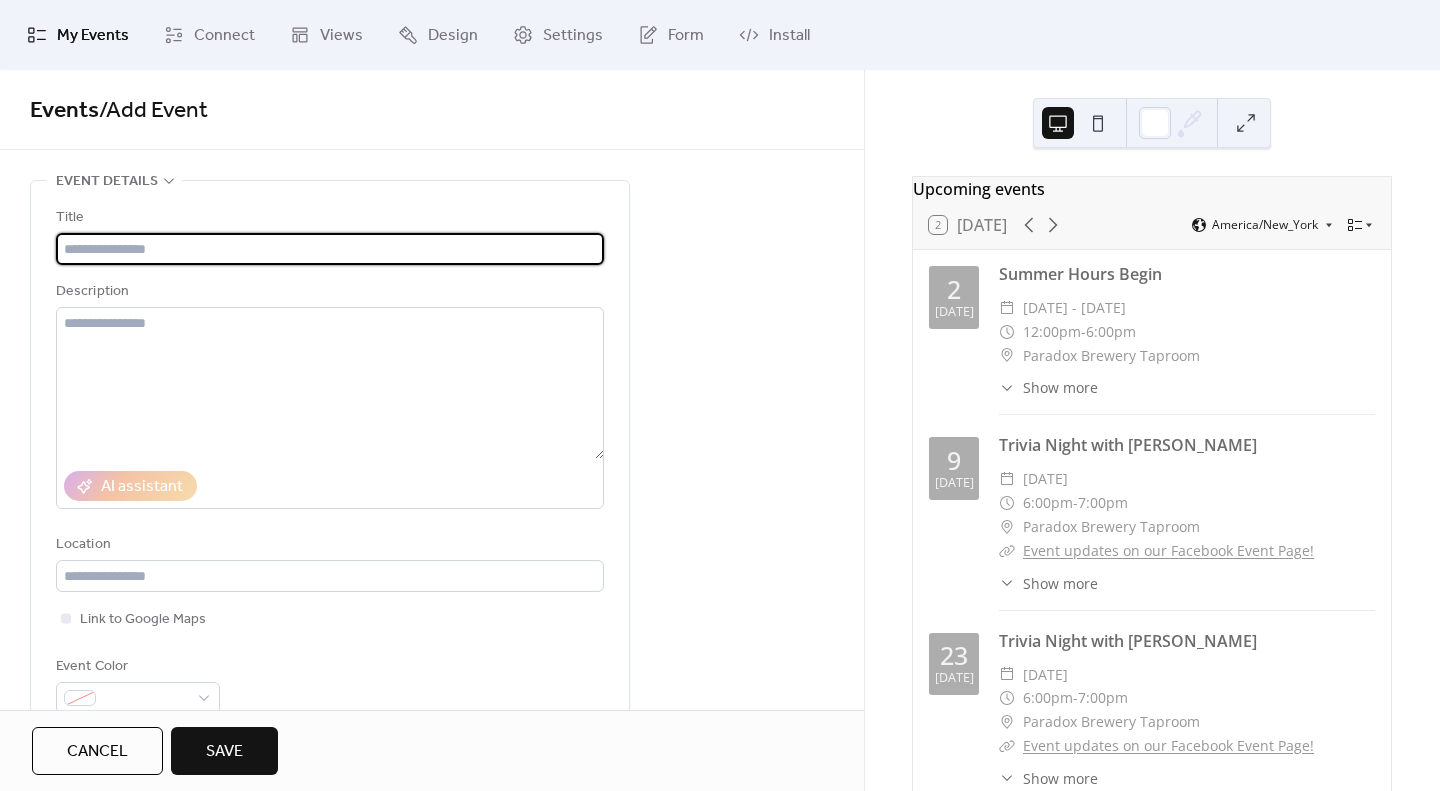 type 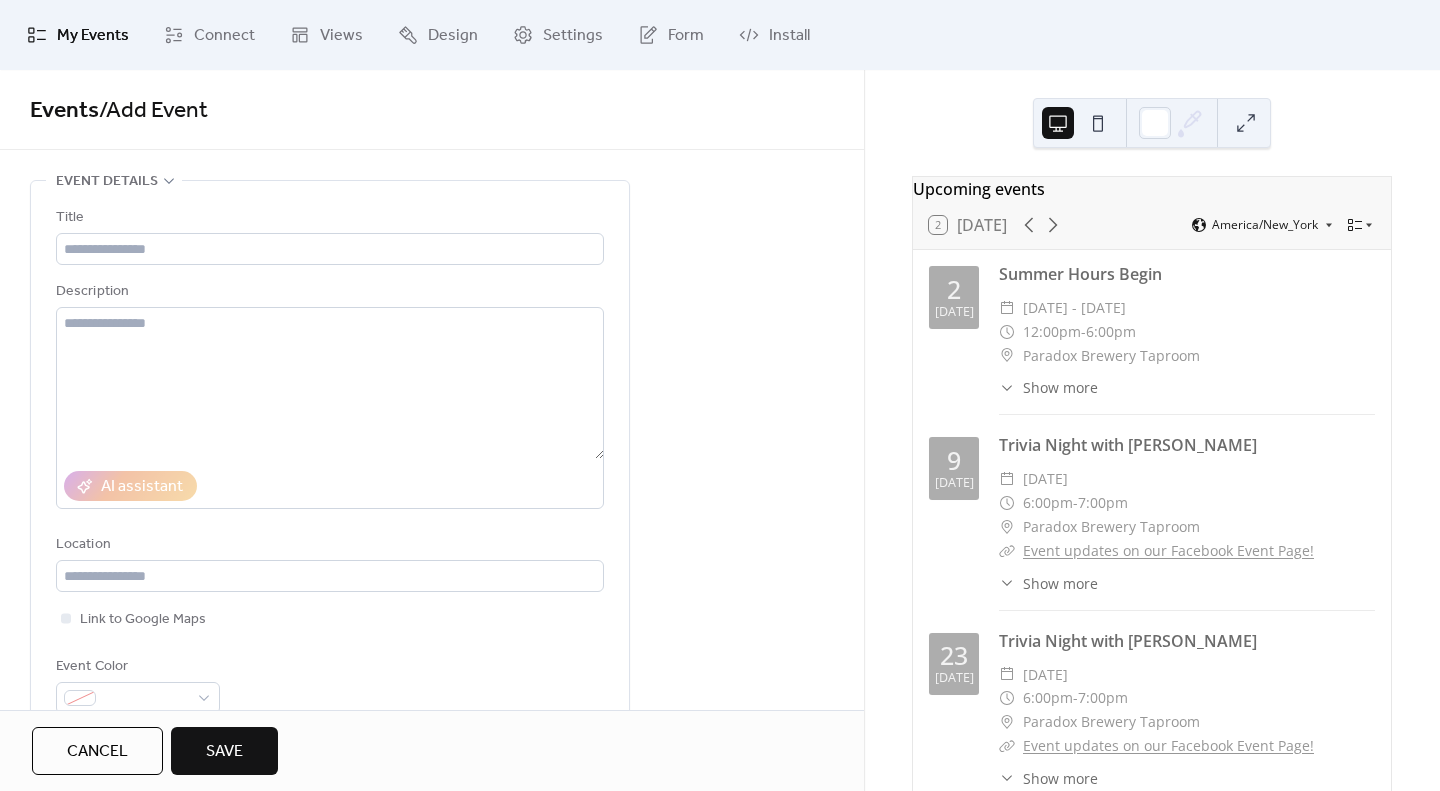 click on "My Events" at bounding box center [78, 35] 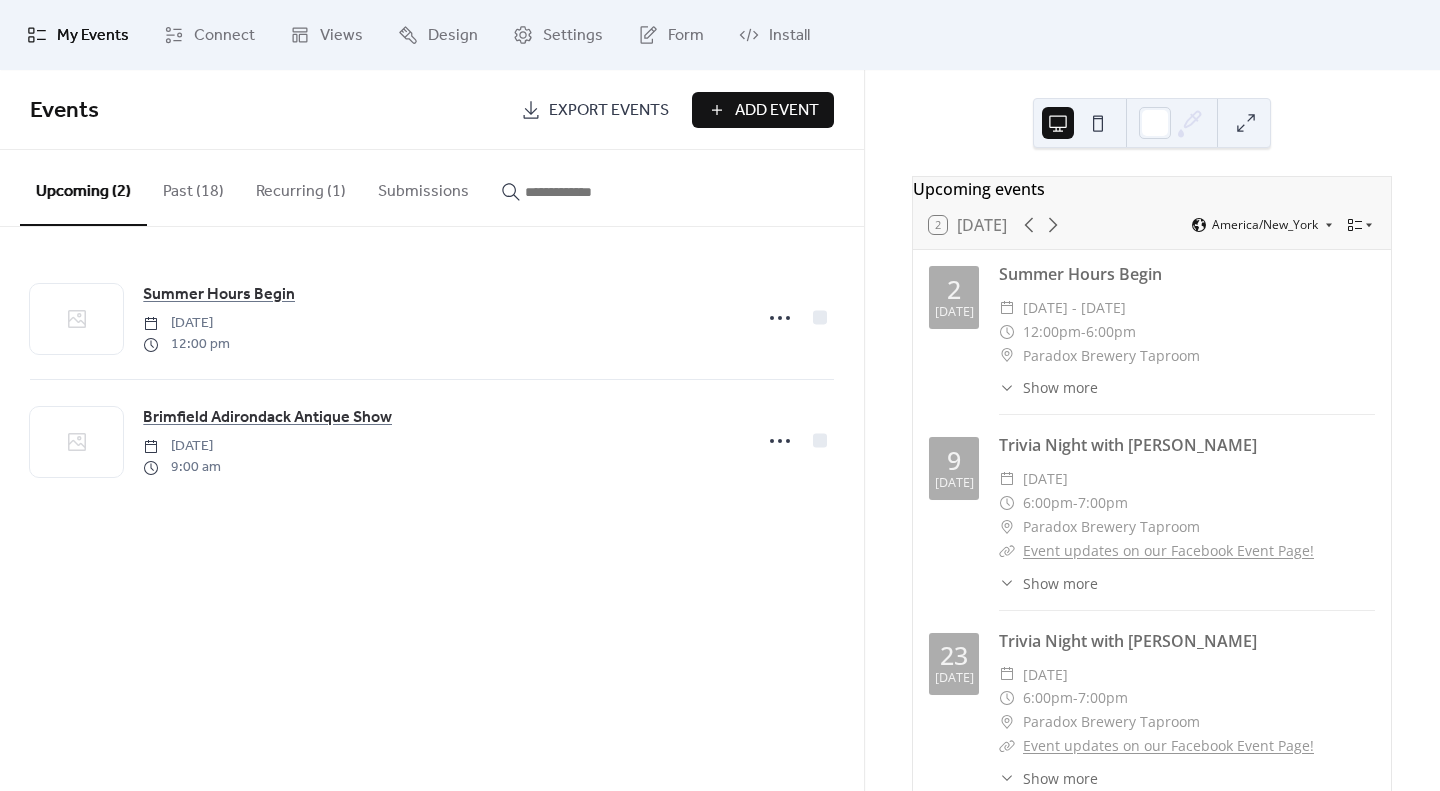 click on "Past  (18)" at bounding box center (193, 187) 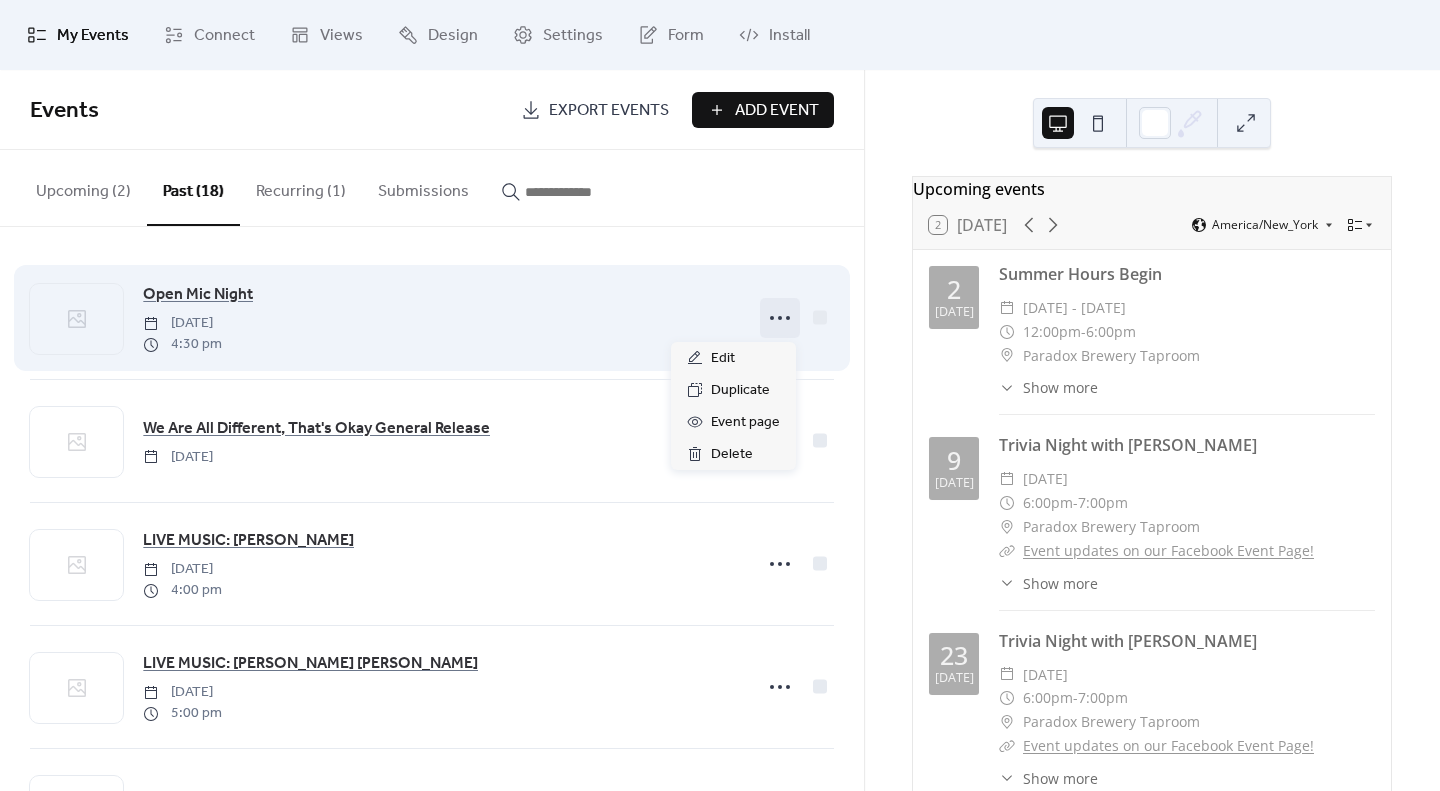 click 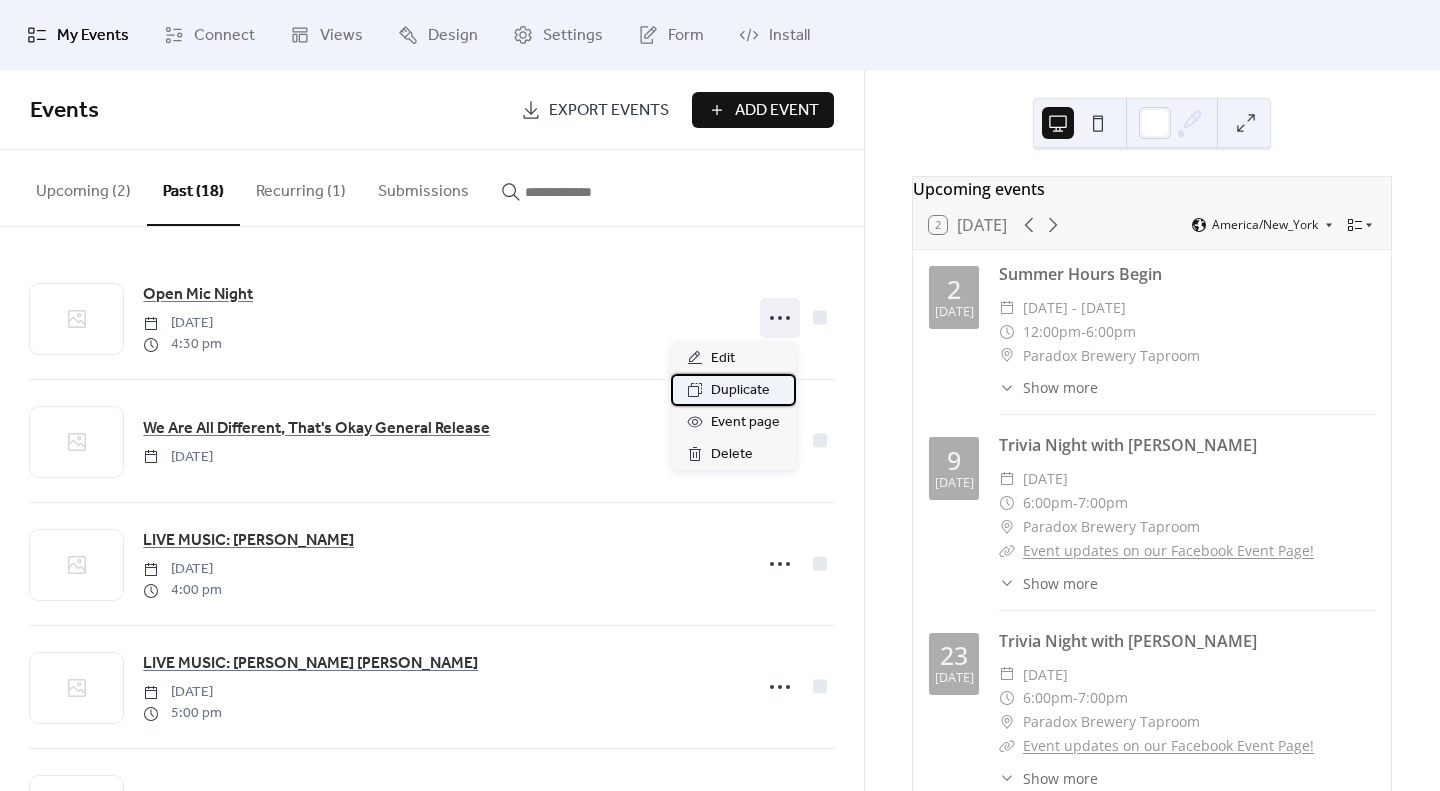 click on "Duplicate" at bounding box center [740, 391] 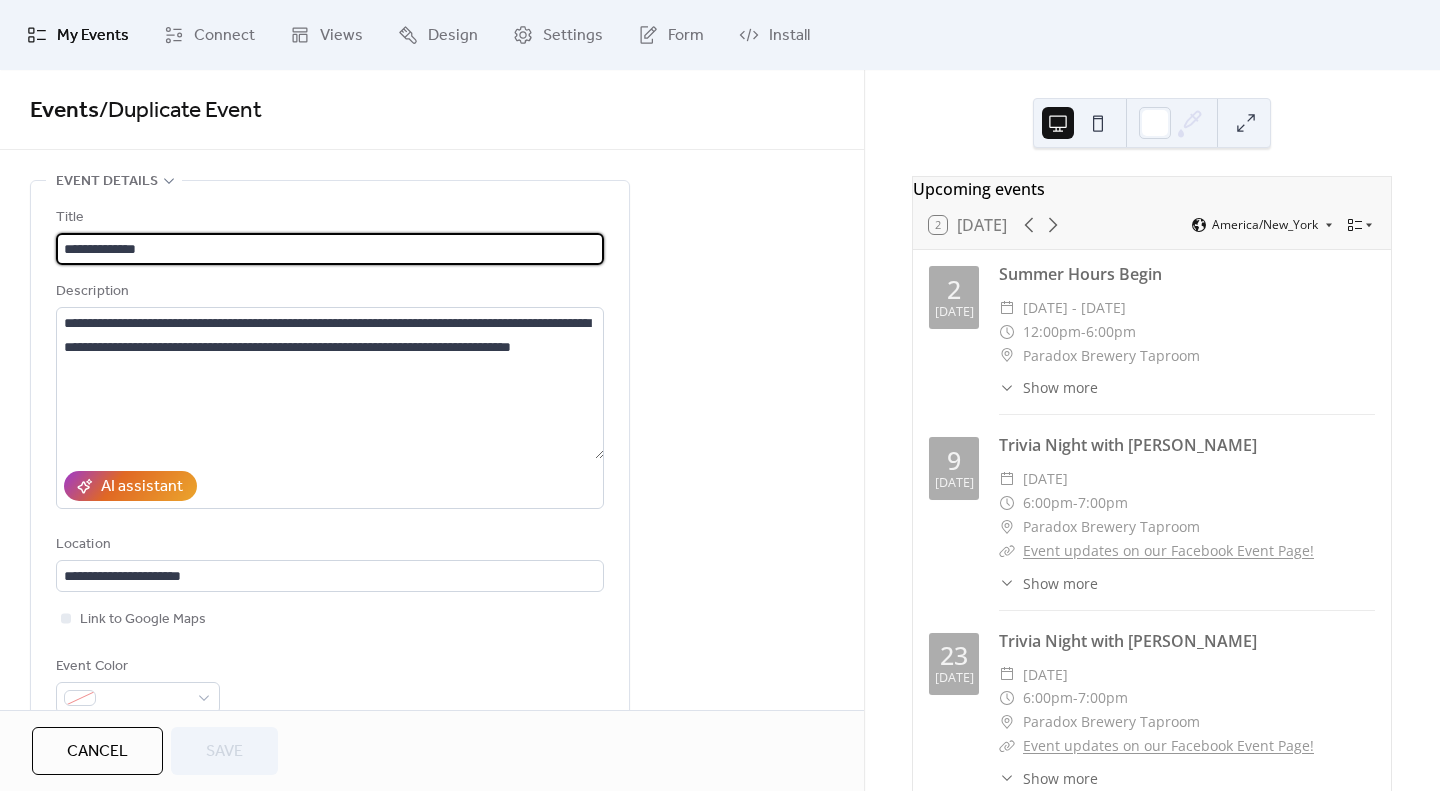 scroll, scrollTop: 273, scrollLeft: 0, axis: vertical 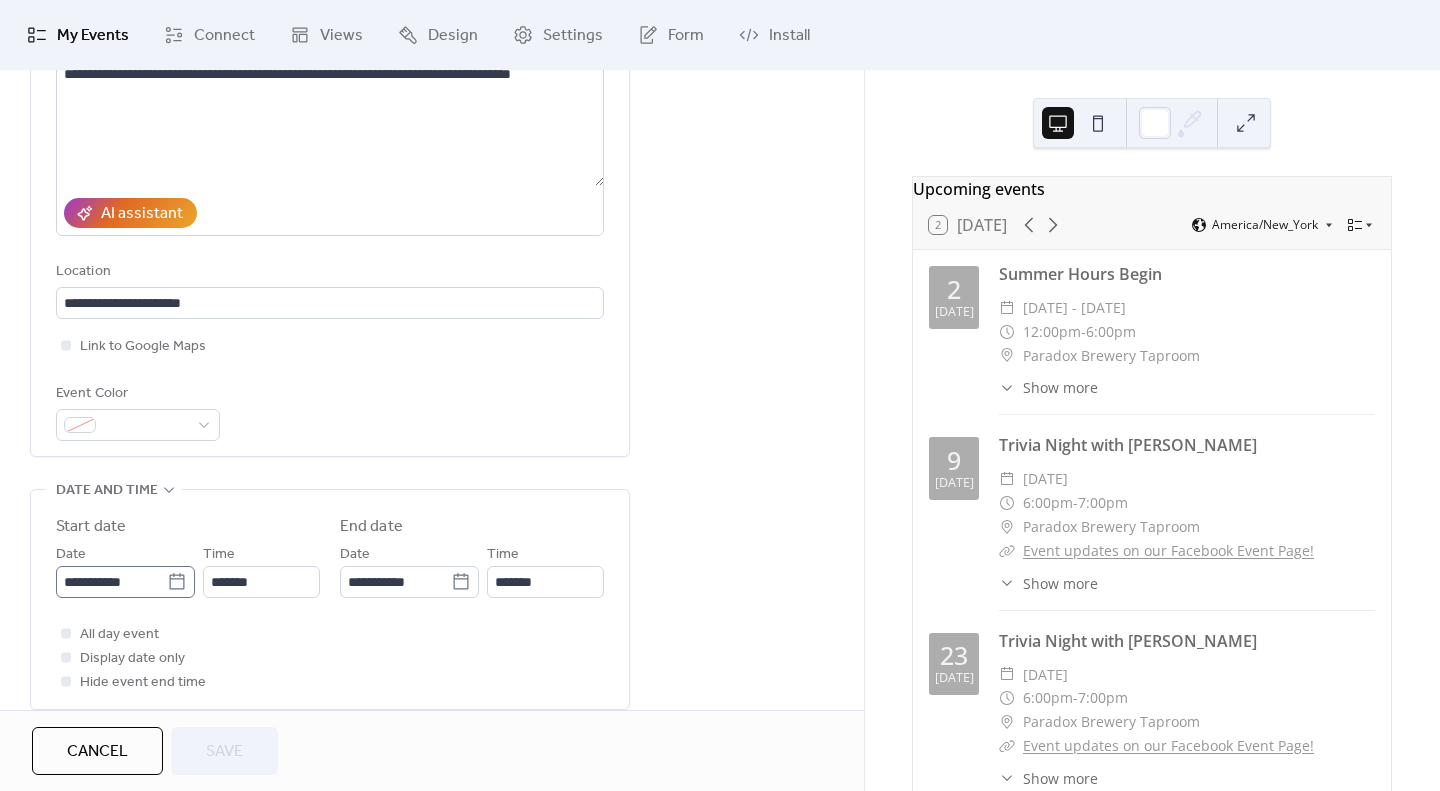 click 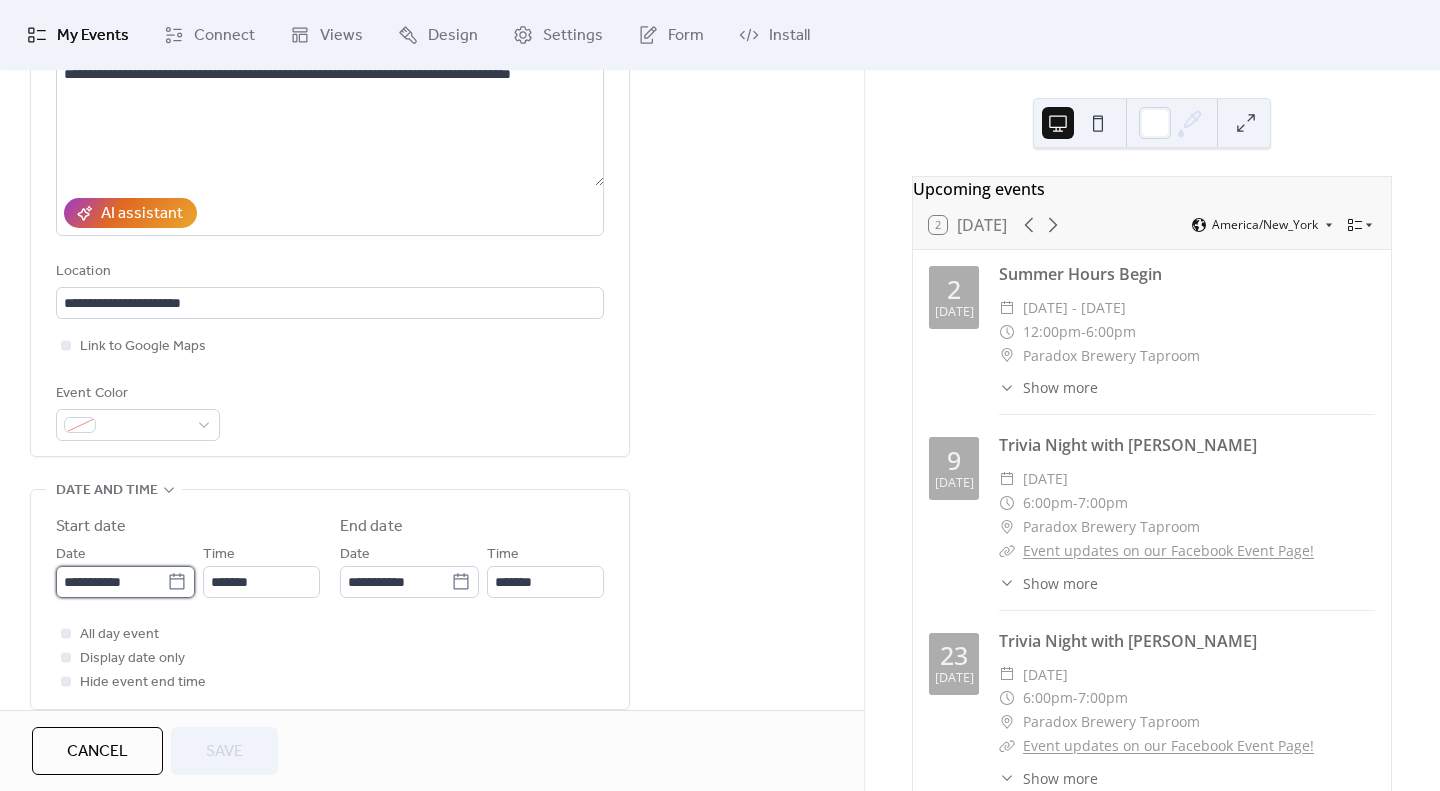 click on "**********" at bounding box center (111, 582) 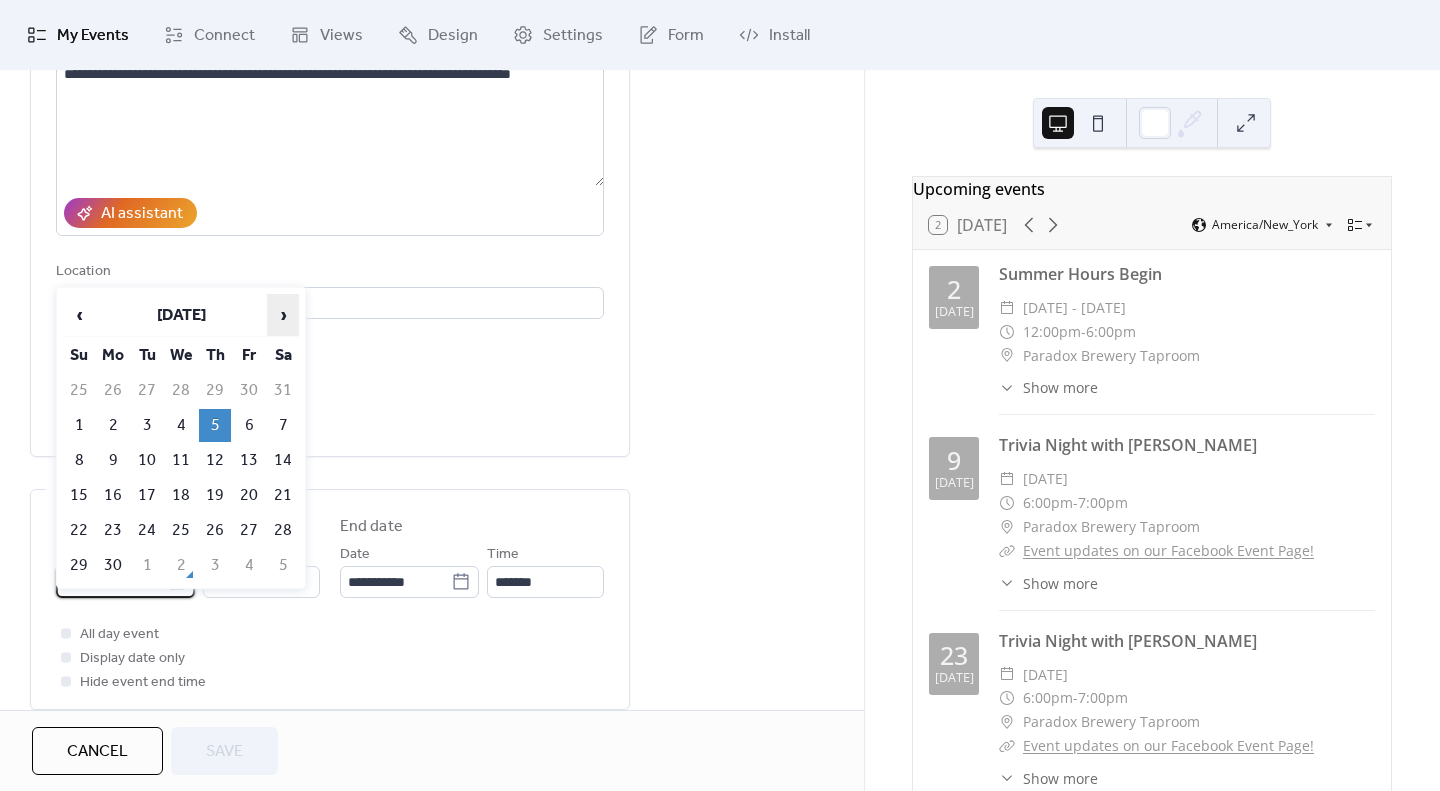 click on "›" at bounding box center [283, 315] 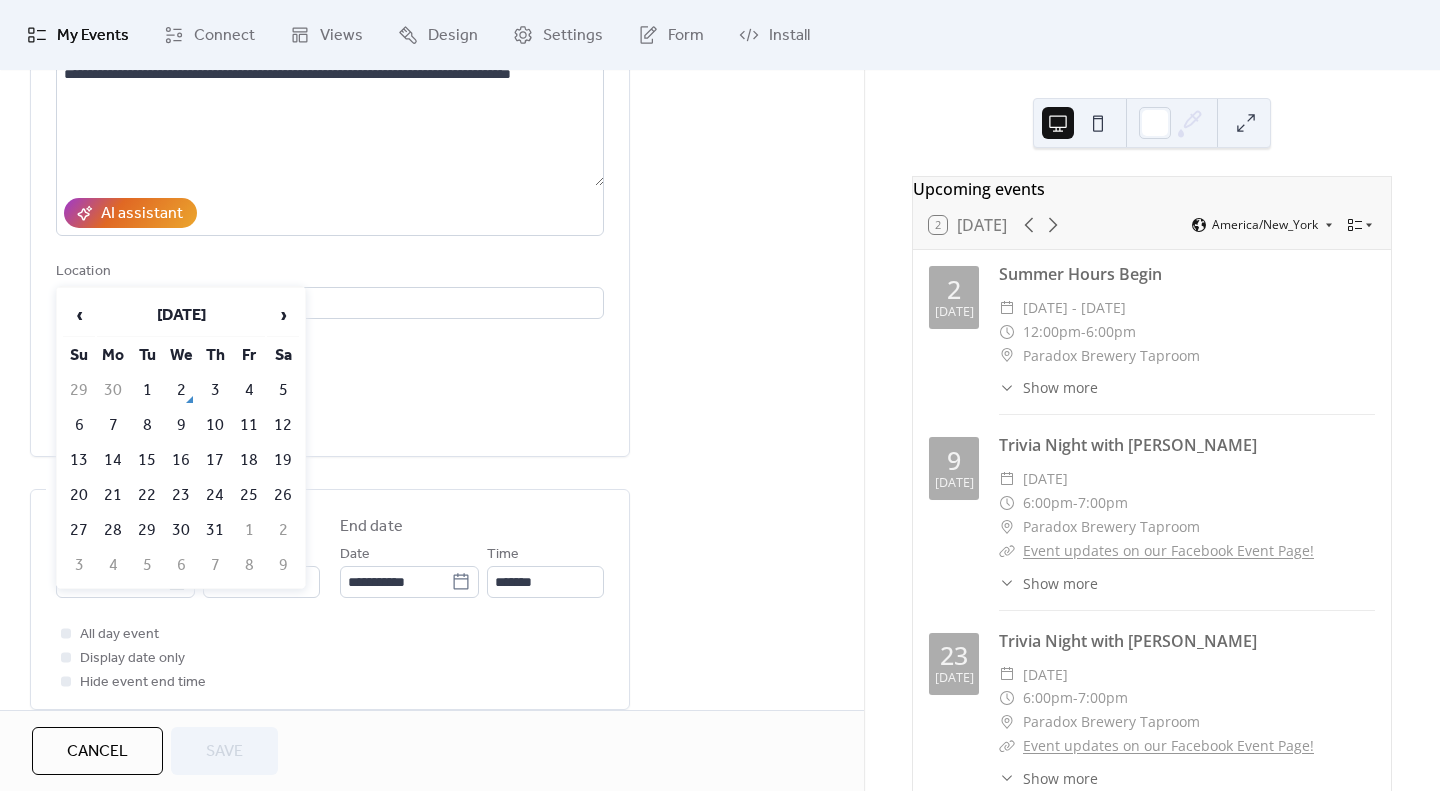 click on "3" at bounding box center (215, 390) 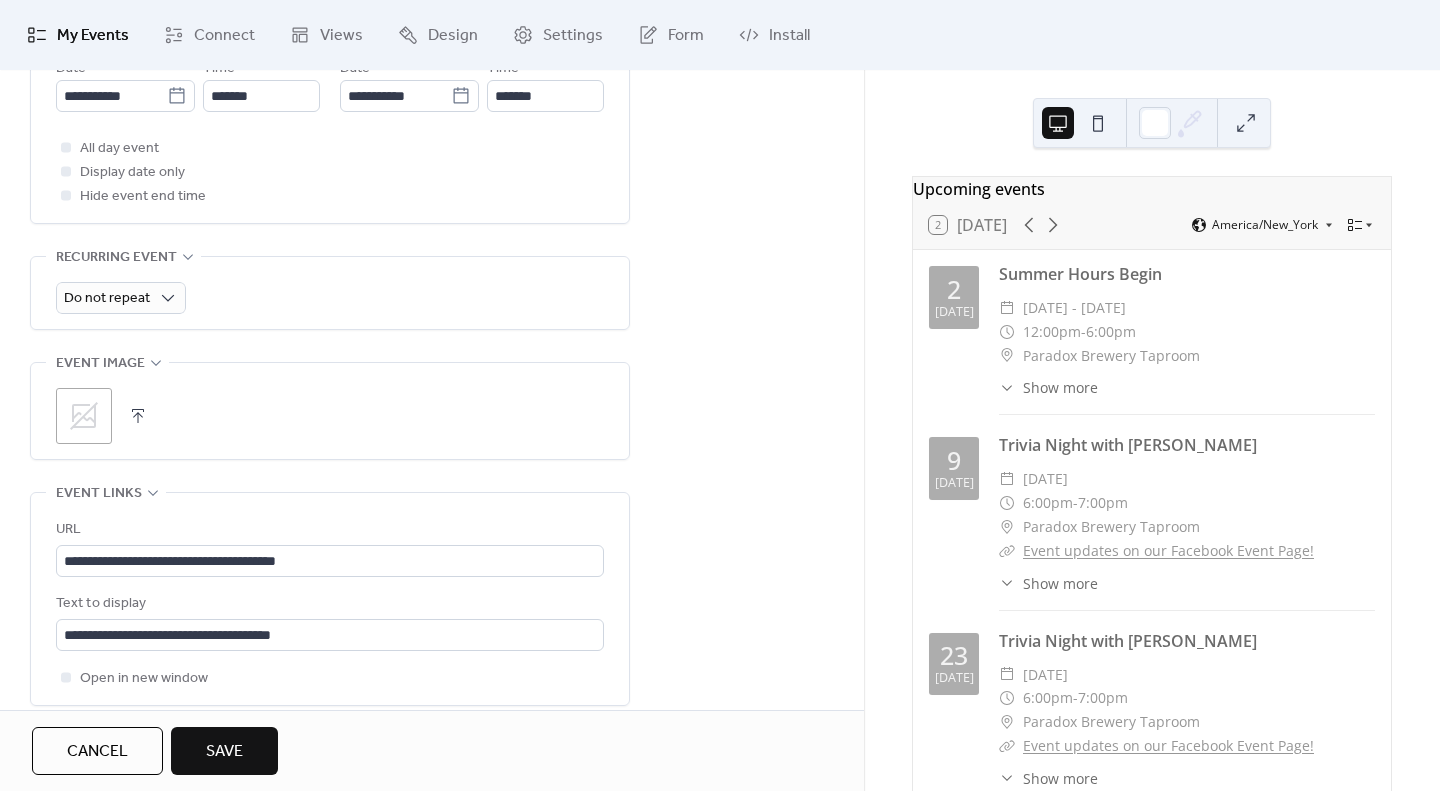 scroll, scrollTop: 927, scrollLeft: 0, axis: vertical 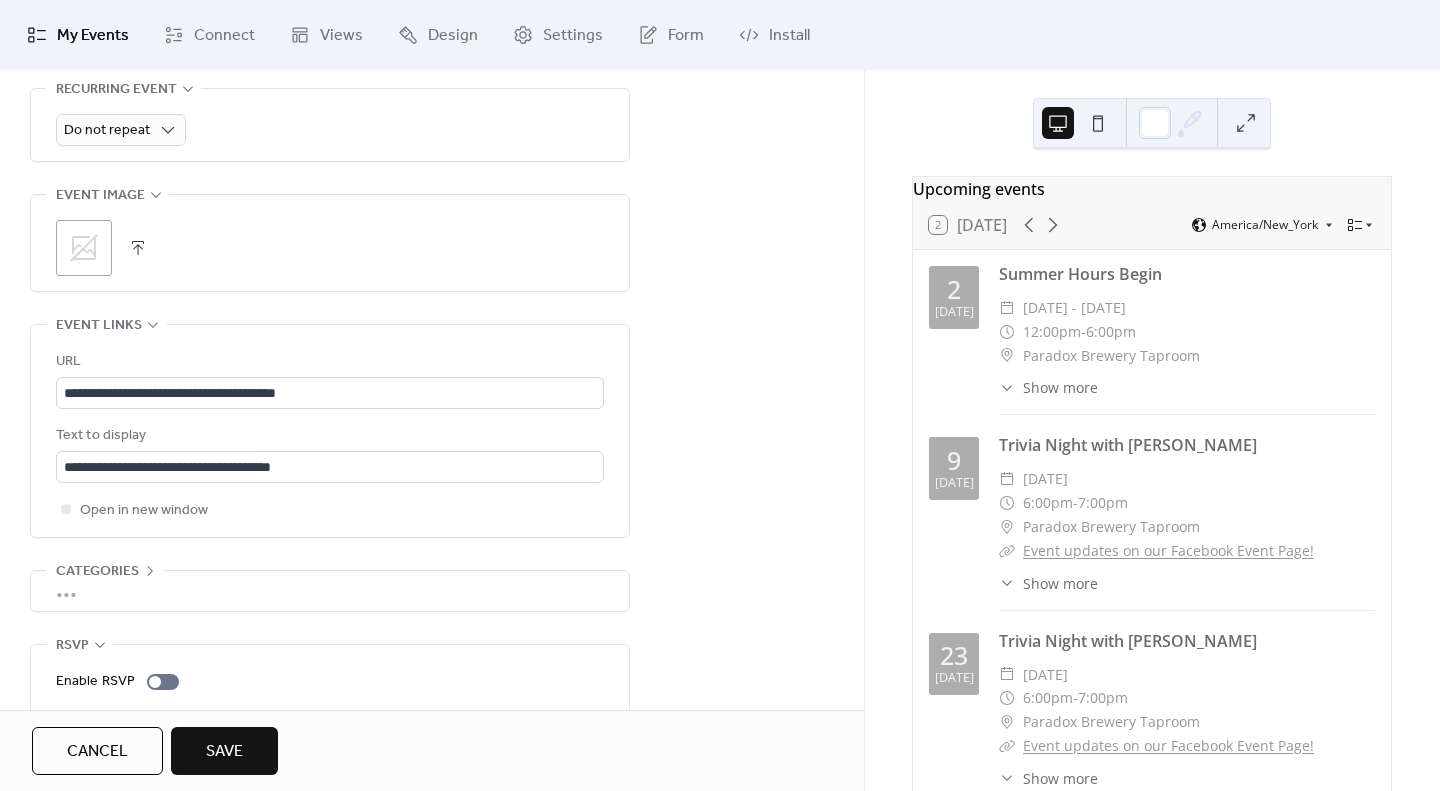 click on "Save" at bounding box center [224, 752] 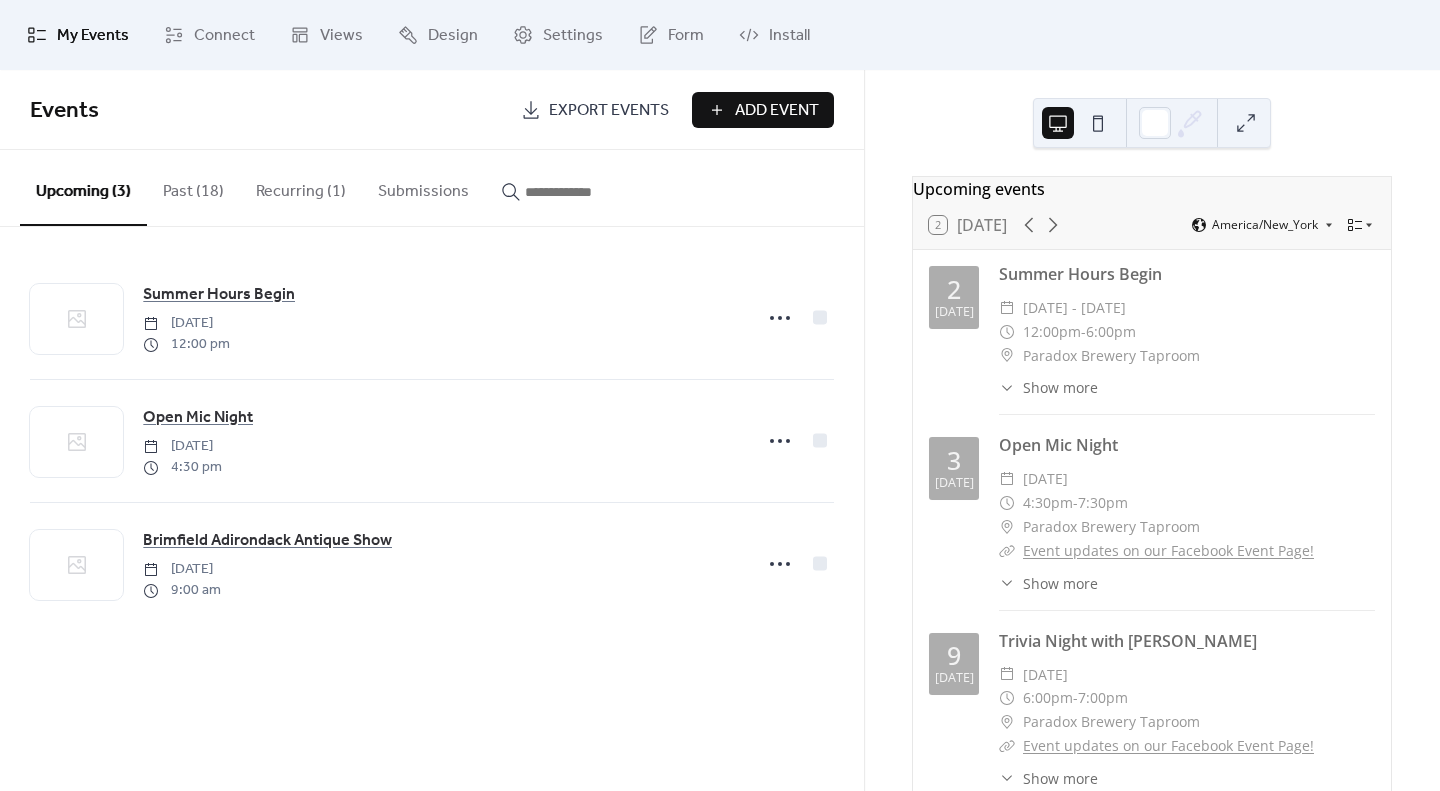 click on "Add Event" at bounding box center (777, 111) 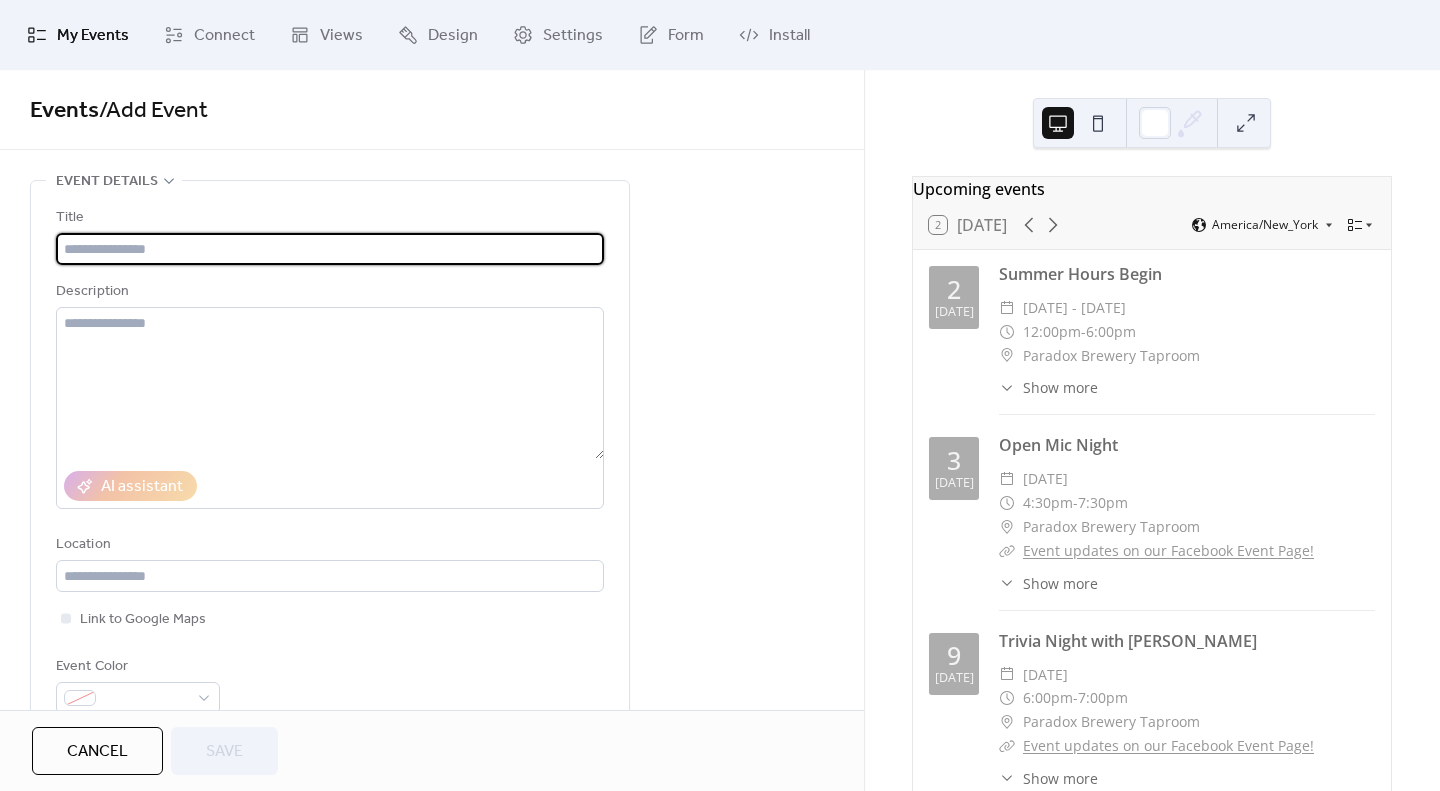 click at bounding box center (330, 249) 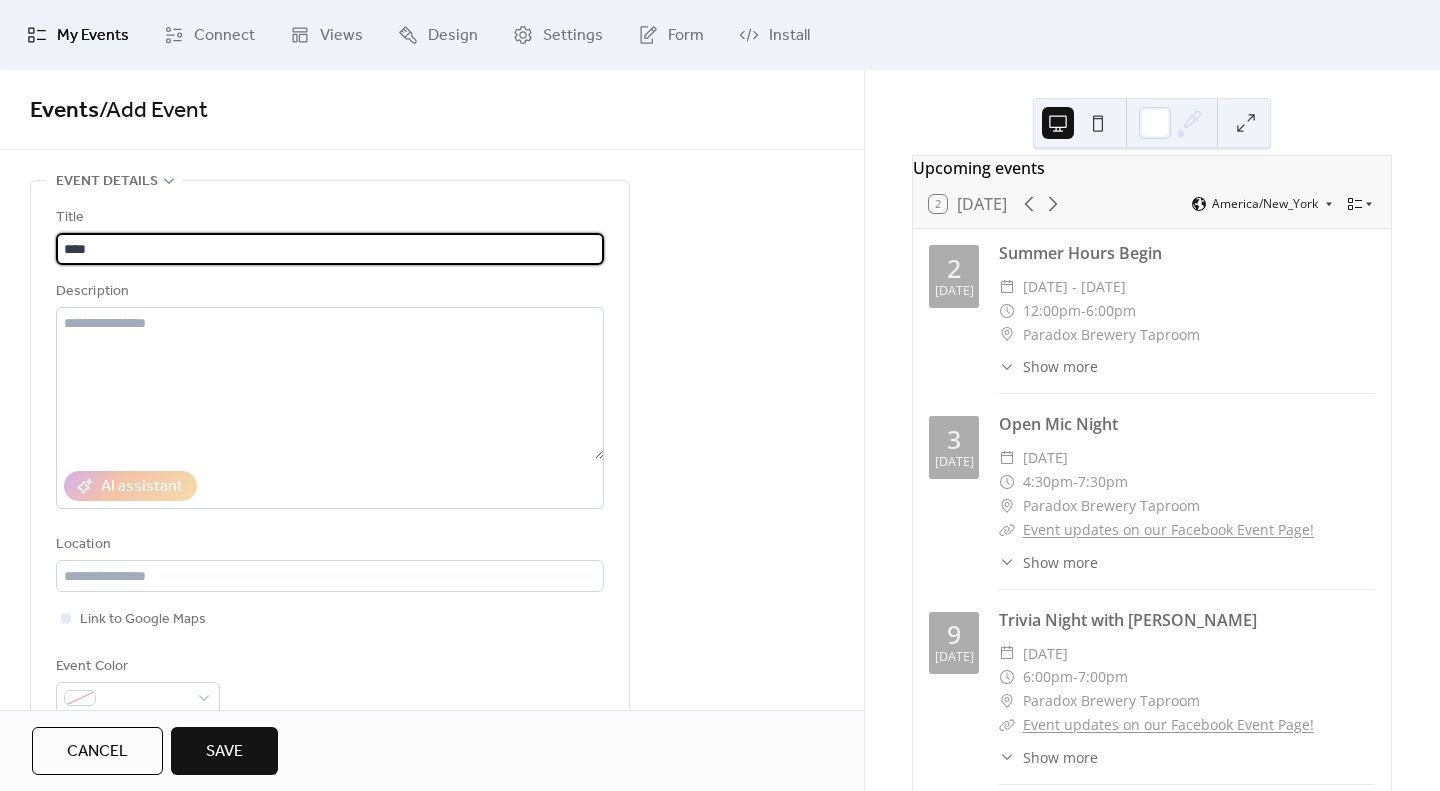 scroll, scrollTop: 0, scrollLeft: 0, axis: both 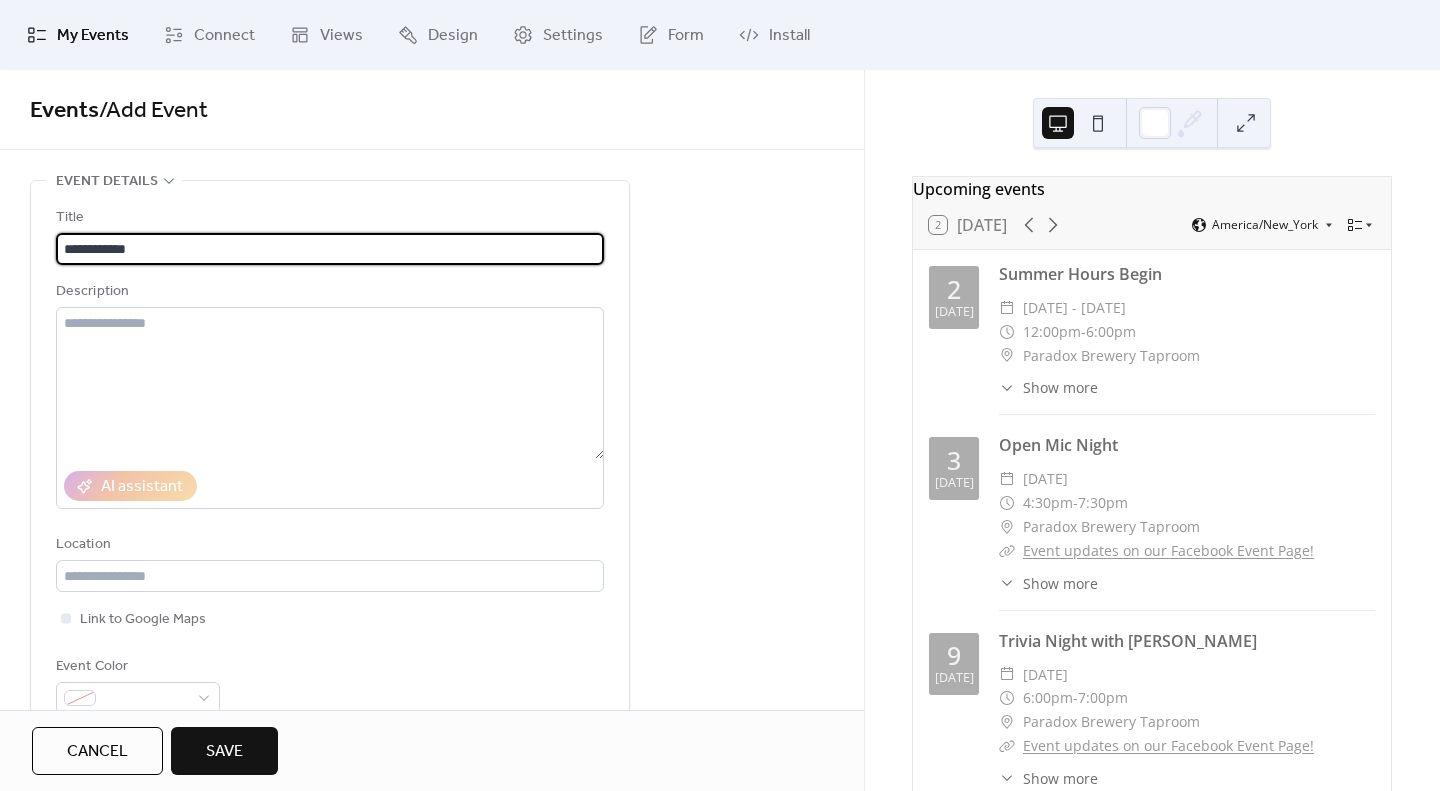 type on "**********" 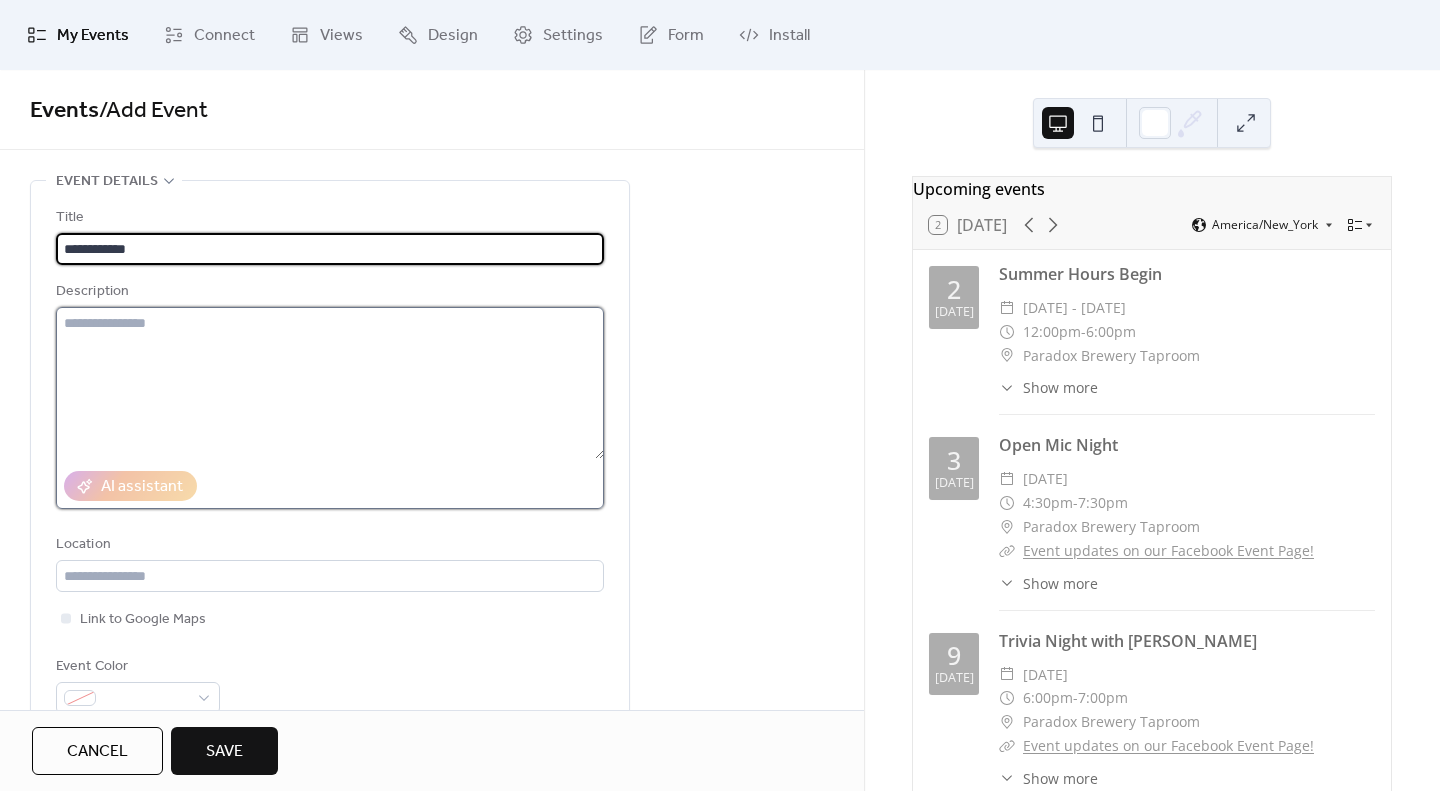 click at bounding box center (330, 383) 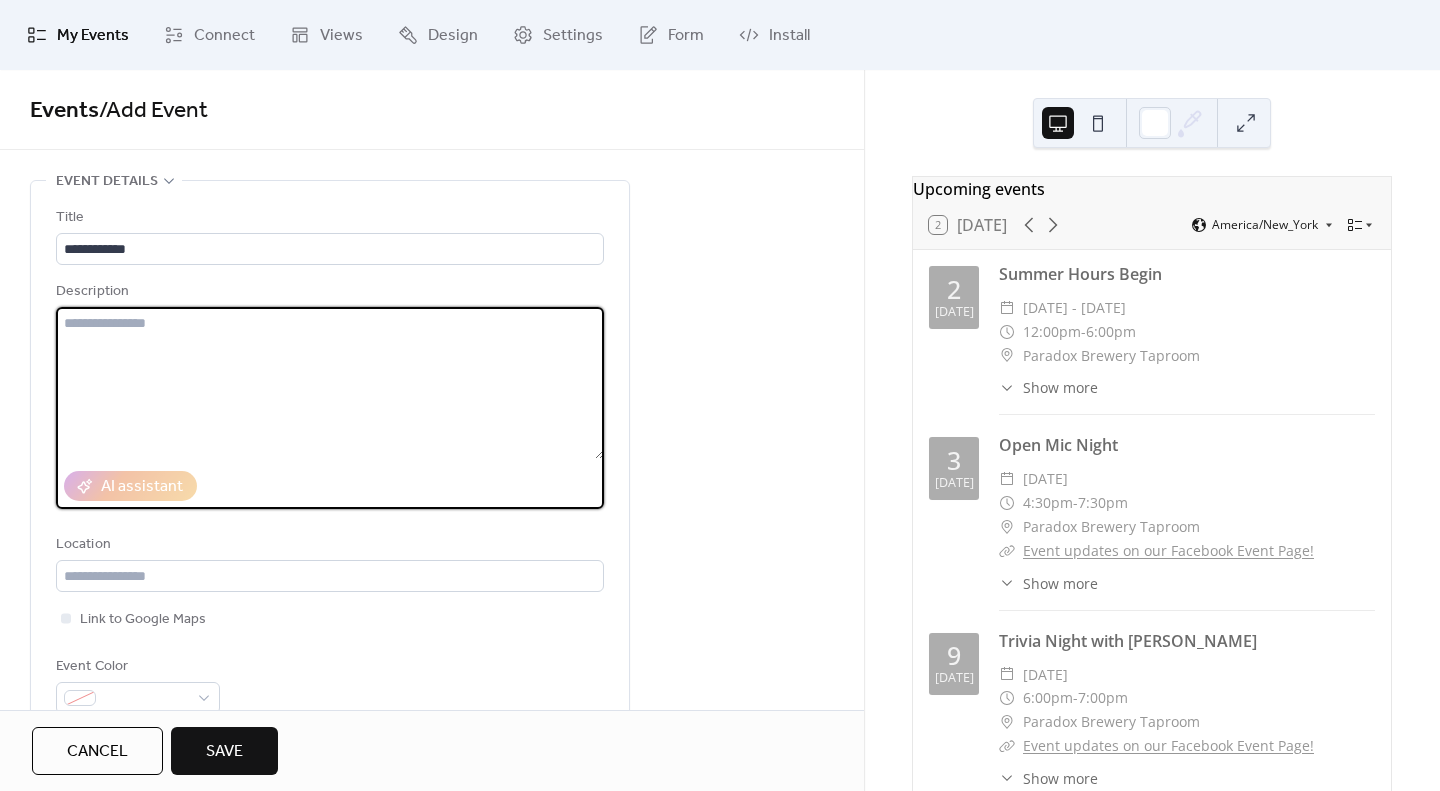 paste on "**********" 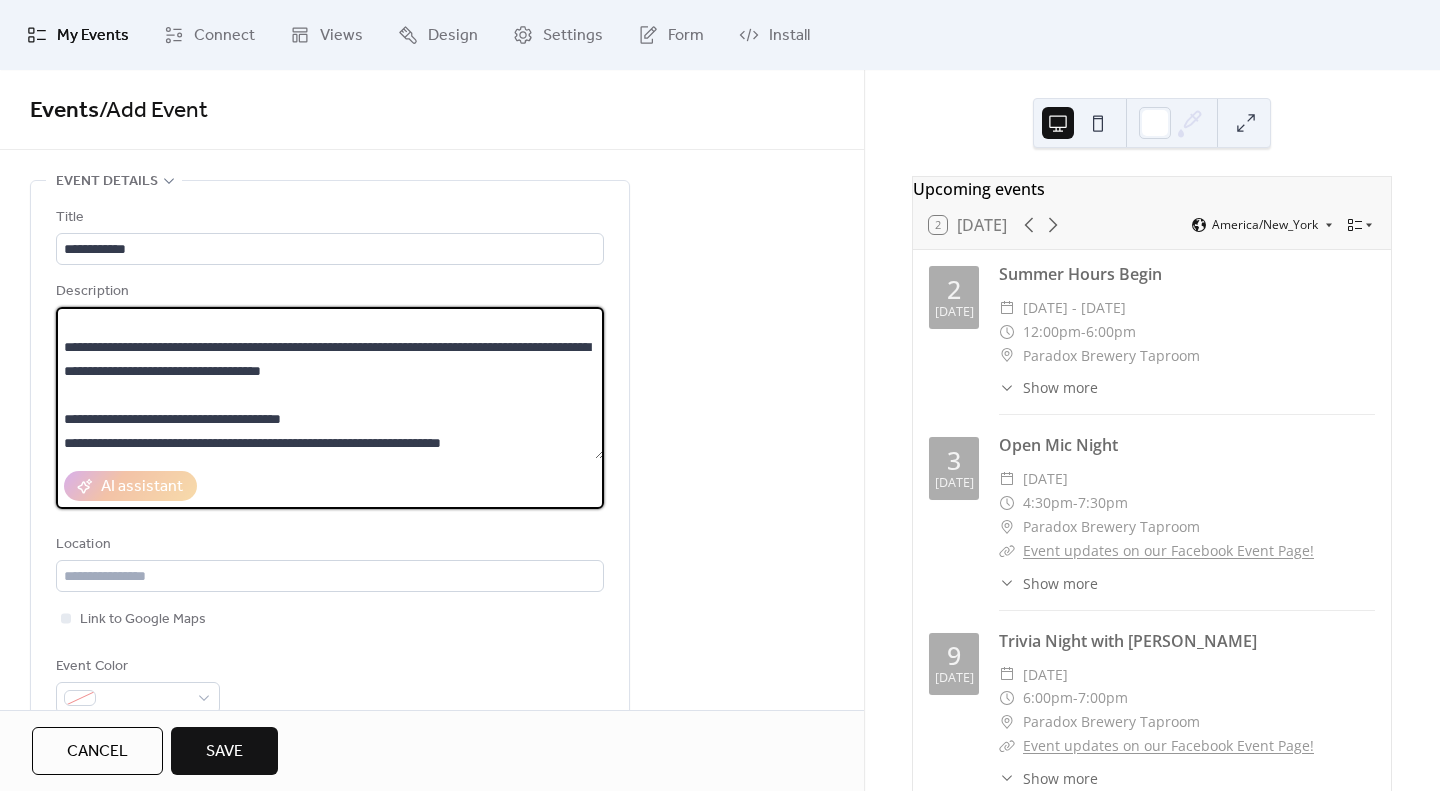 scroll, scrollTop: 0, scrollLeft: 0, axis: both 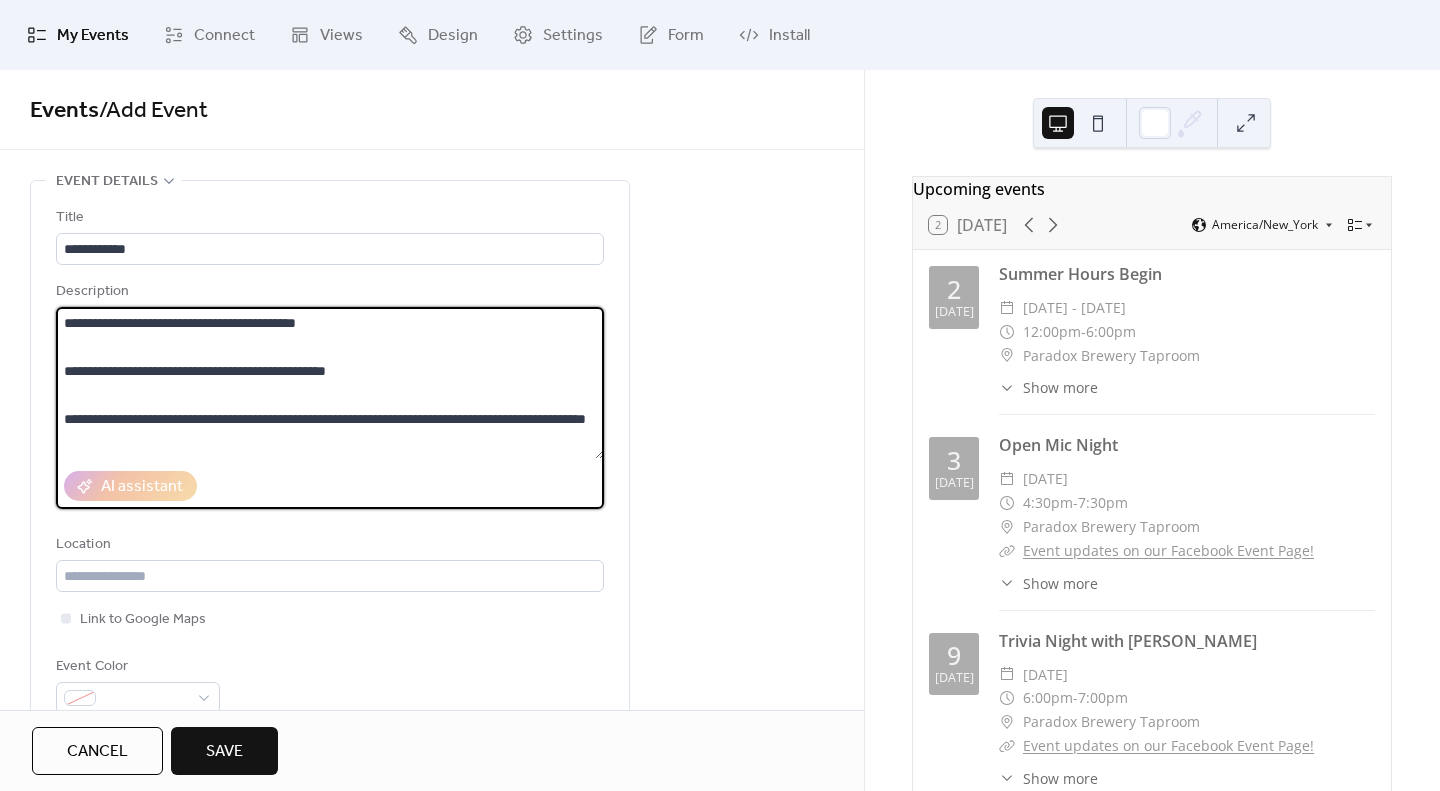 click on "**********" at bounding box center [330, 383] 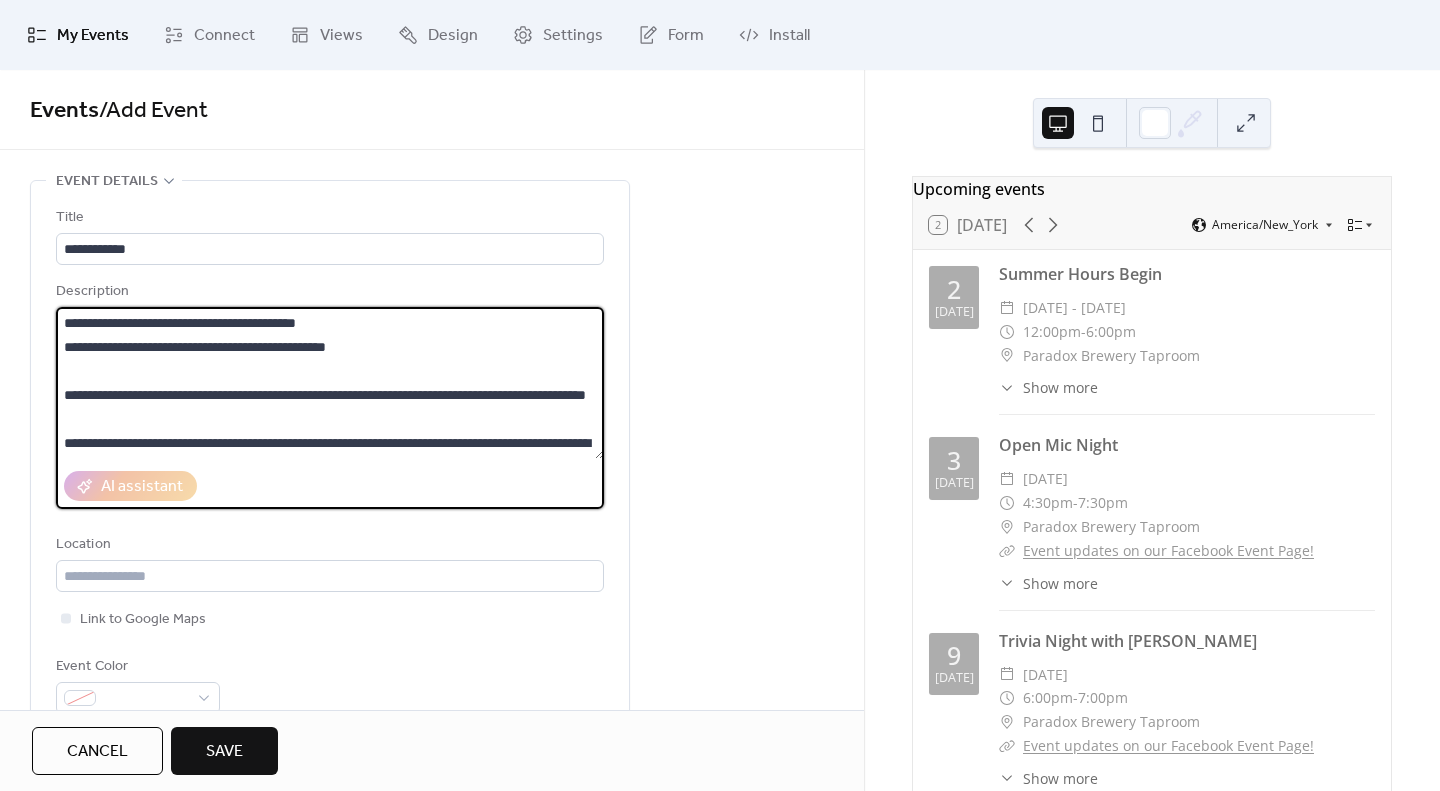 click on "**********" at bounding box center (330, 383) 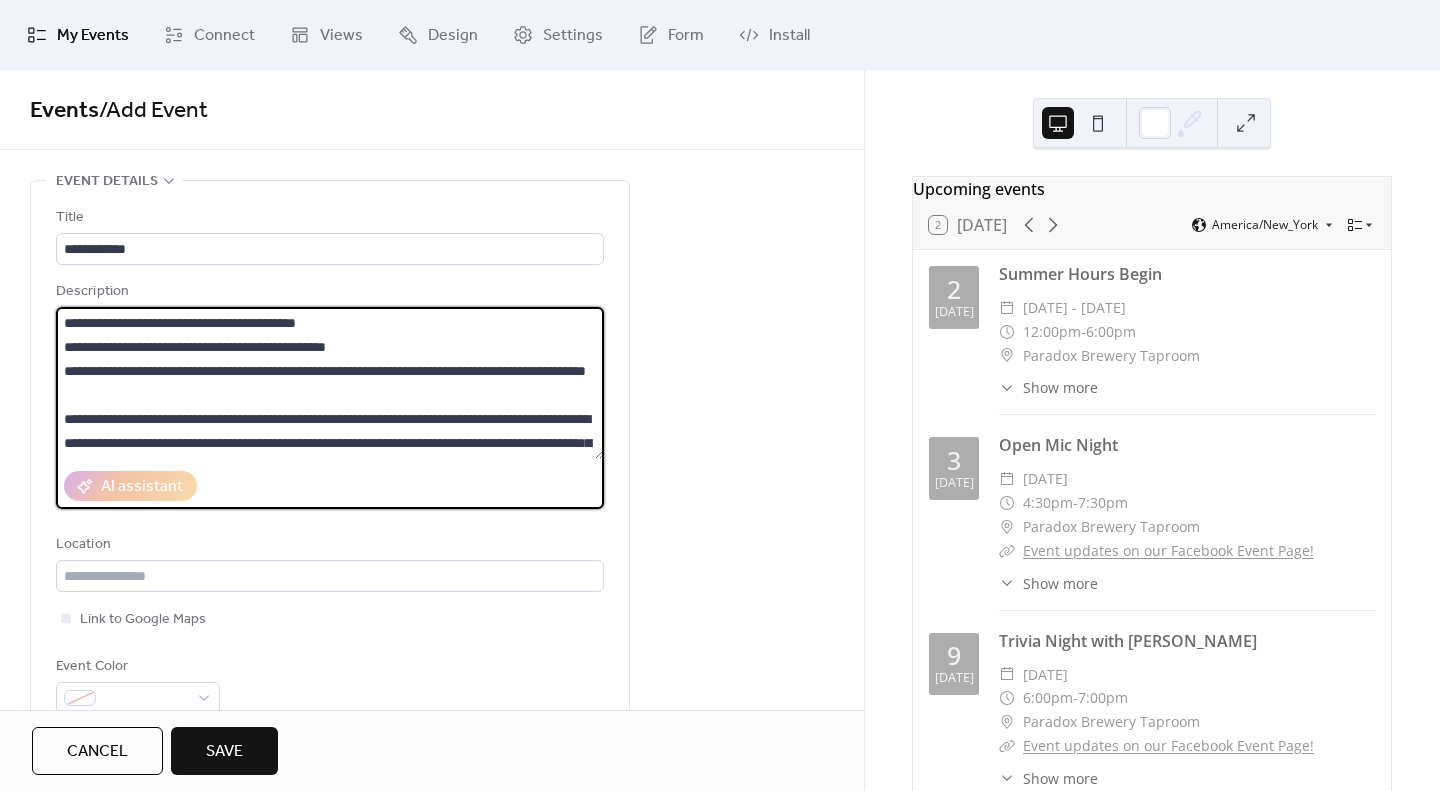 click on "**********" at bounding box center [330, 383] 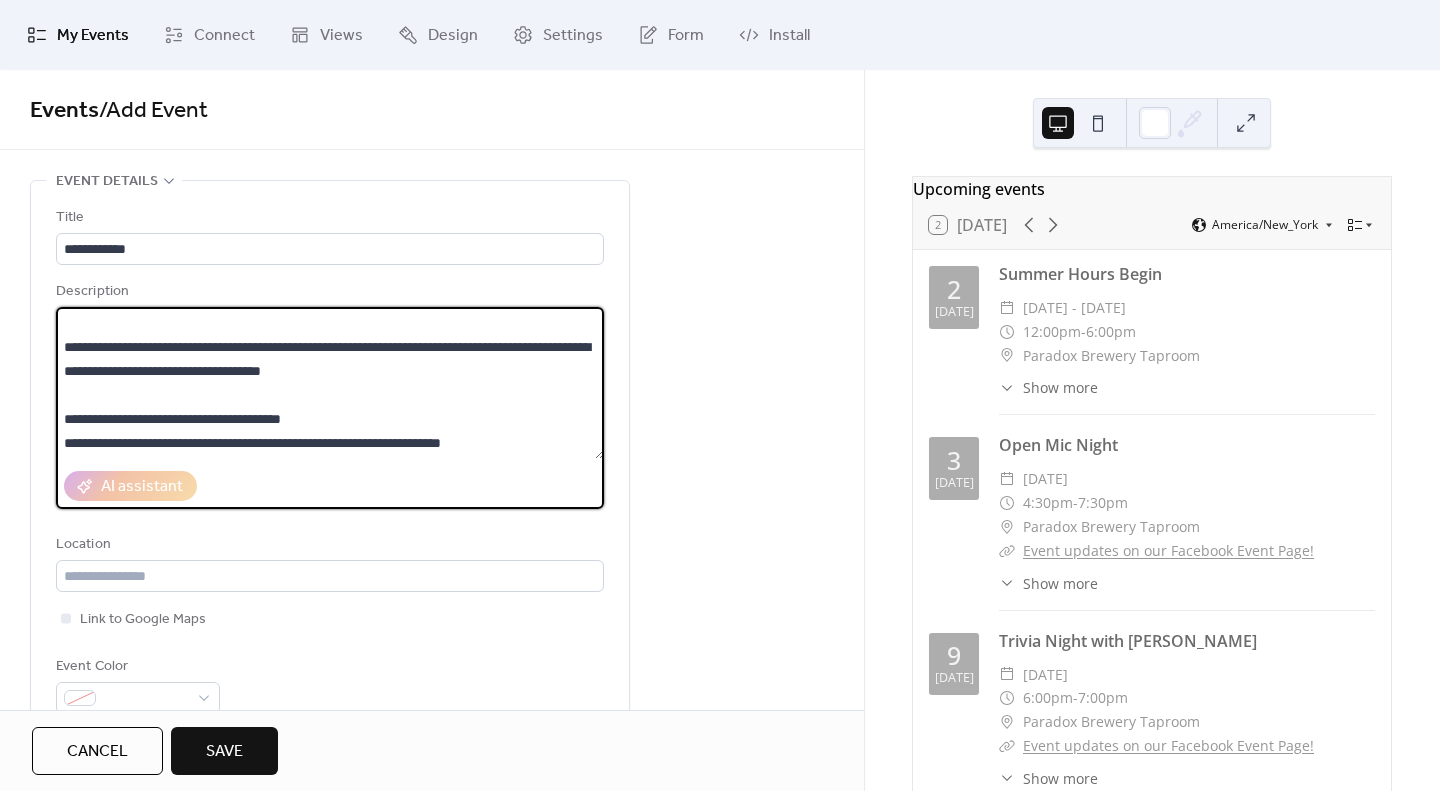 scroll, scrollTop: 240, scrollLeft: 0, axis: vertical 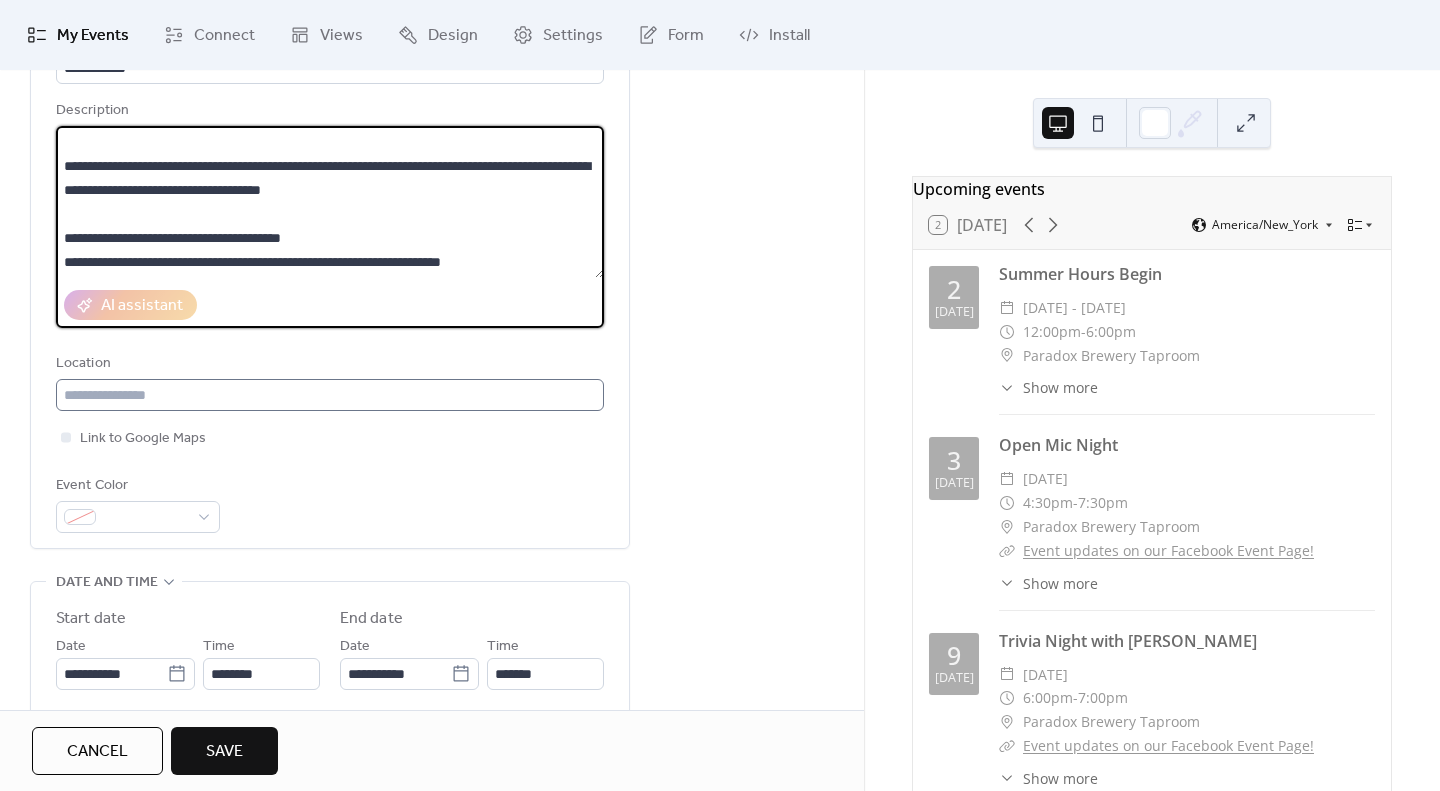 type on "**********" 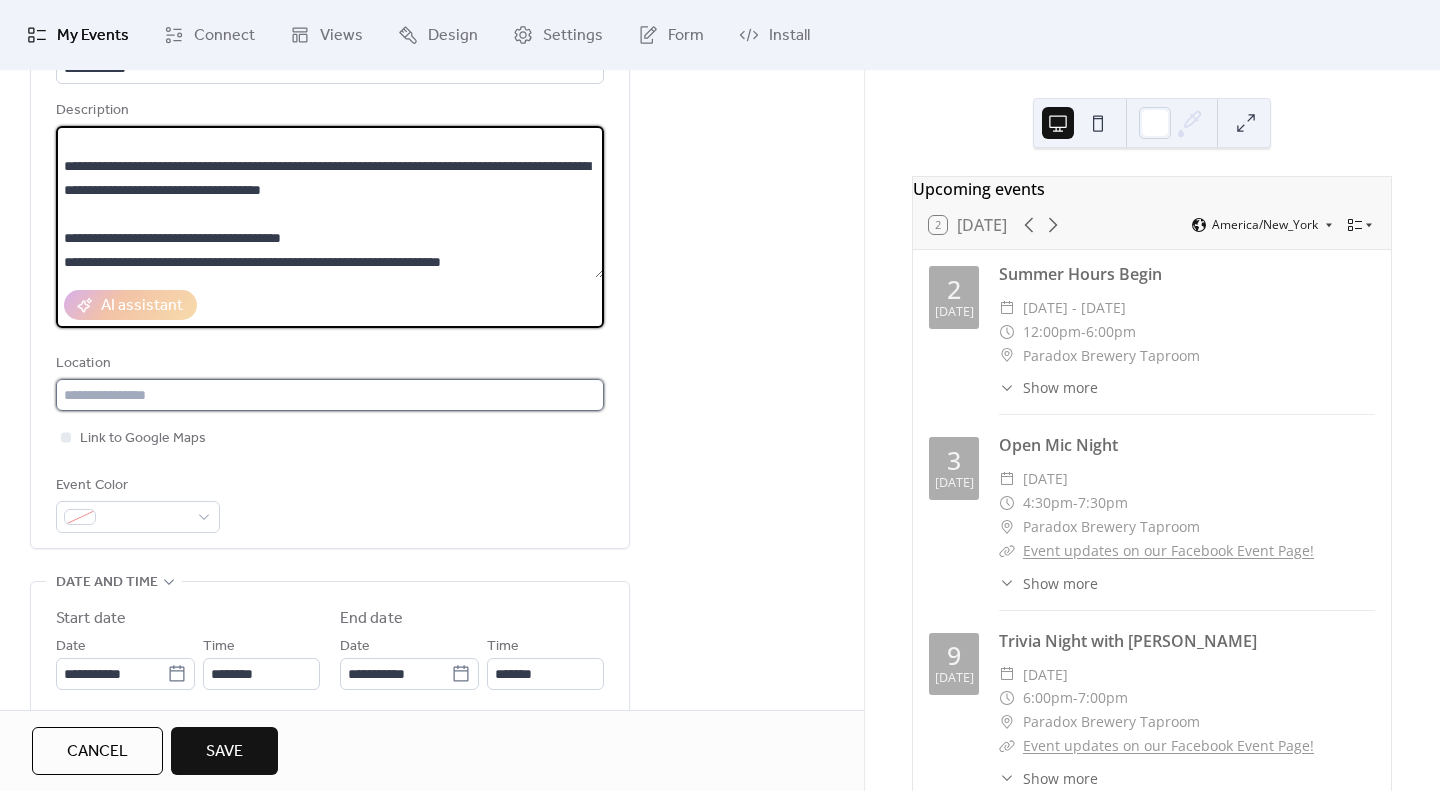 click at bounding box center [330, 395] 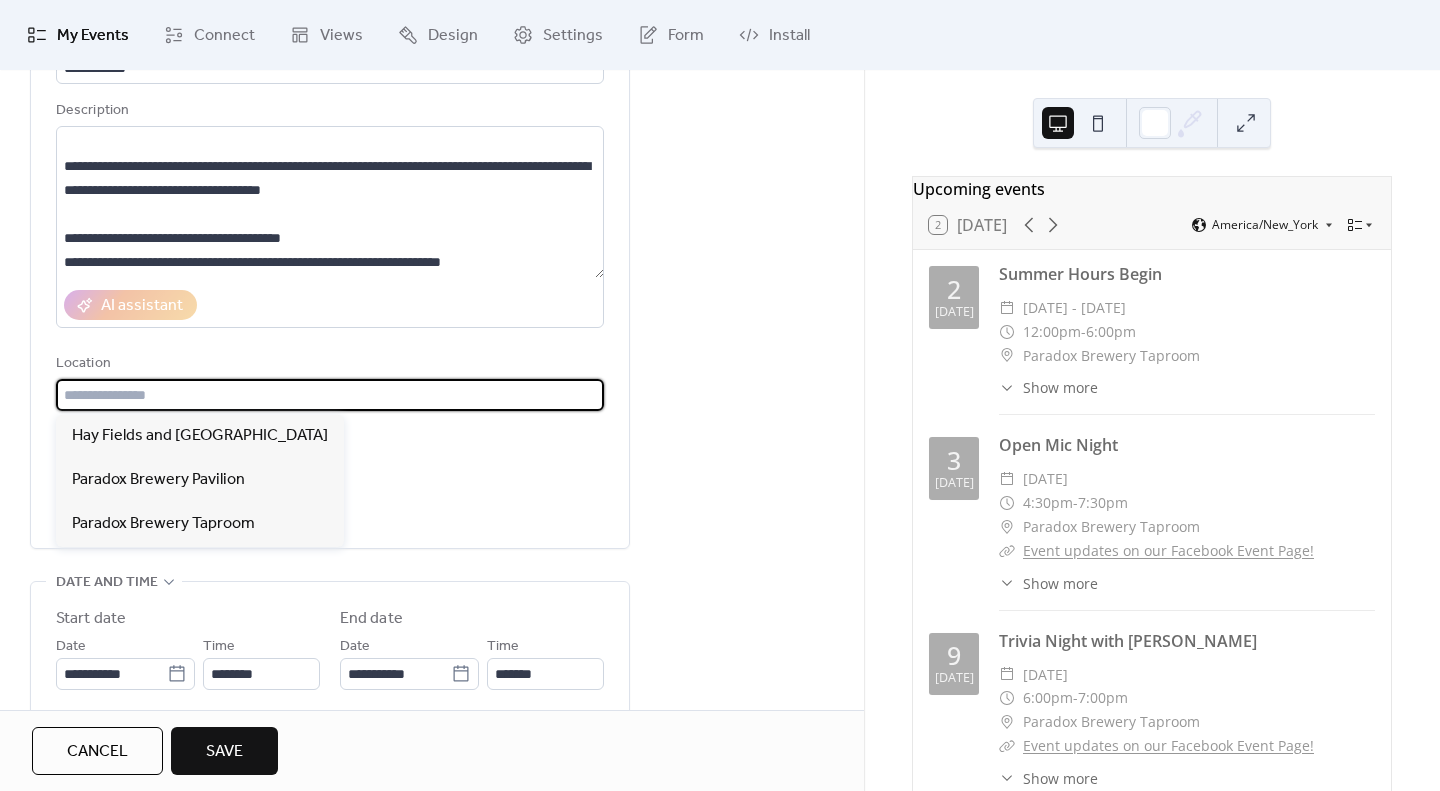 click on "Event Color" at bounding box center (330, 503) 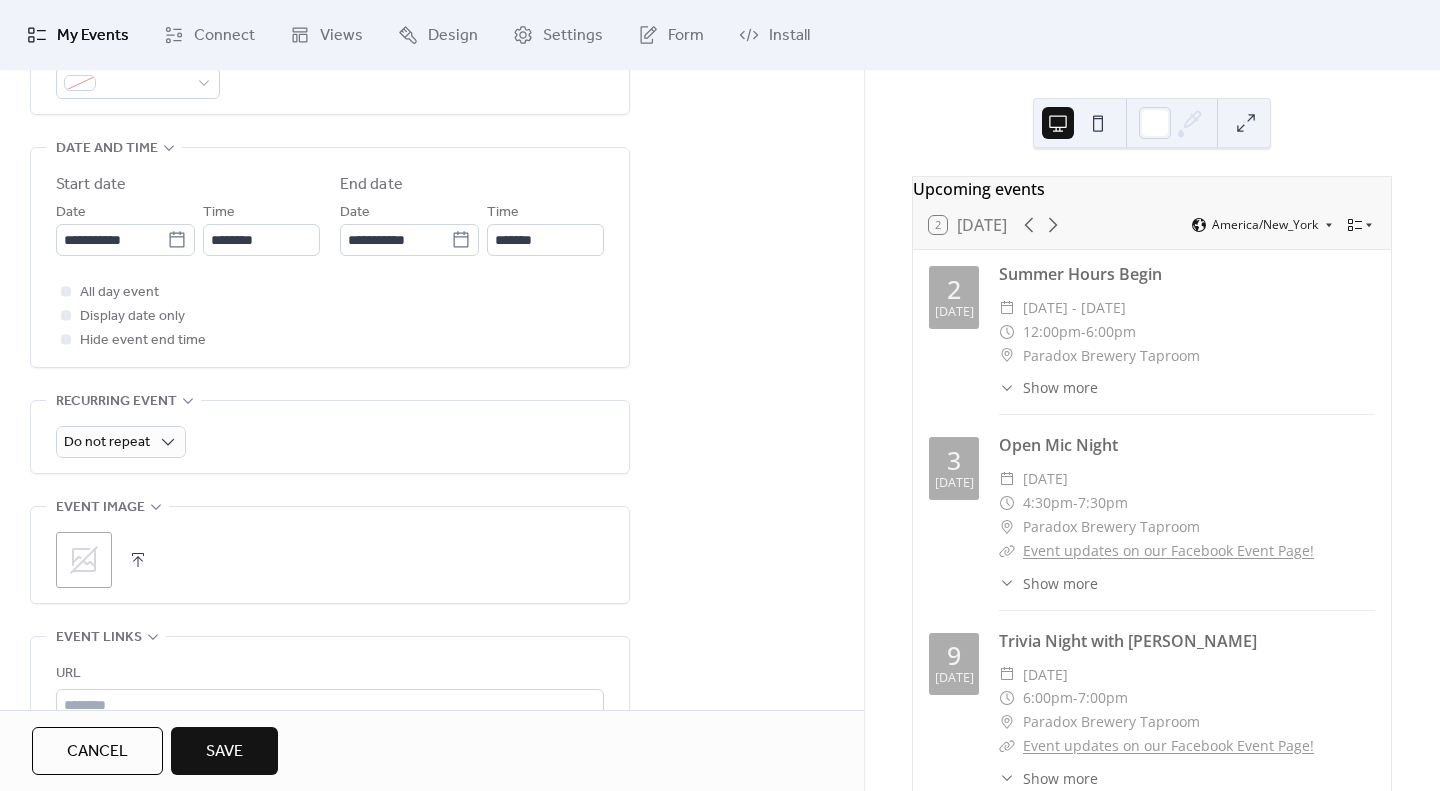 scroll, scrollTop: 617, scrollLeft: 0, axis: vertical 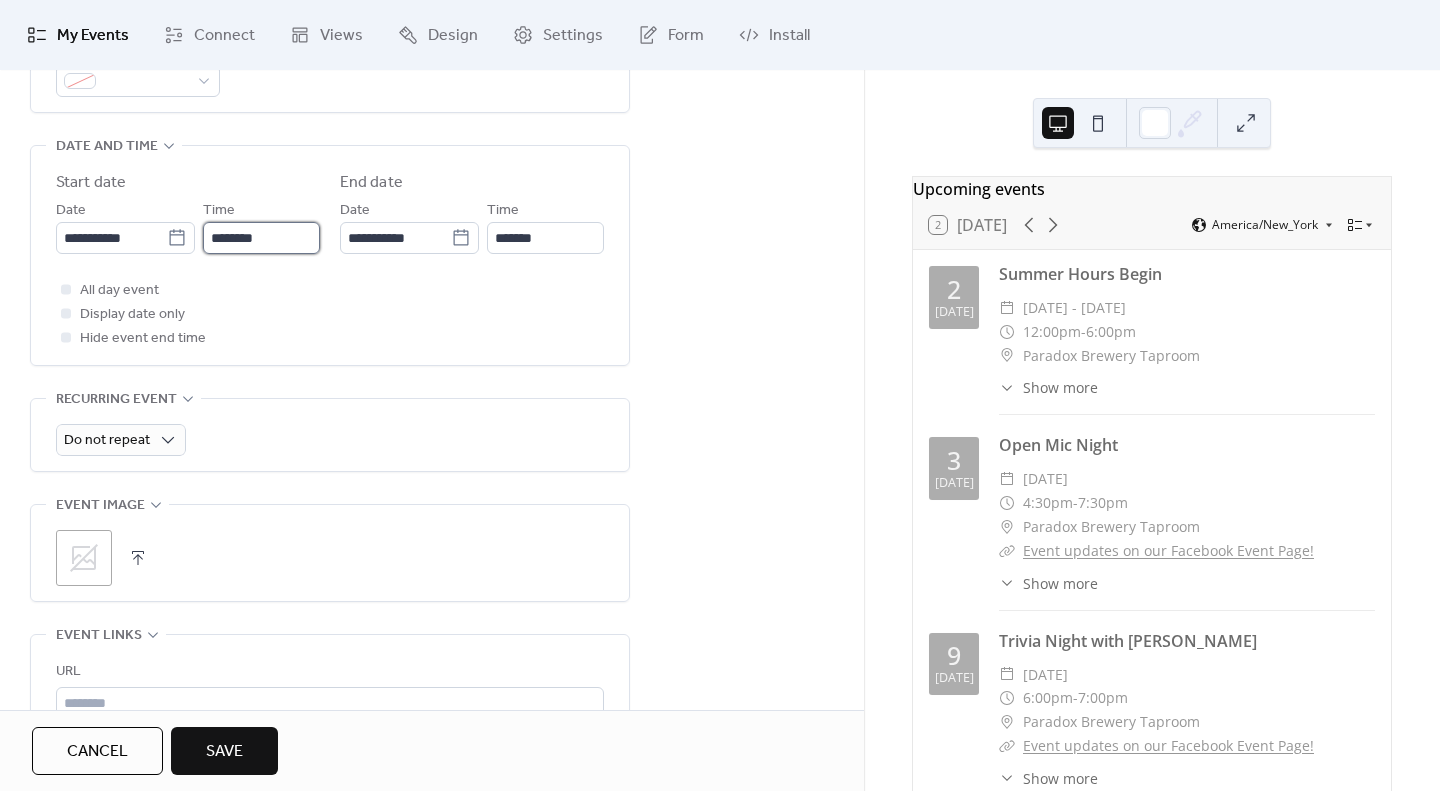 click on "********" at bounding box center [261, 238] 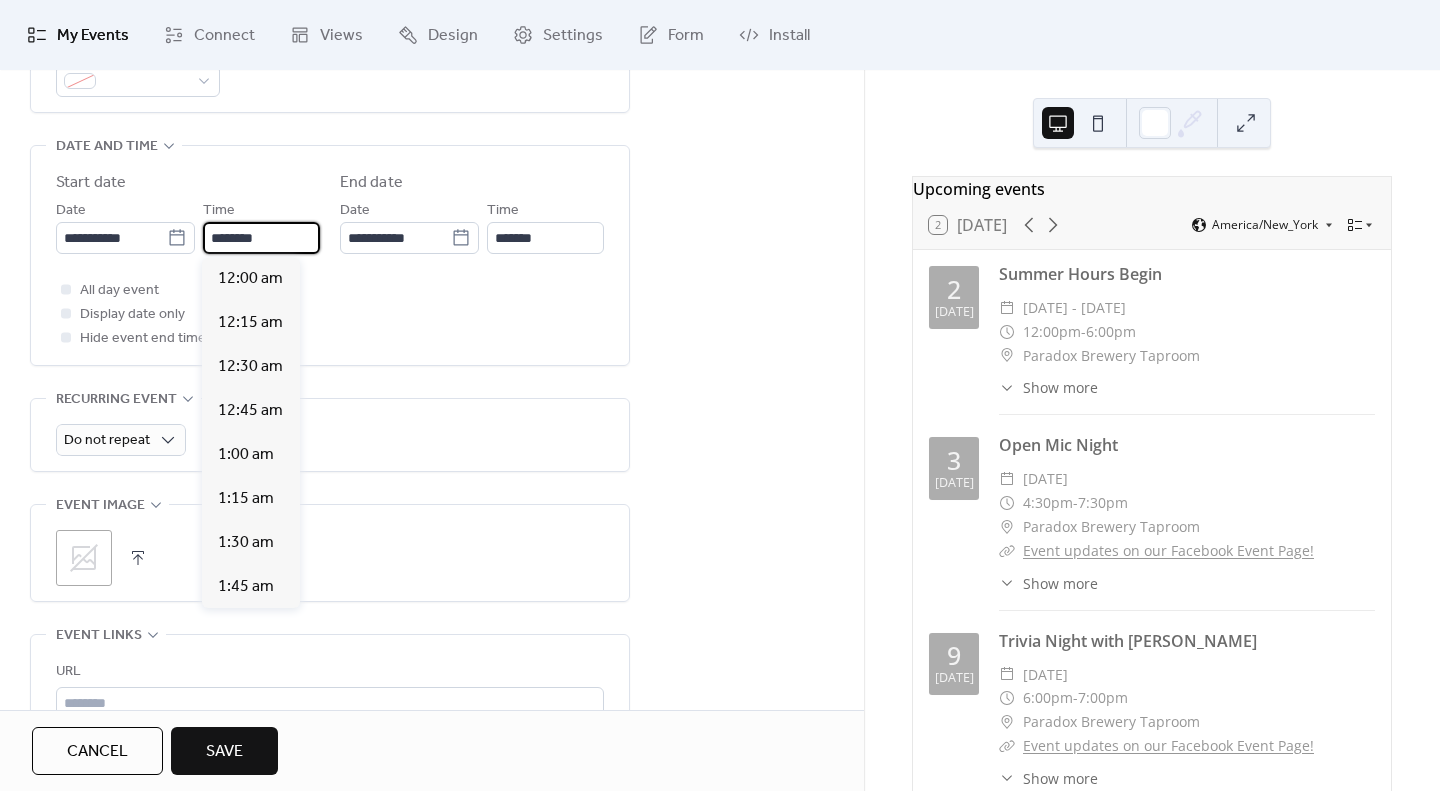 scroll, scrollTop: 2112, scrollLeft: 0, axis: vertical 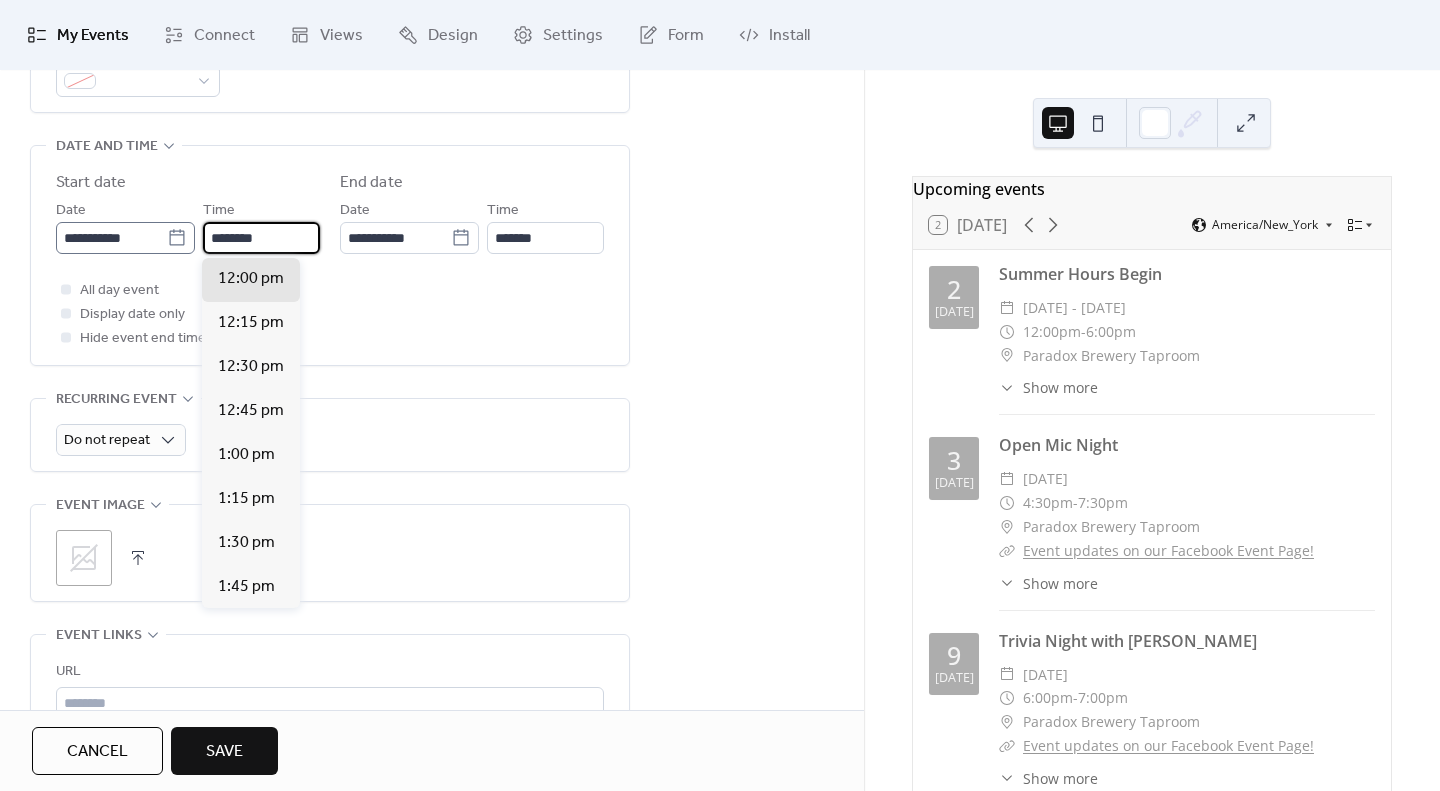 drag, startPoint x: 224, startPoint y: 235, endPoint x: 164, endPoint y: 233, distance: 60.033325 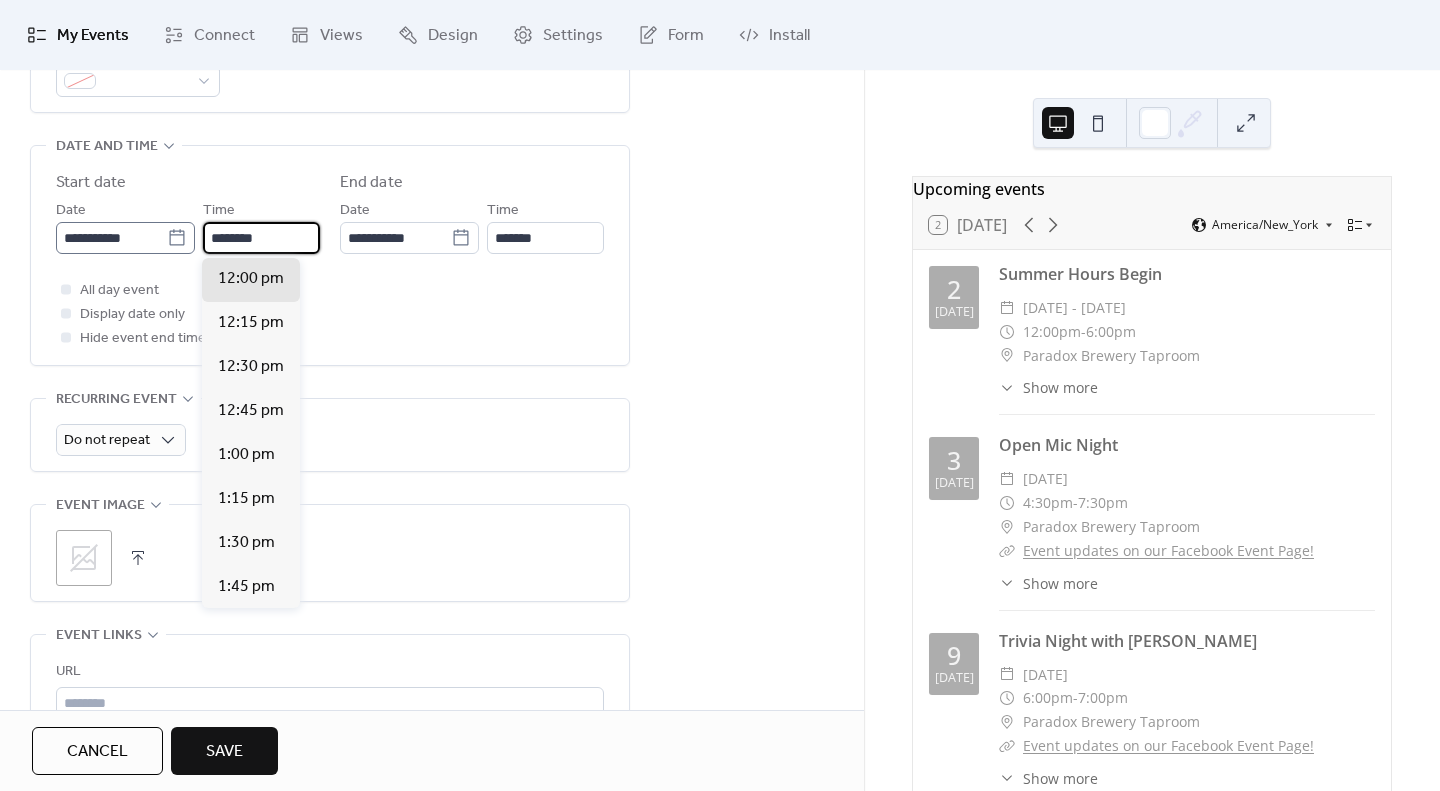 click on "**********" at bounding box center (188, 226) 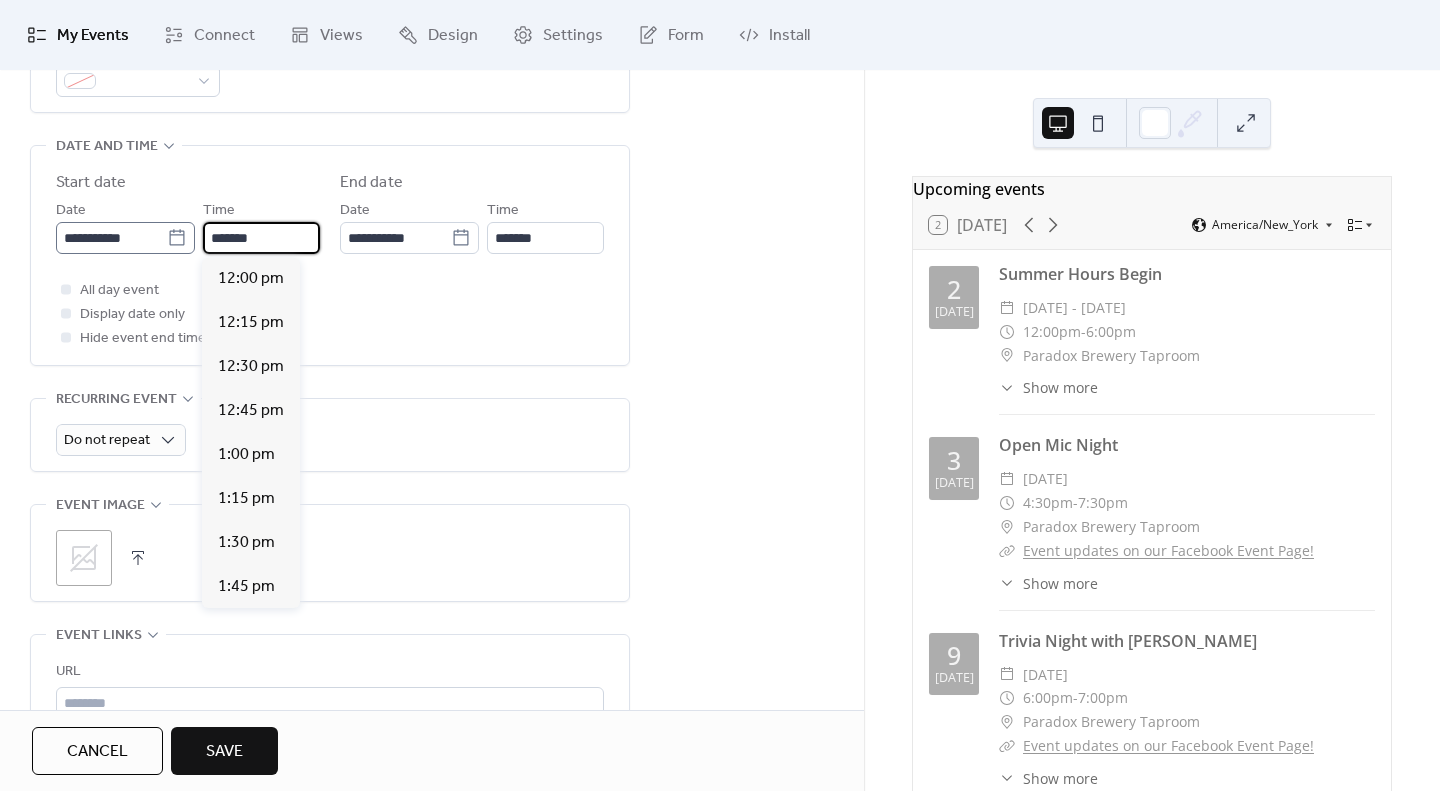 scroll, scrollTop: 2992, scrollLeft: 0, axis: vertical 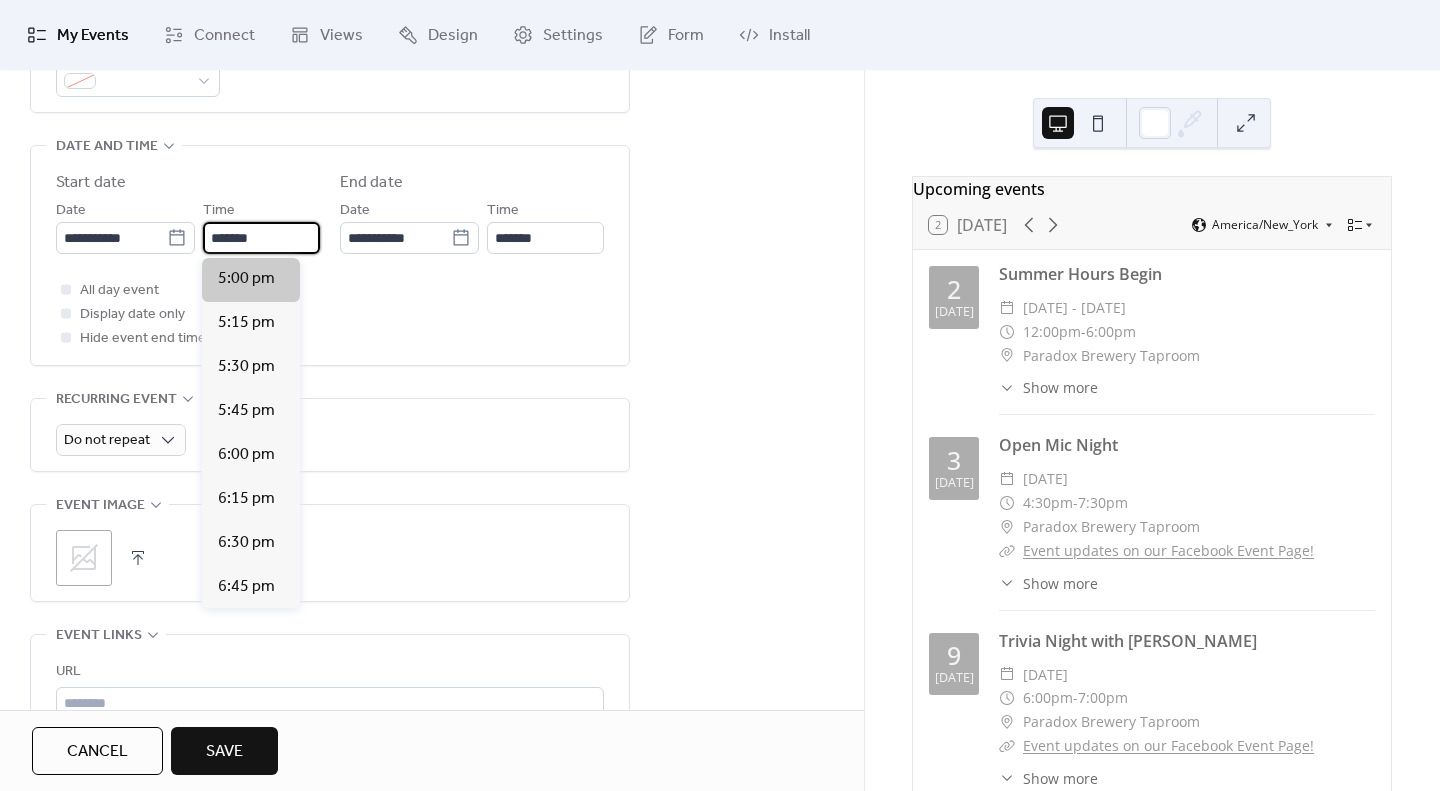 type on "*******" 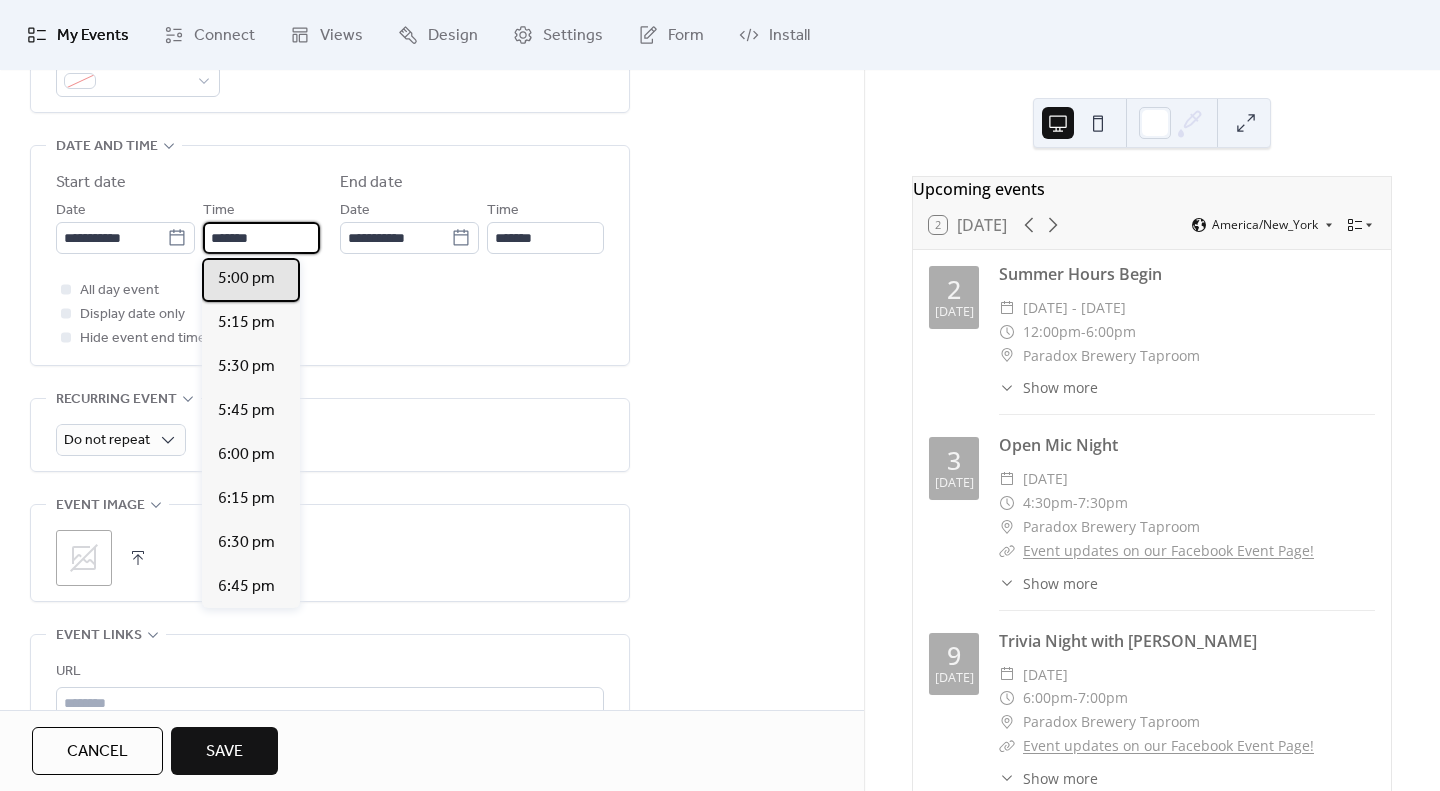 click on "5:00 pm" at bounding box center [246, 279] 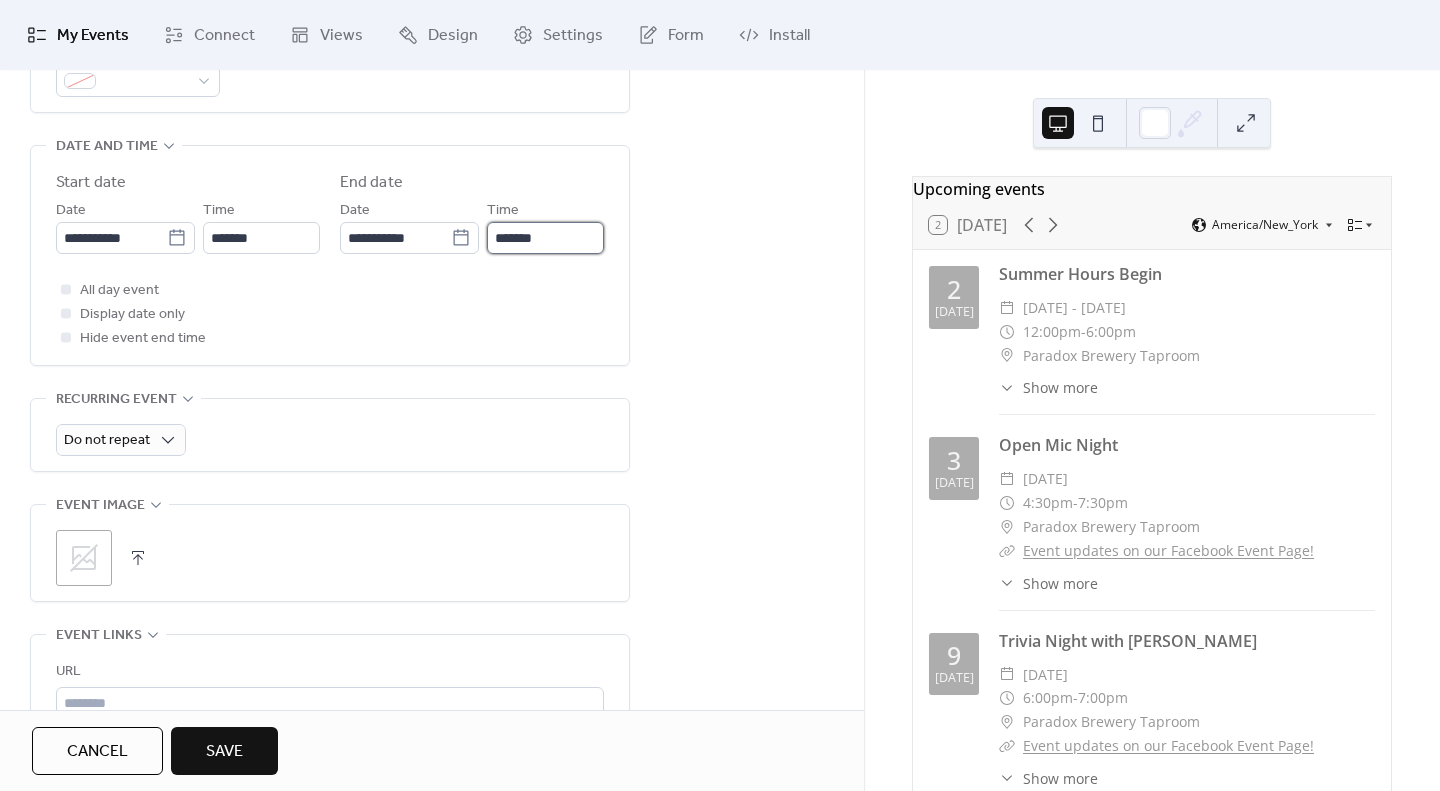click on "*******" at bounding box center [545, 238] 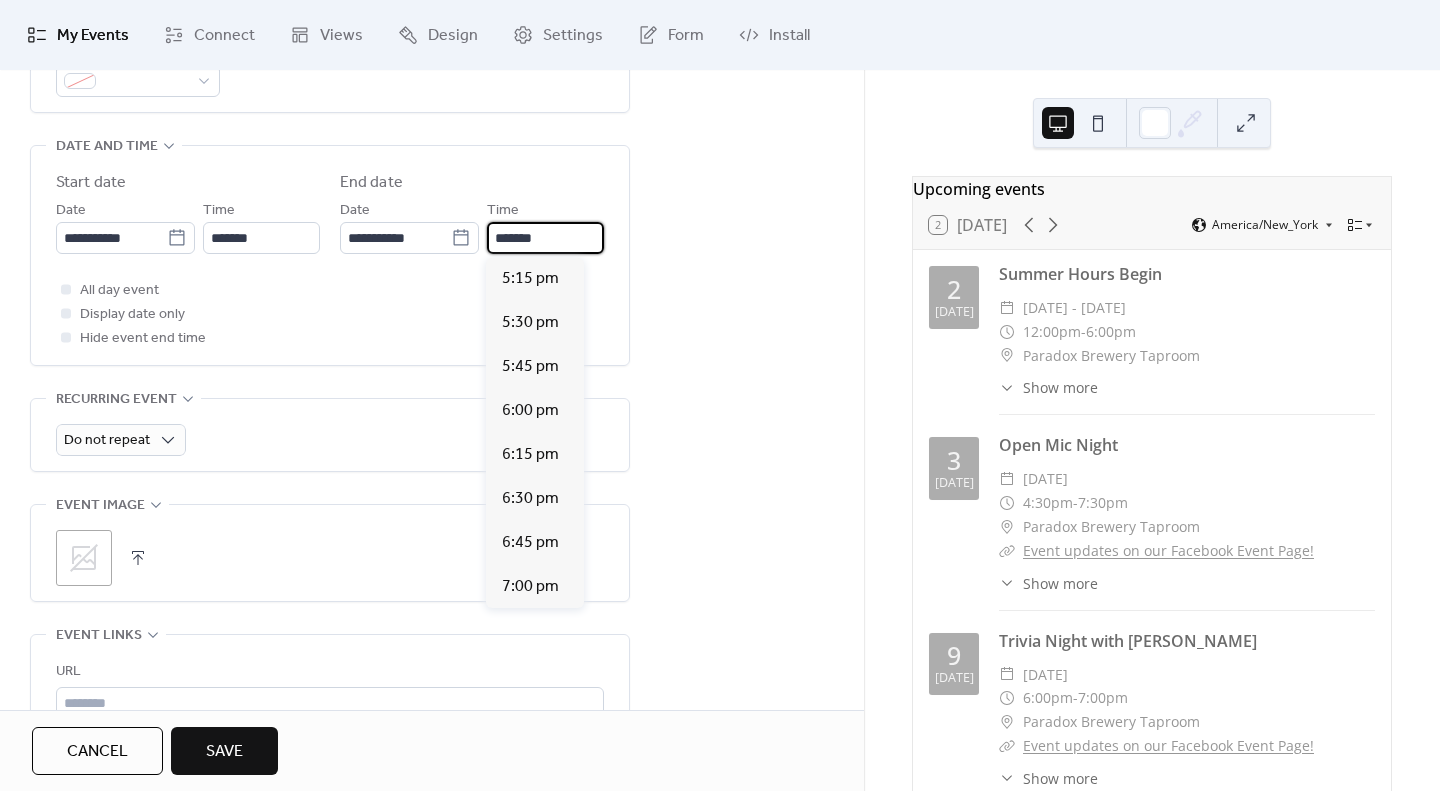 scroll, scrollTop: 484, scrollLeft: 0, axis: vertical 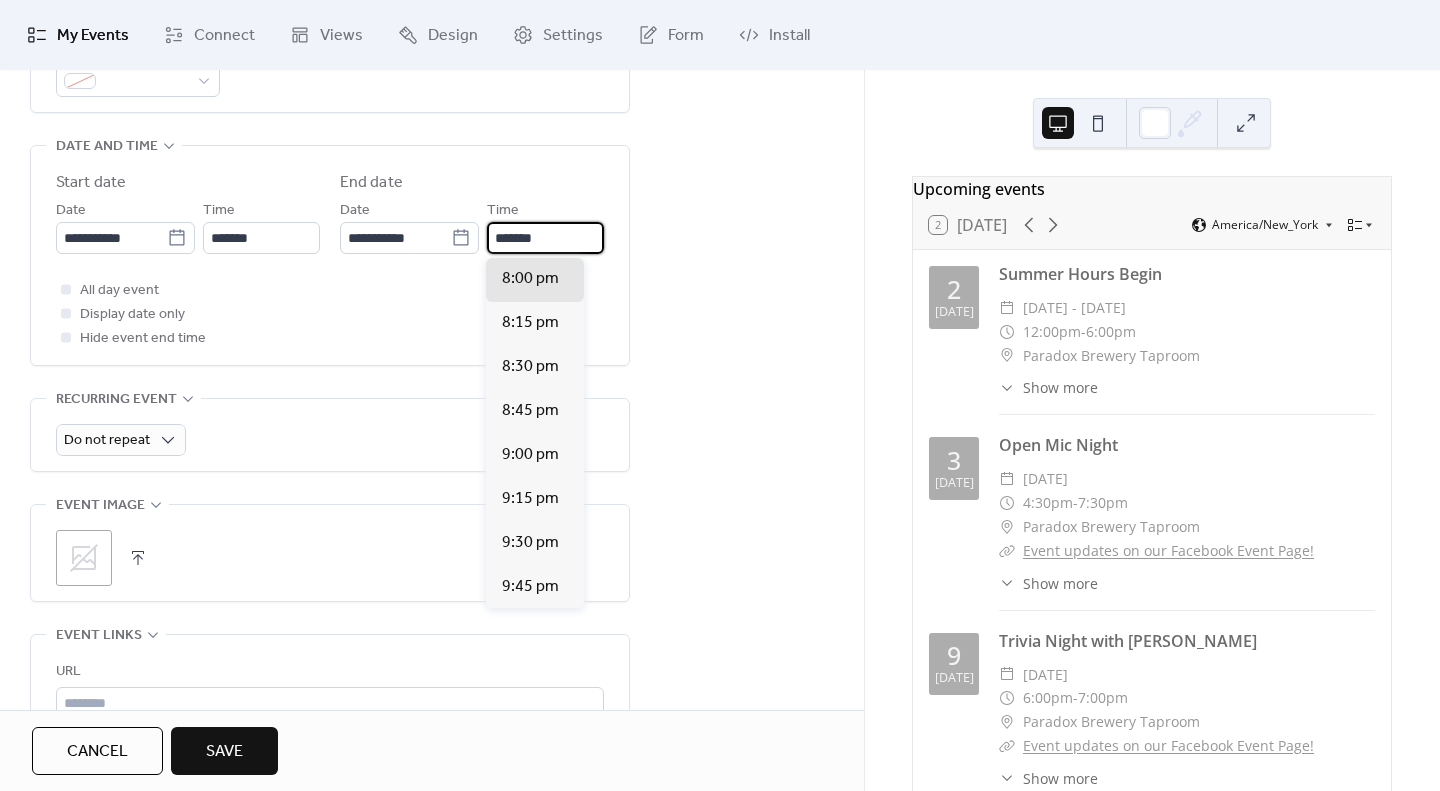 type on "*******" 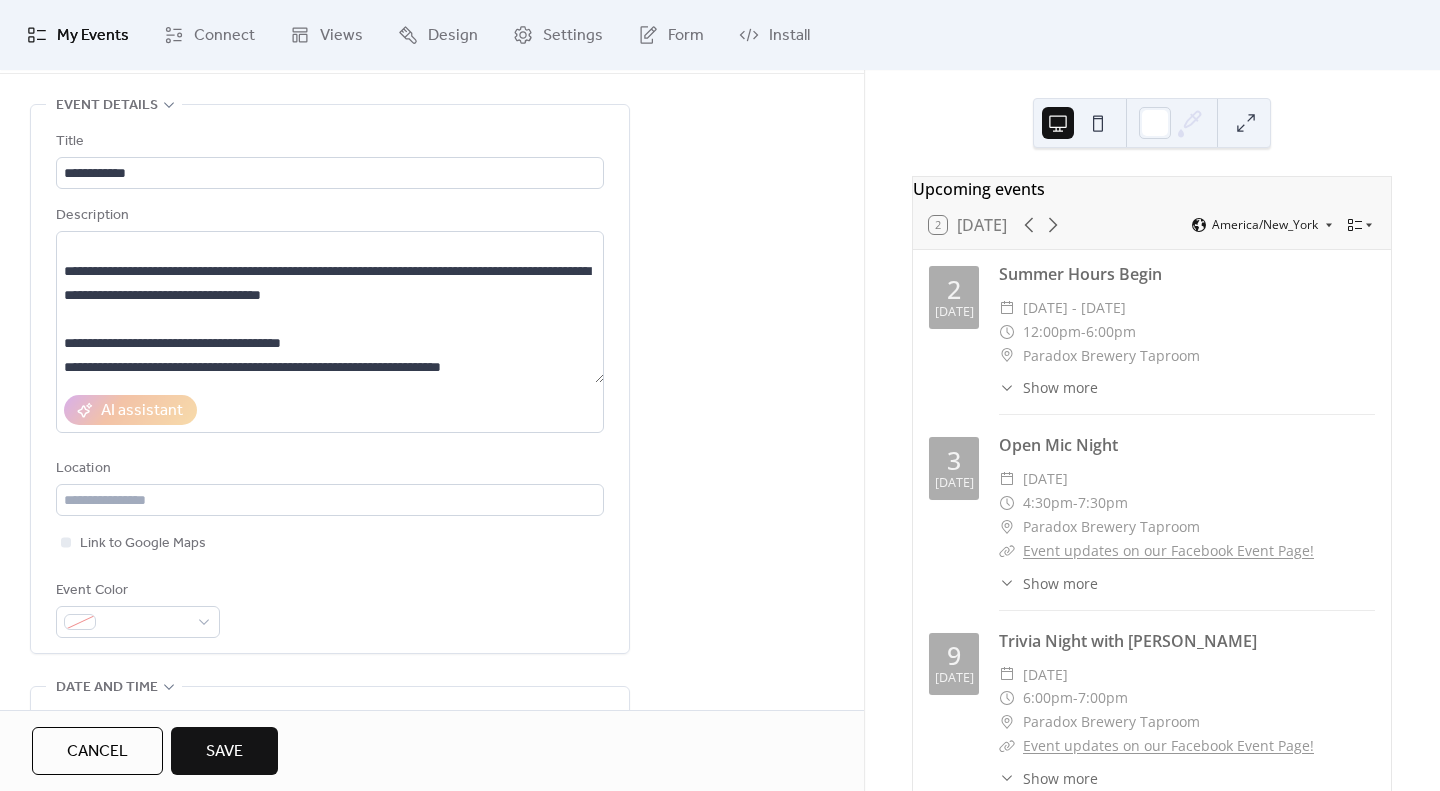 scroll, scrollTop: 0, scrollLeft: 0, axis: both 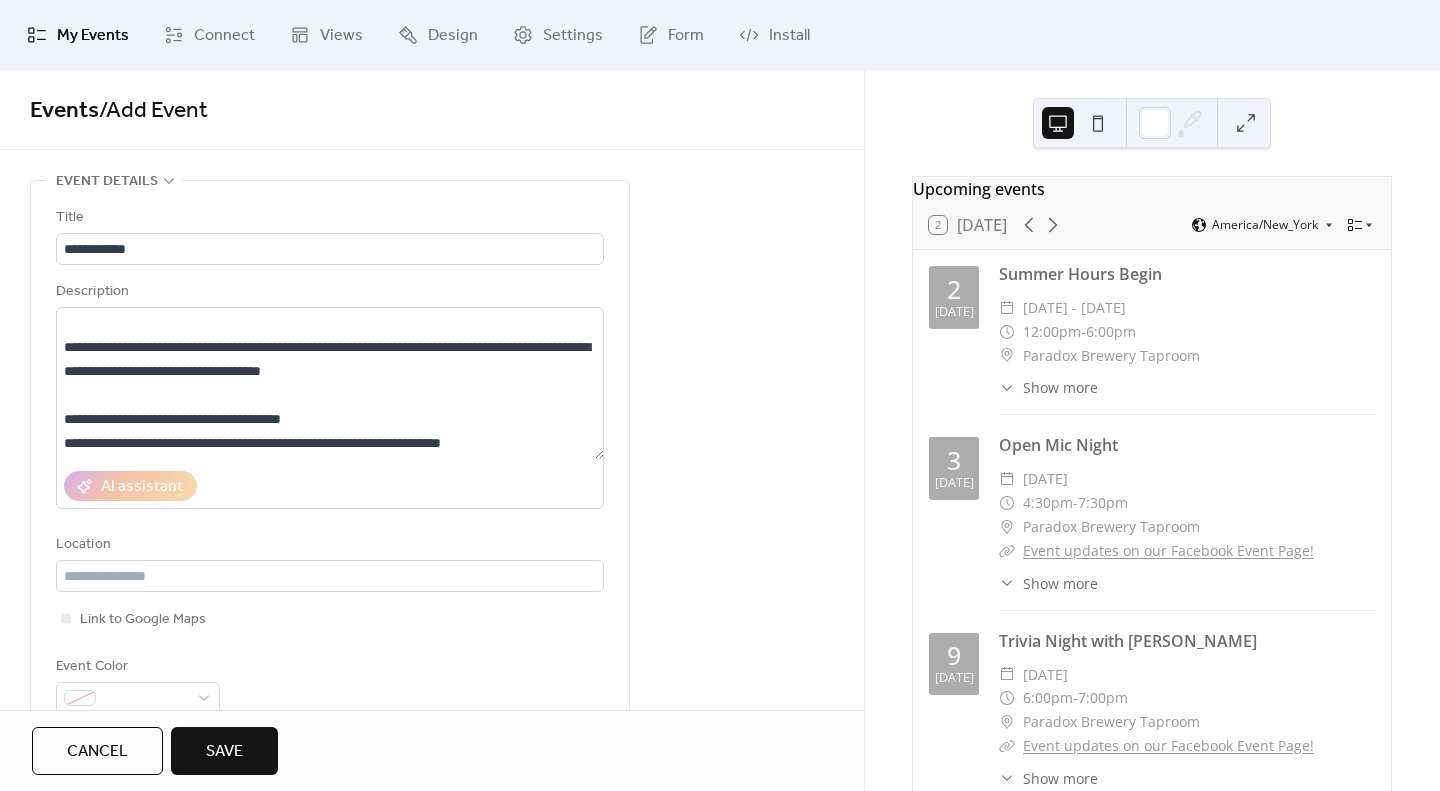 click on "Save" at bounding box center [224, 751] 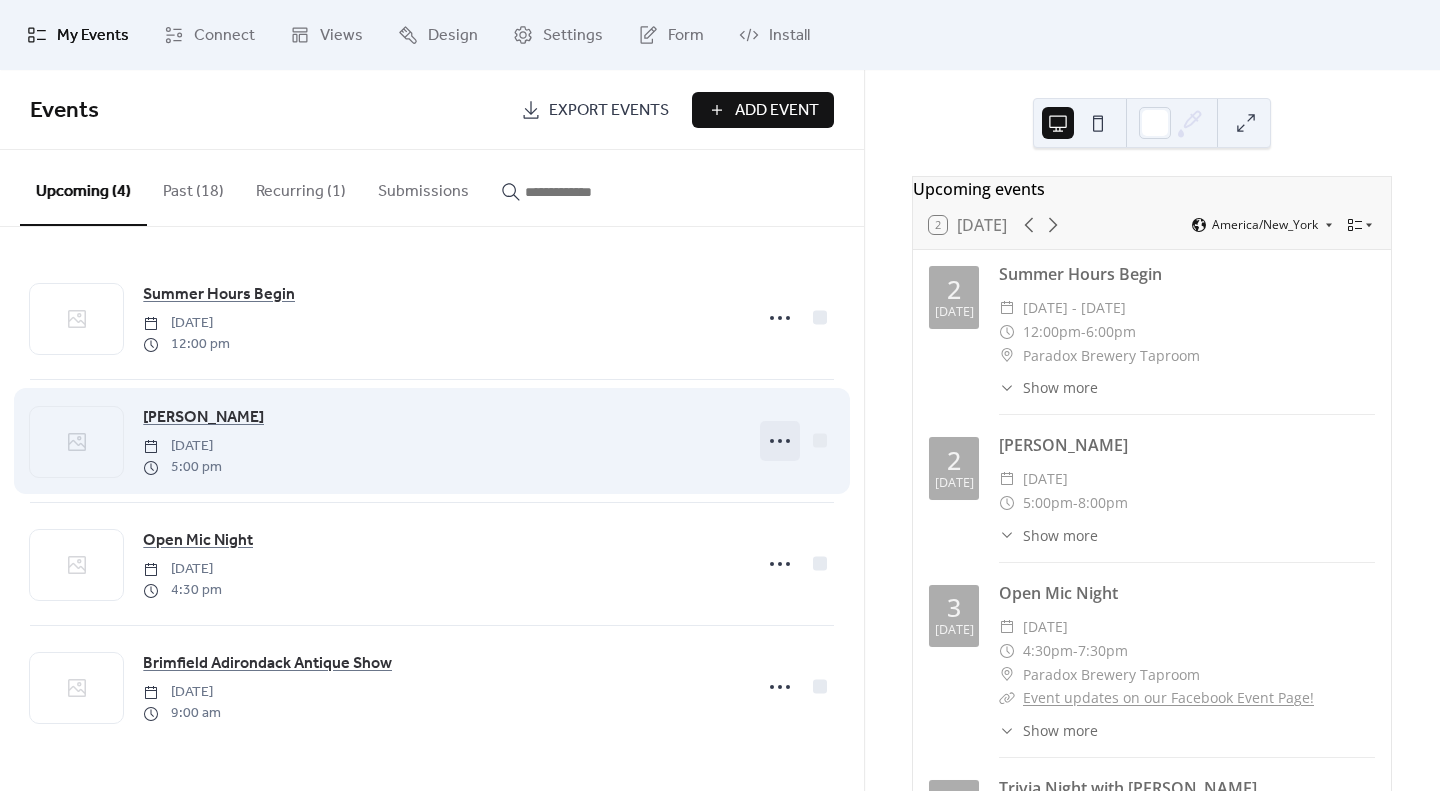 click 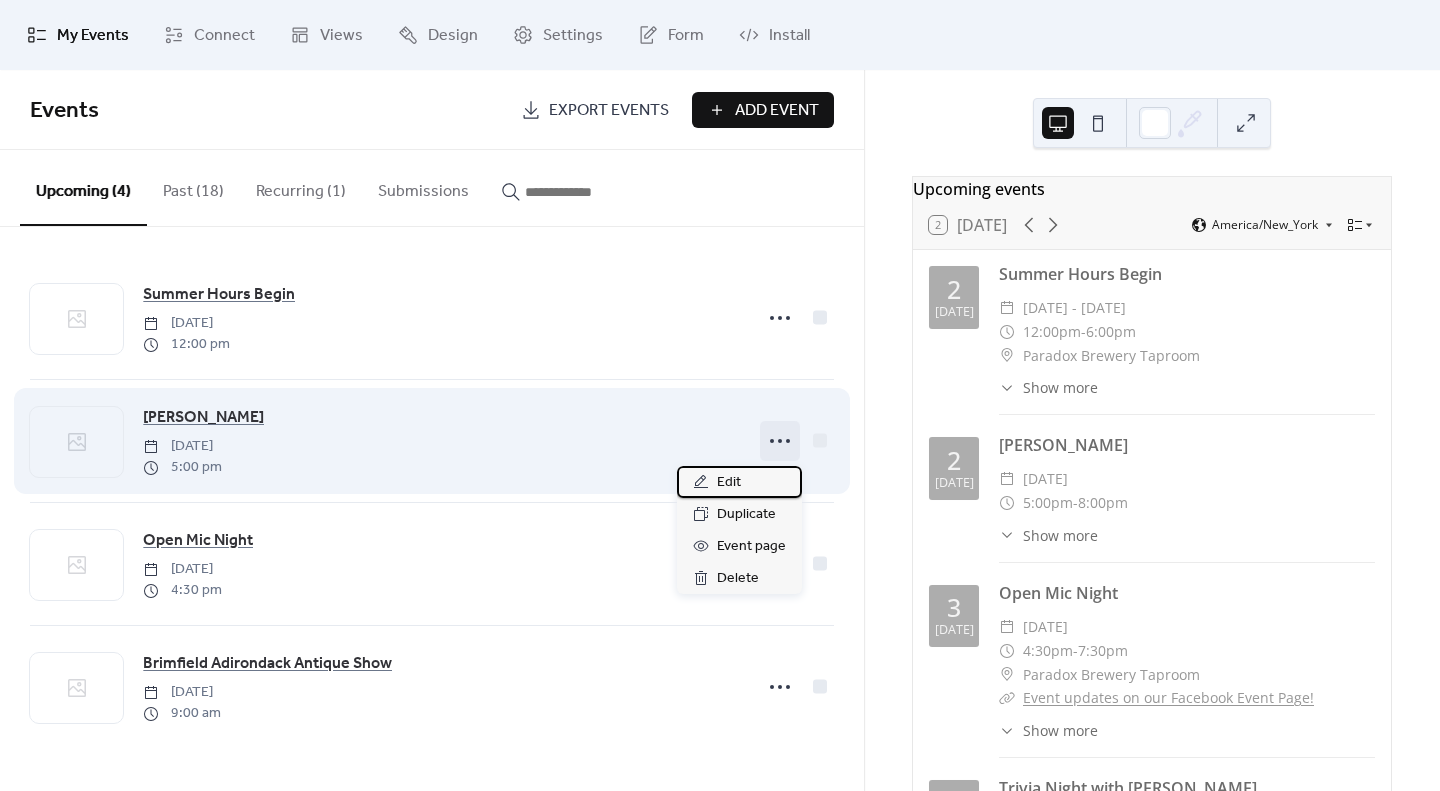 click on "Edit" at bounding box center [739, 482] 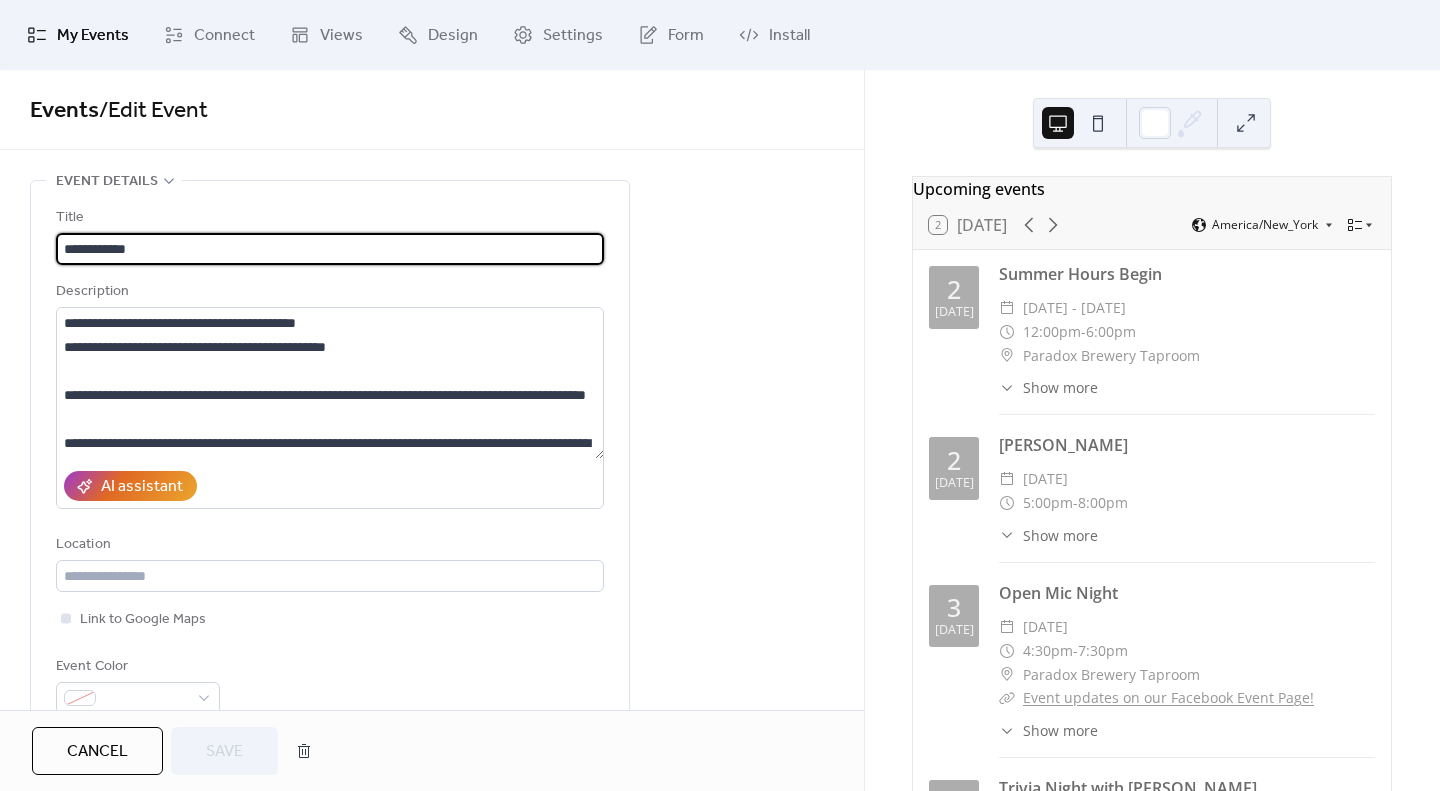 scroll, scrollTop: 376, scrollLeft: 0, axis: vertical 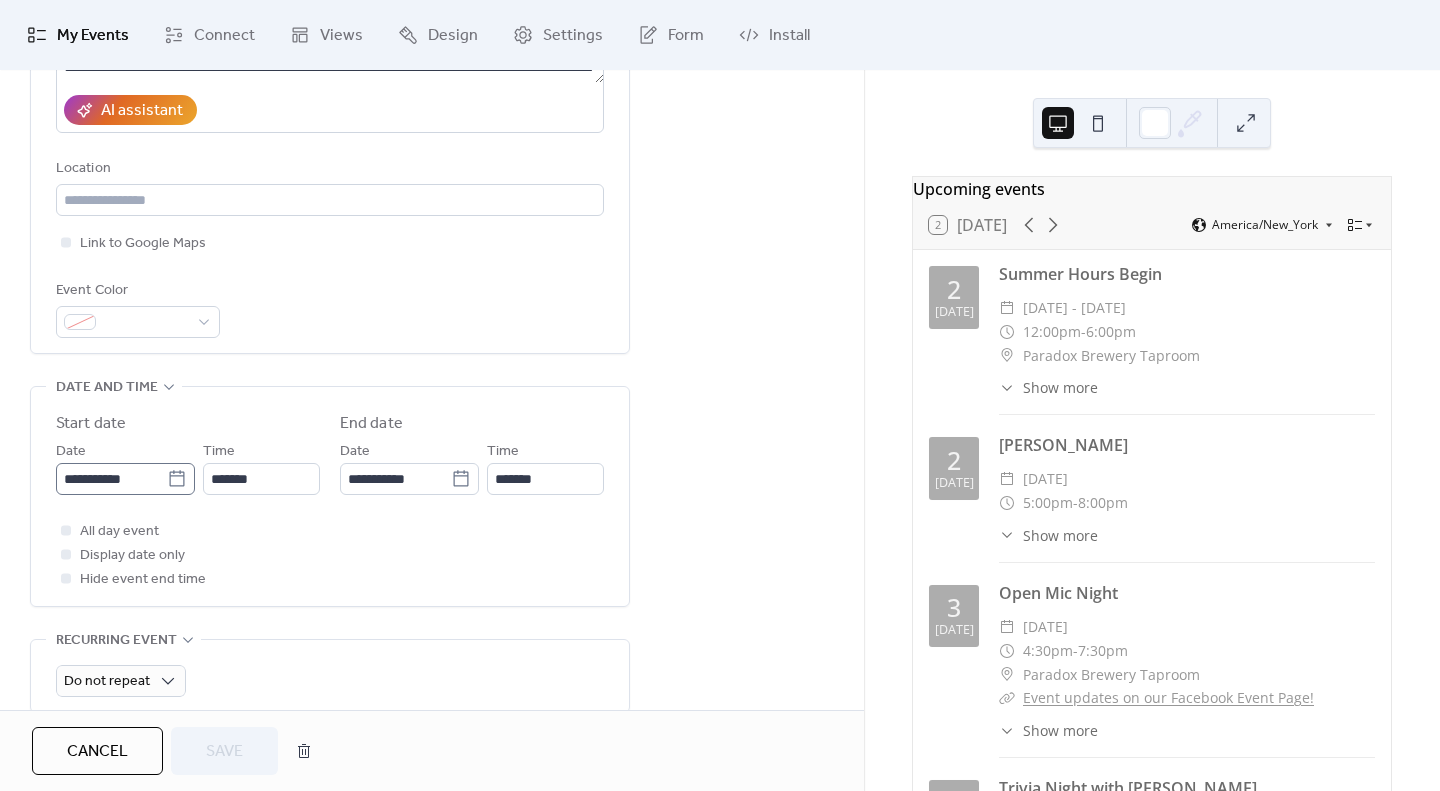 click 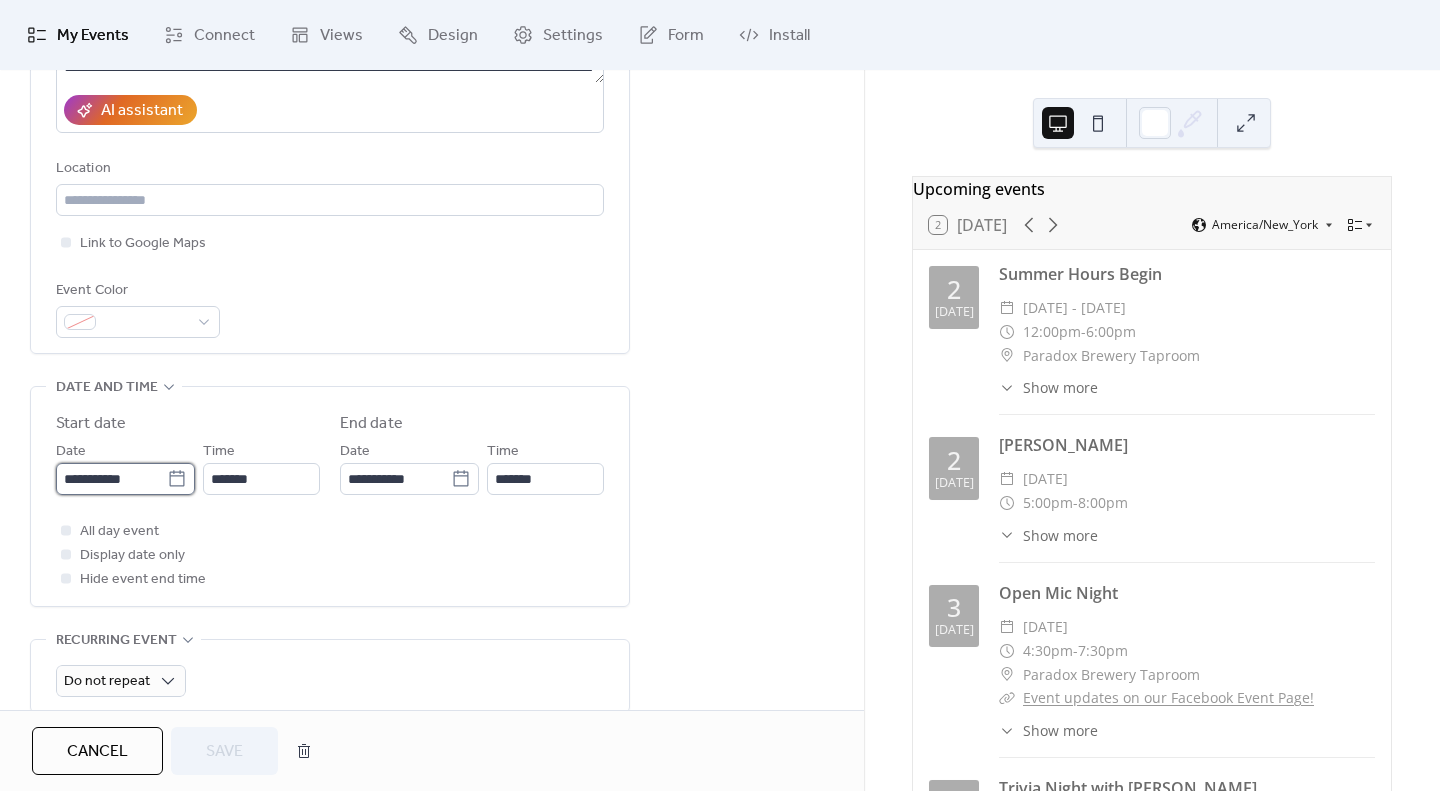 click on "**********" at bounding box center [111, 479] 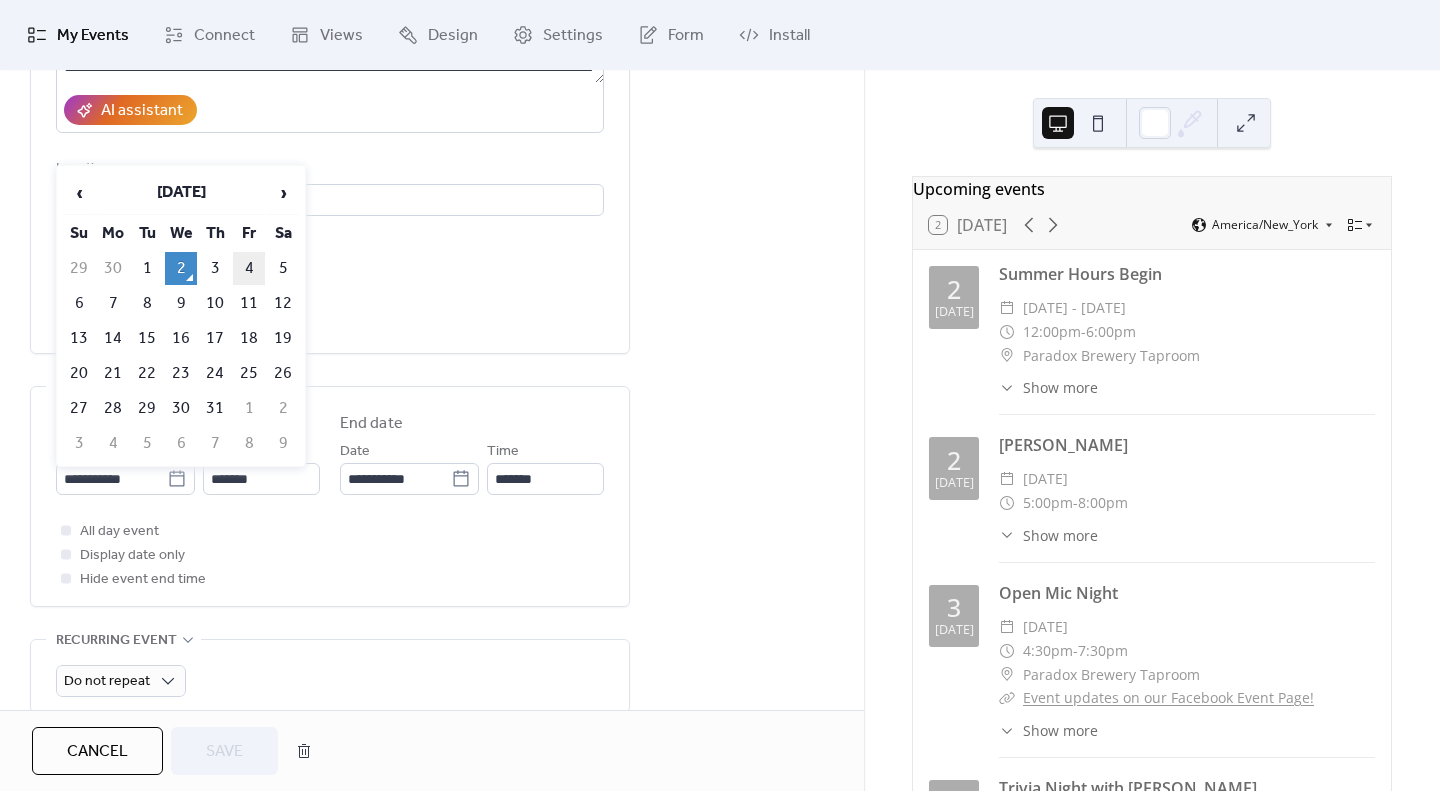 click on "4" at bounding box center (249, 268) 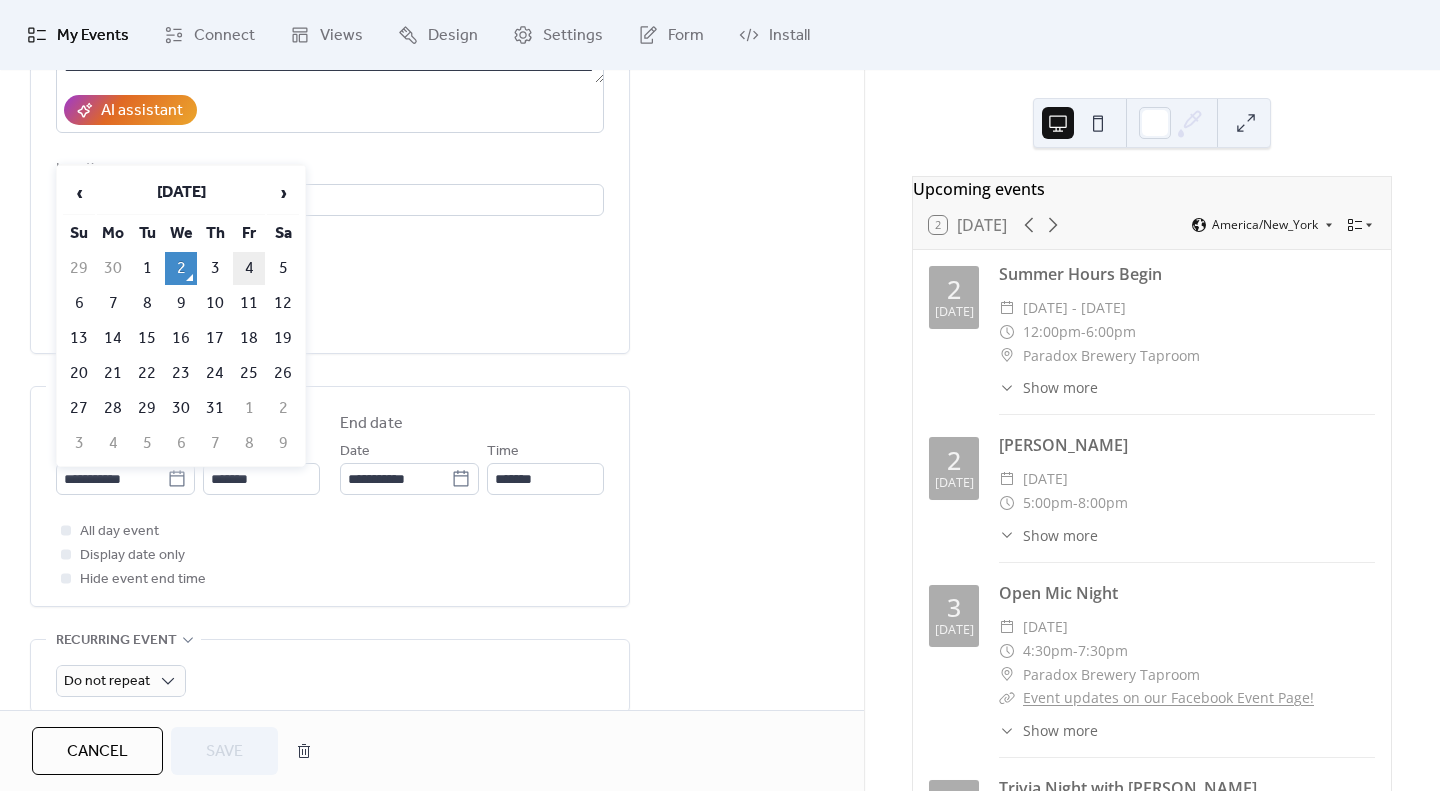 type on "**********" 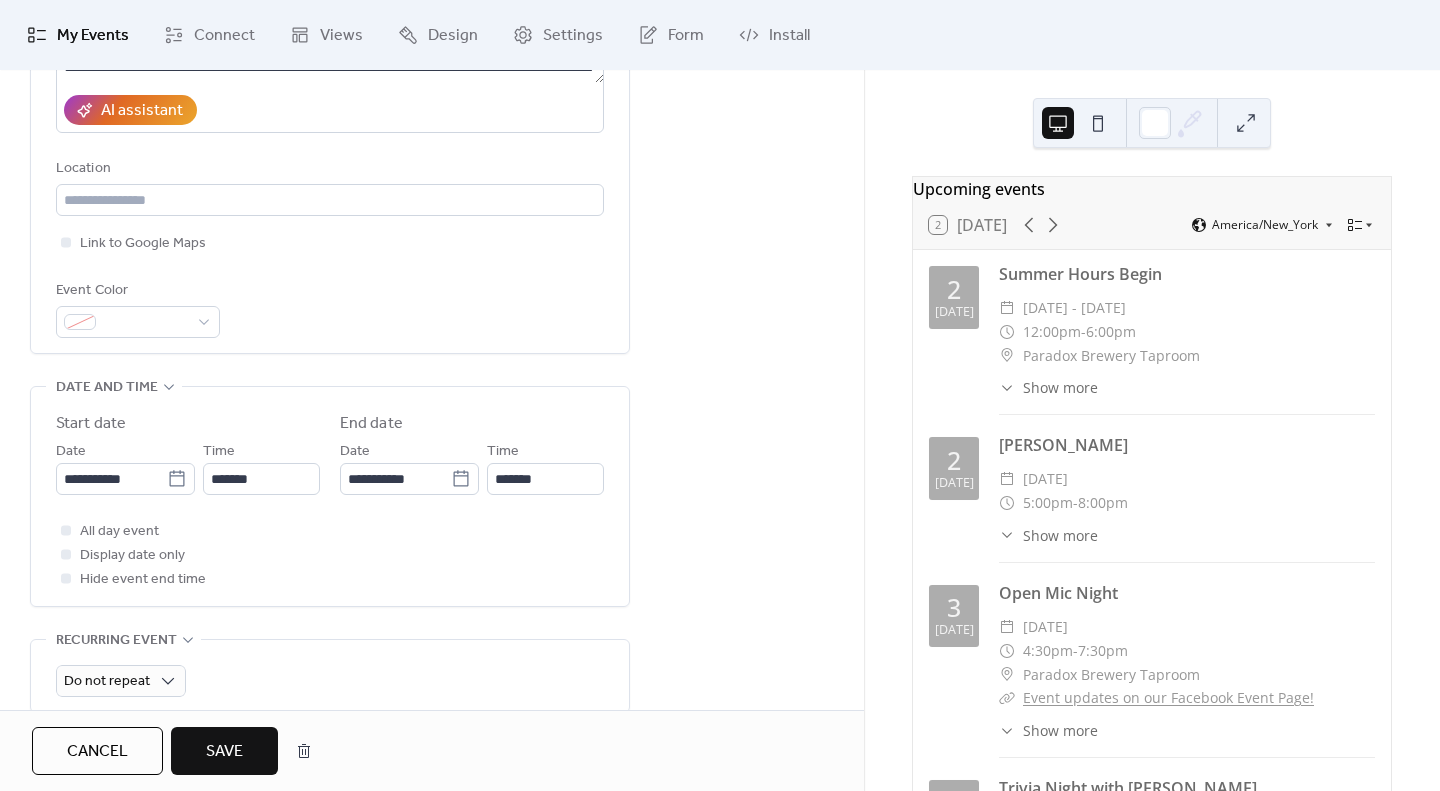 scroll, scrollTop: 553, scrollLeft: 0, axis: vertical 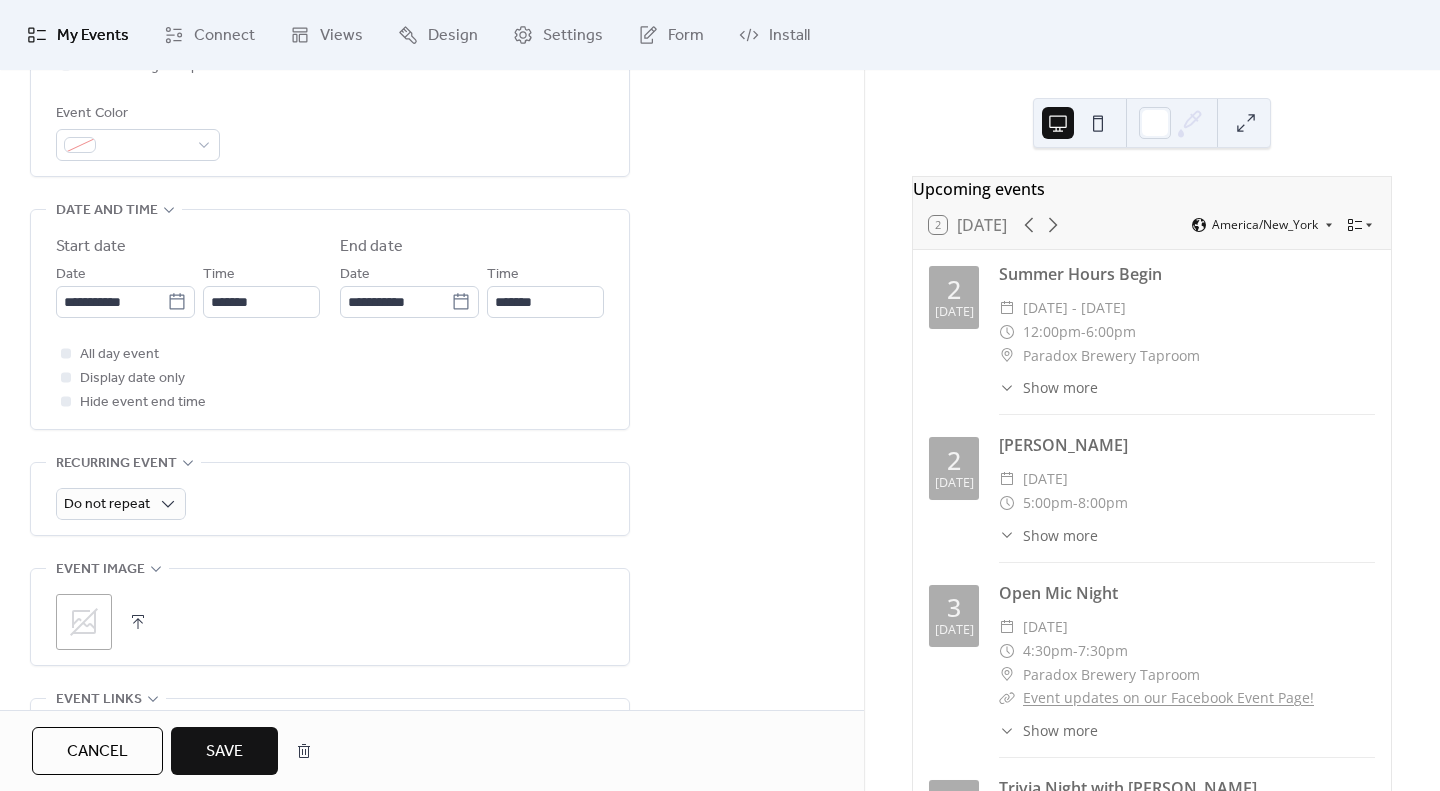 click on "Save" at bounding box center (224, 752) 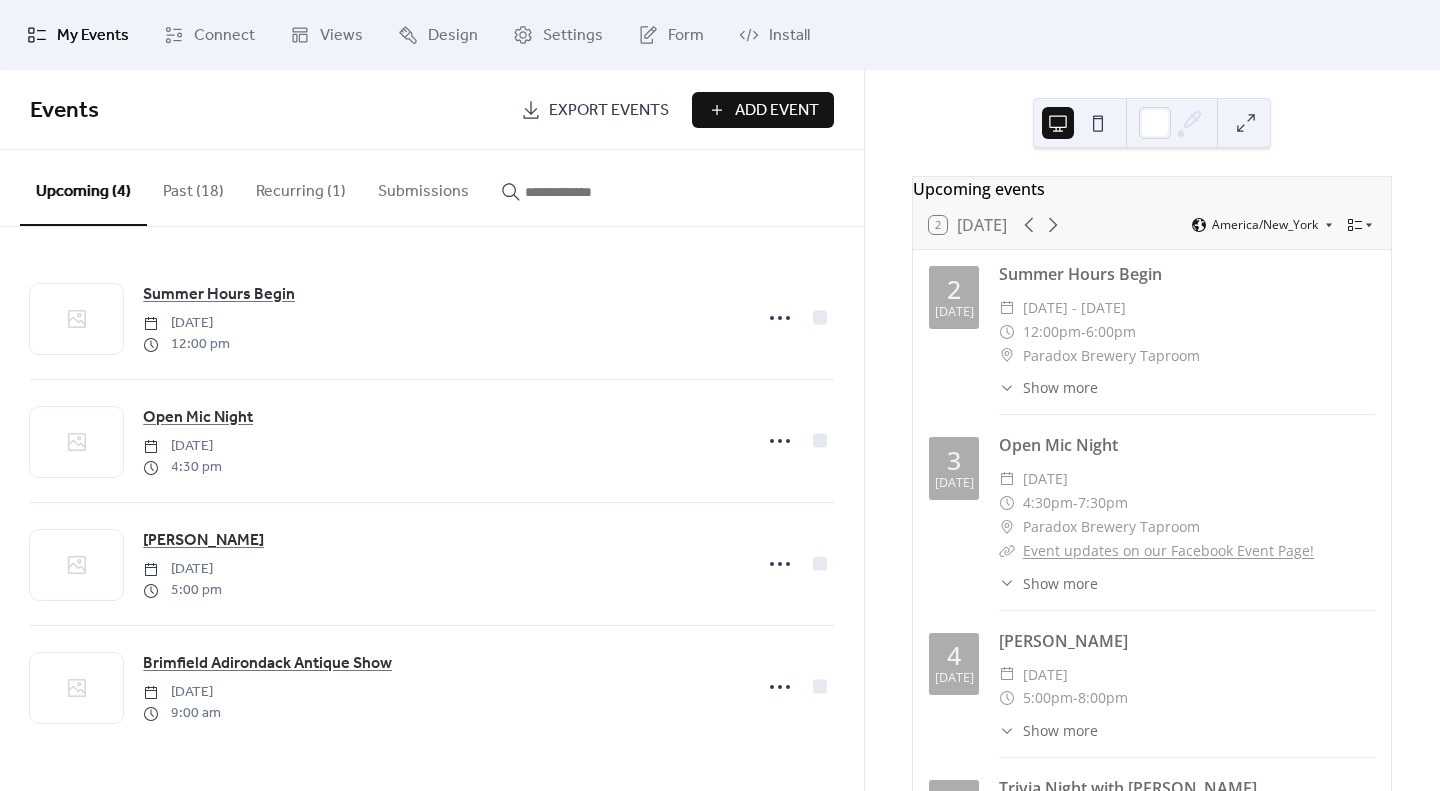 click on "Add Event" at bounding box center [777, 111] 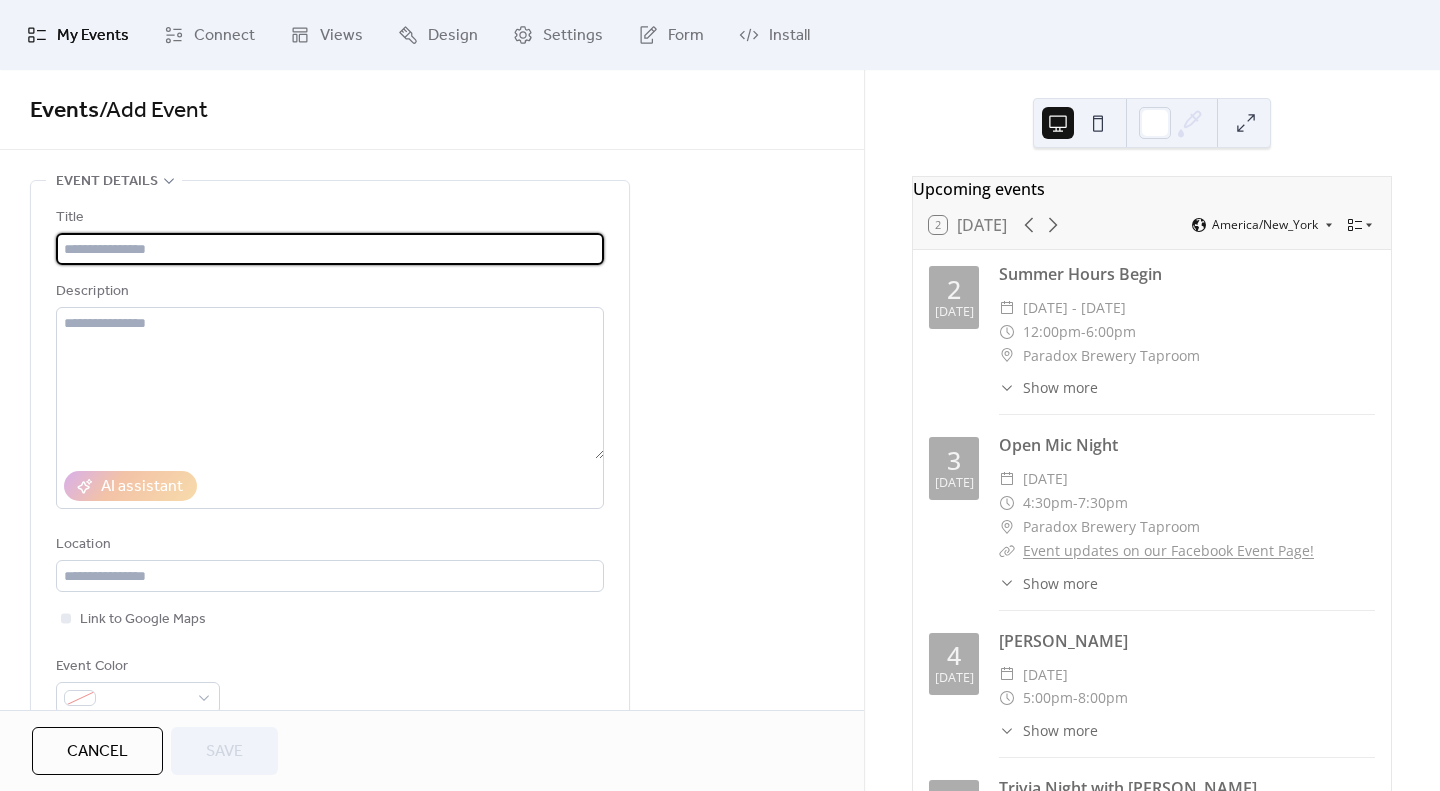 click at bounding box center [330, 249] 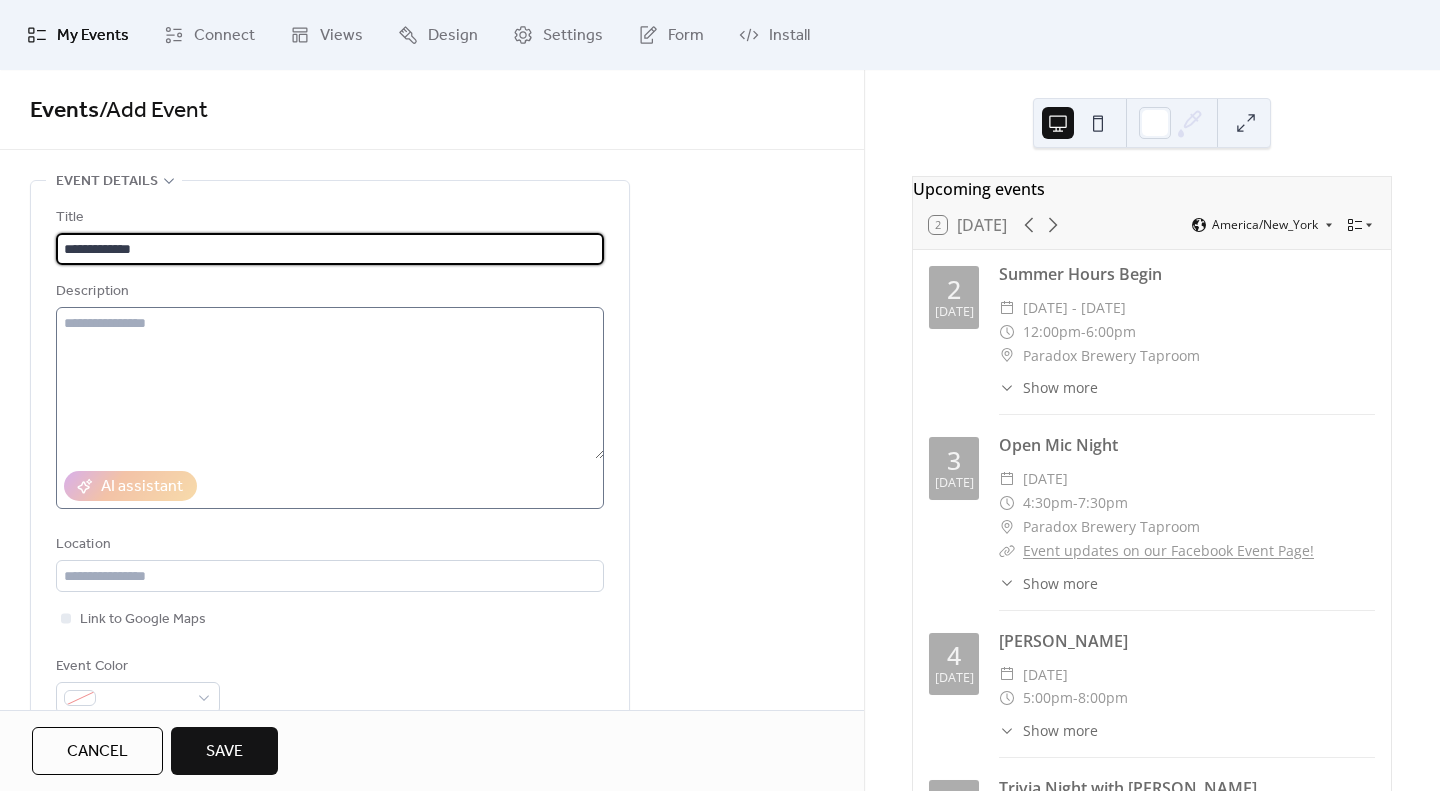type on "**********" 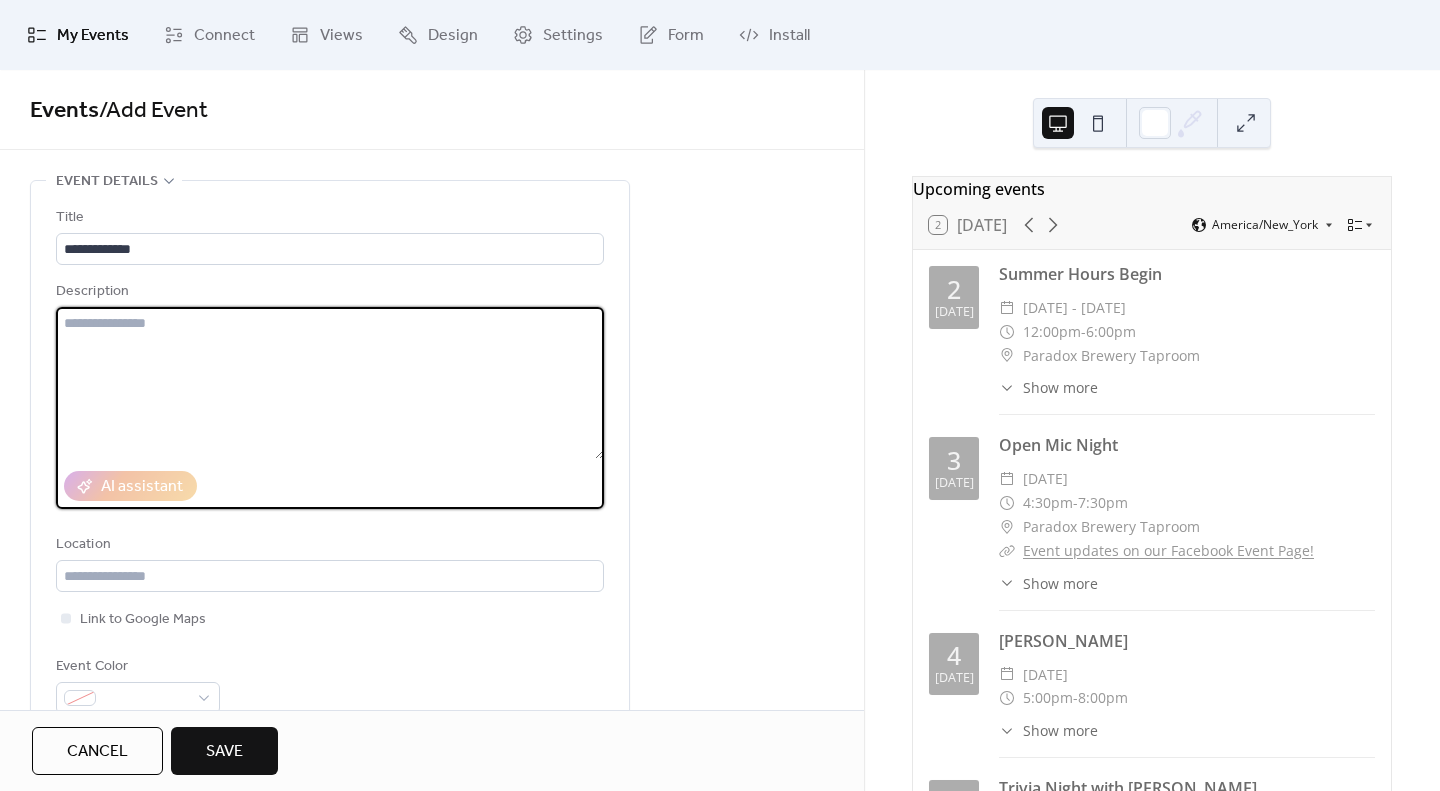 click at bounding box center [330, 383] 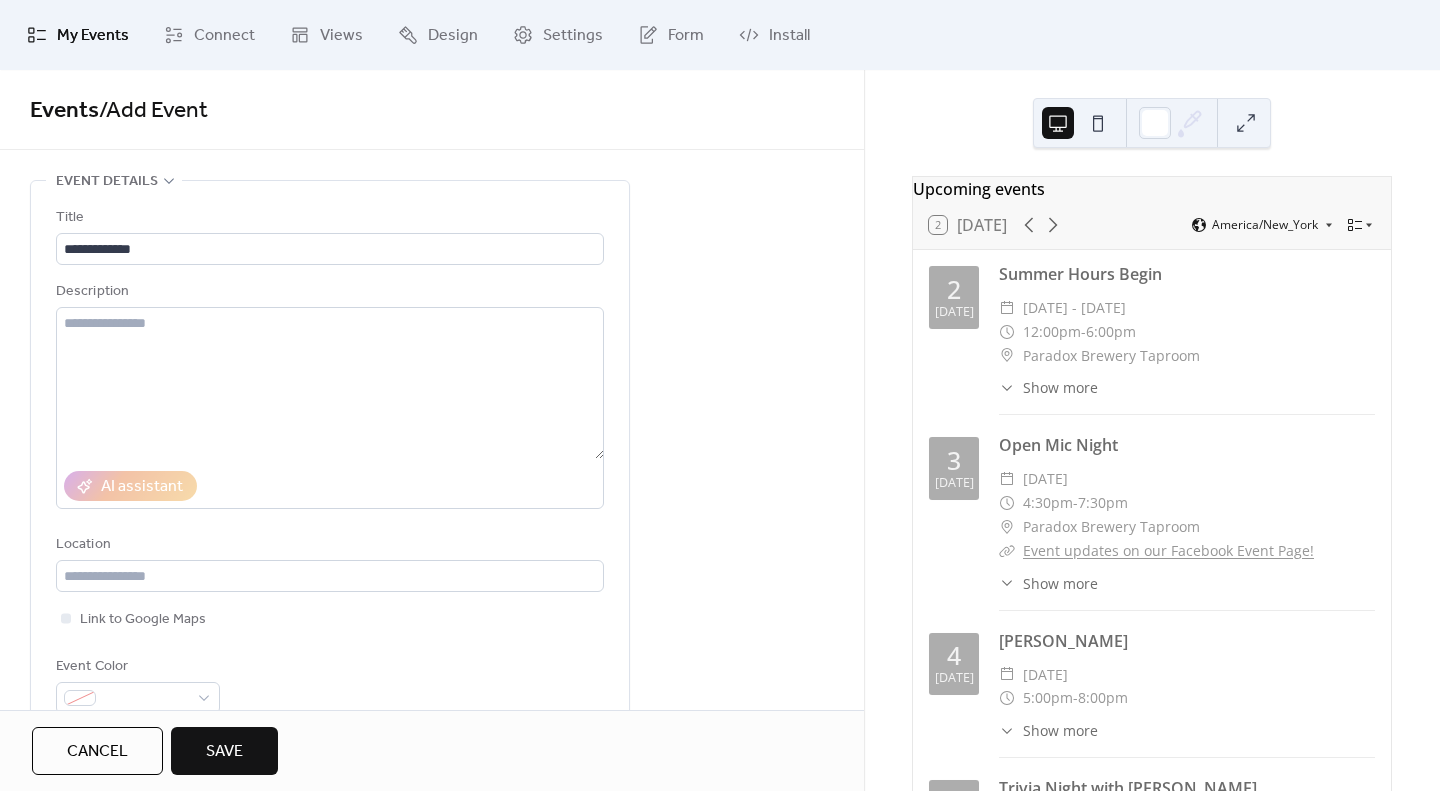 click on "AI assistant" at bounding box center (330, 486) 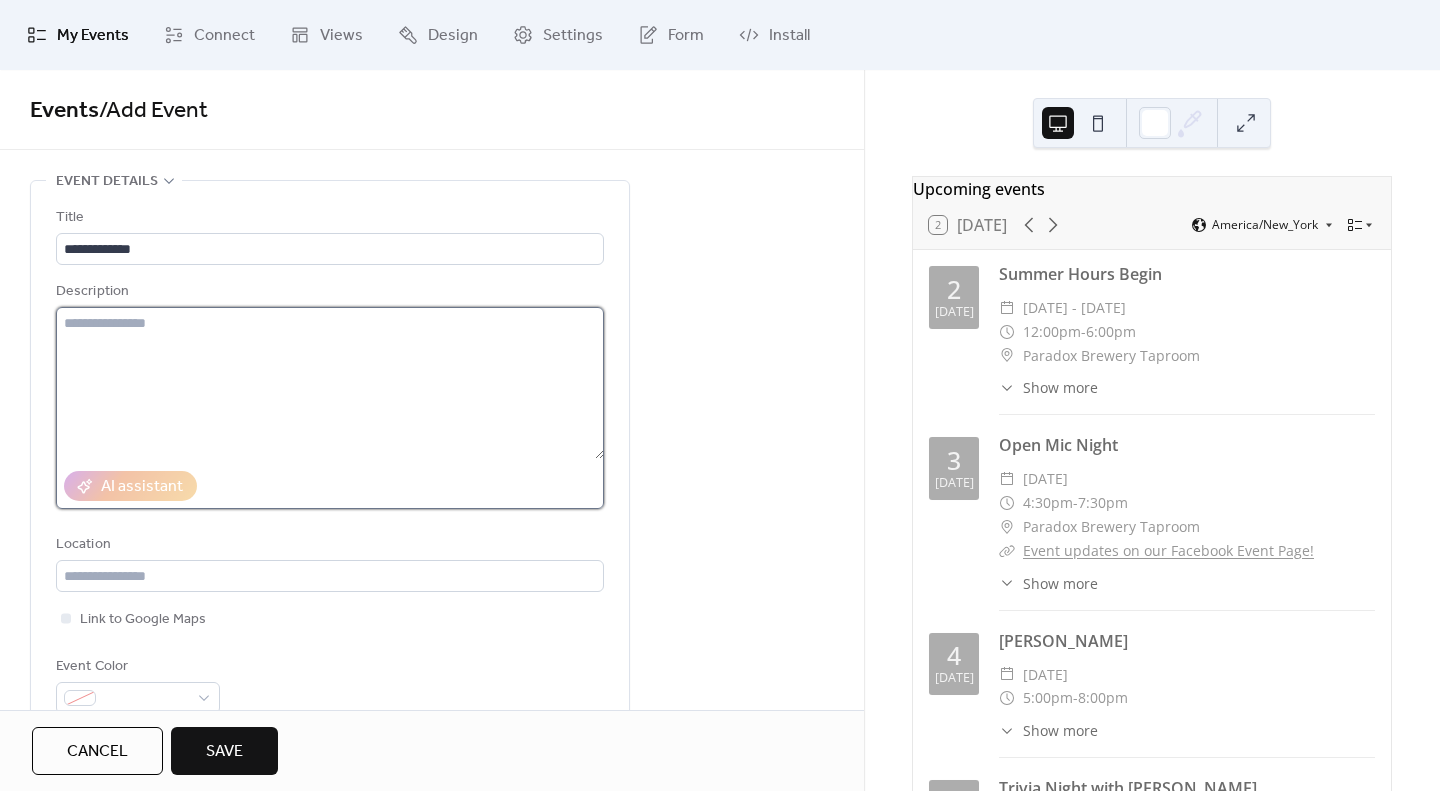 click at bounding box center (330, 383) 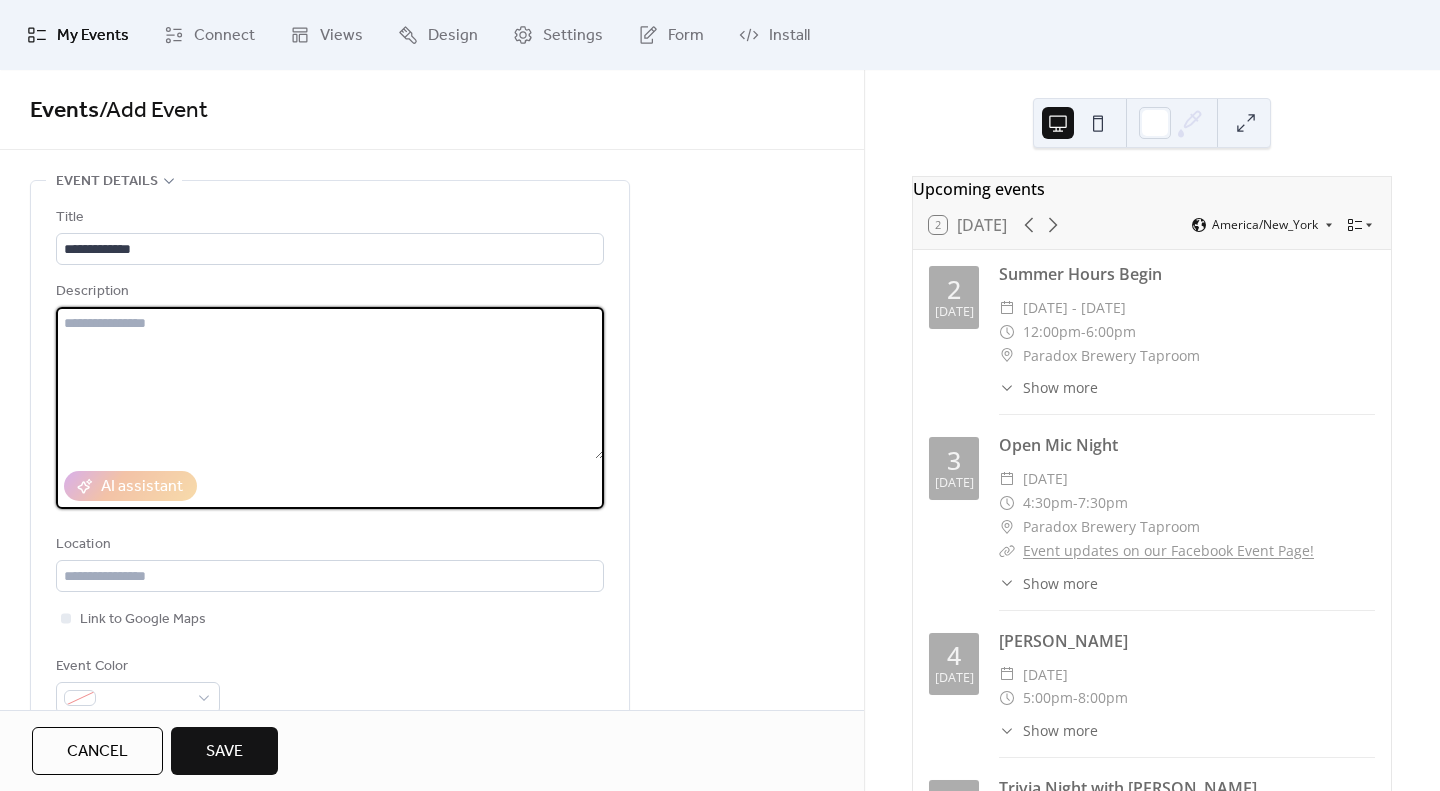 paste on "**********" 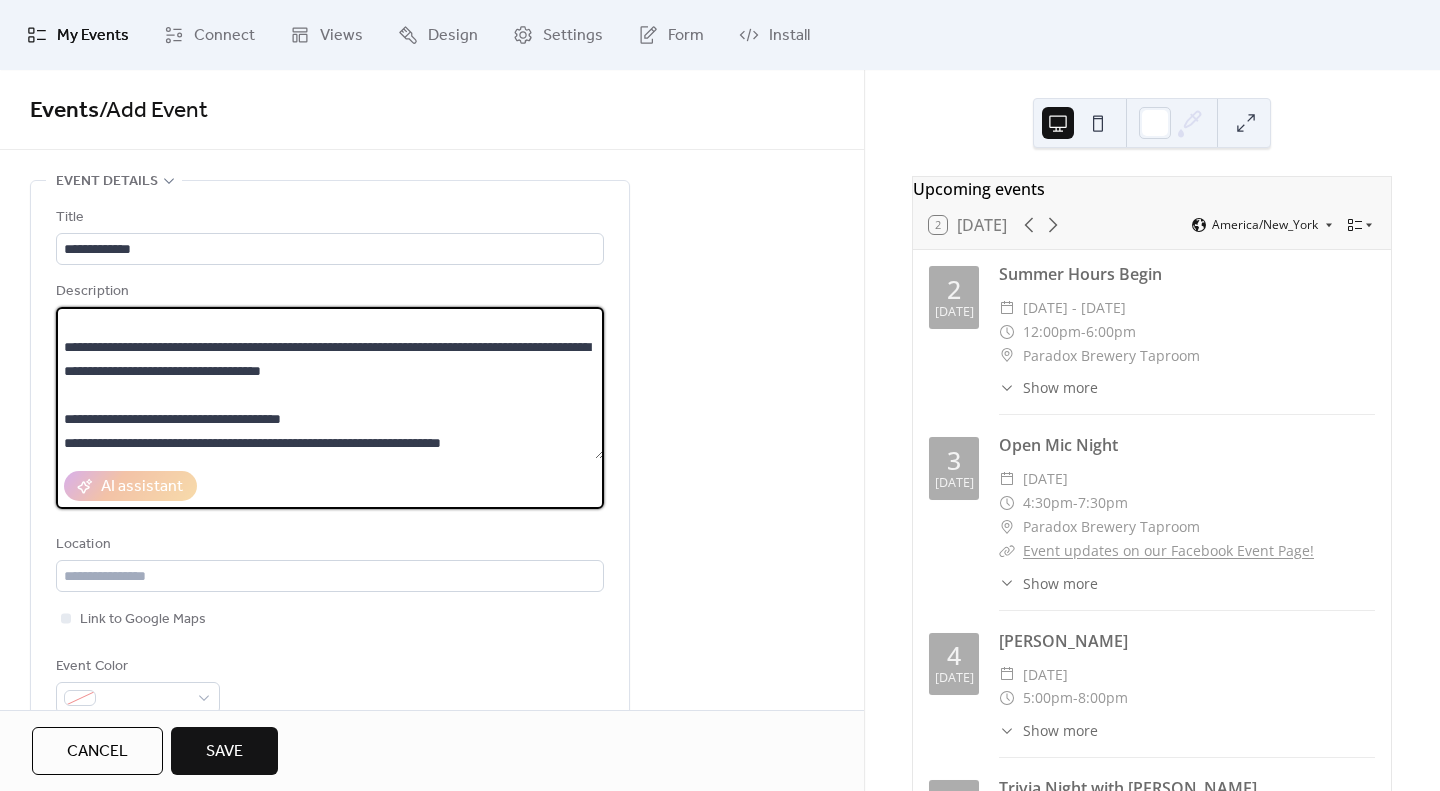 scroll, scrollTop: 0, scrollLeft: 0, axis: both 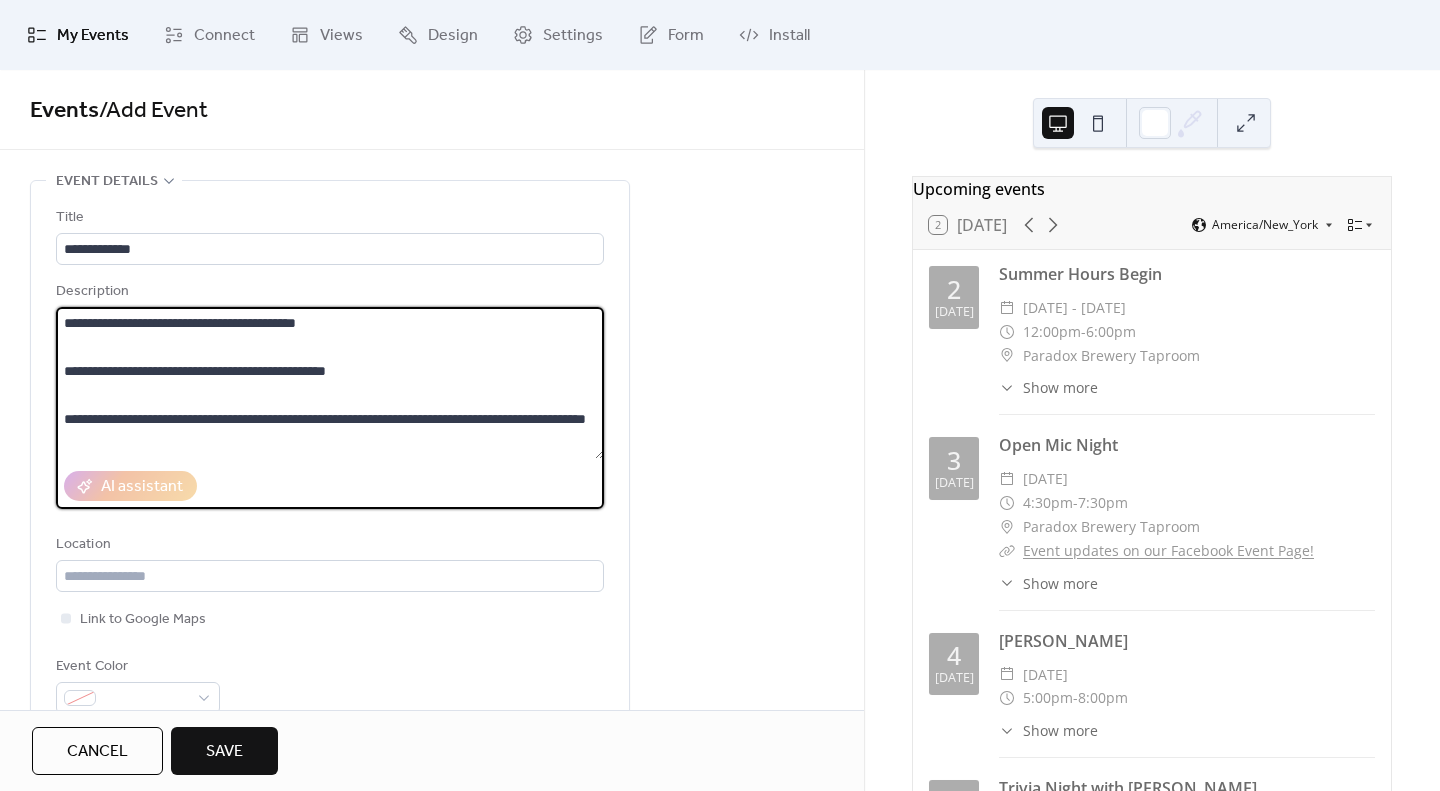 drag, startPoint x: 361, startPoint y: 326, endPoint x: 18, endPoint y: 314, distance: 343.20984 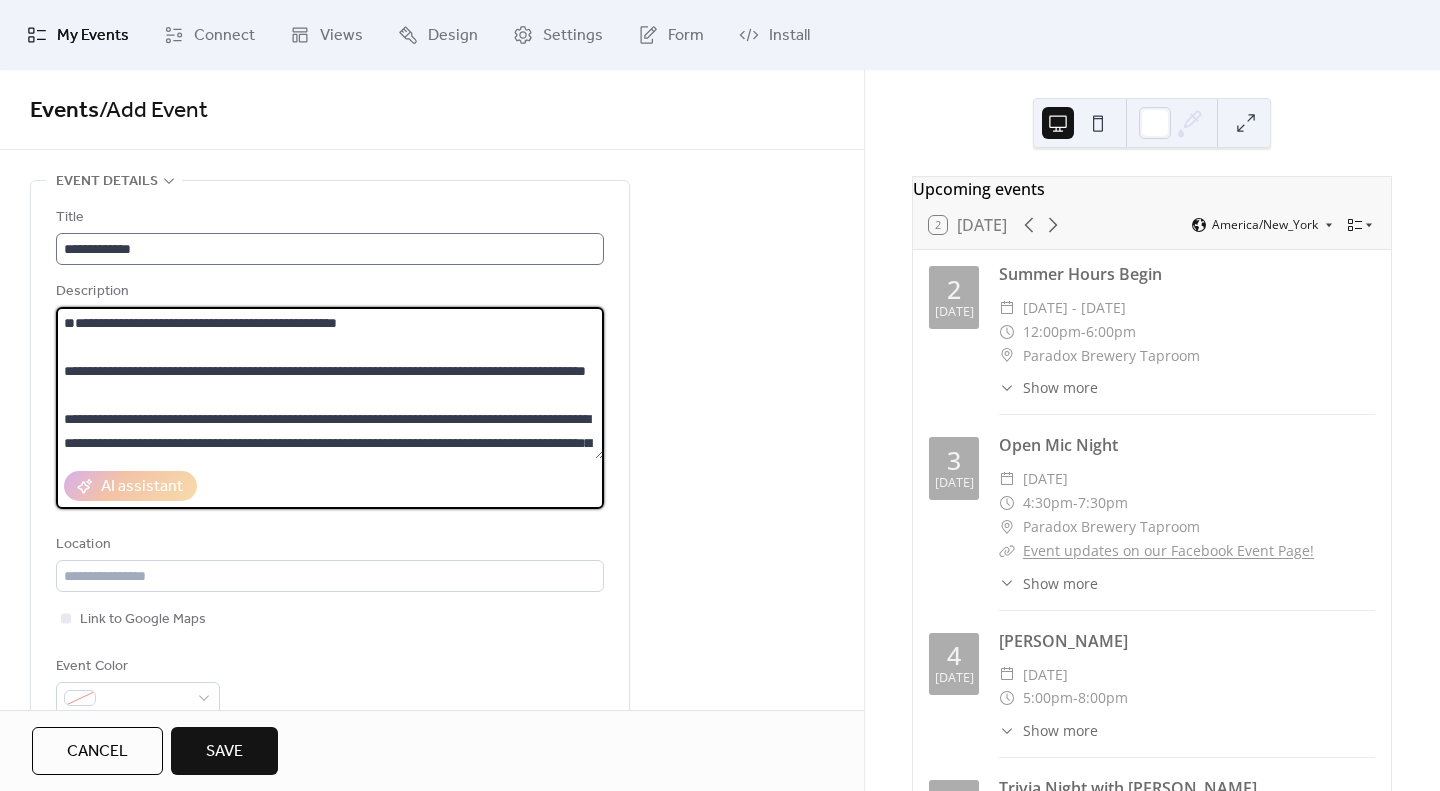 type on "**********" 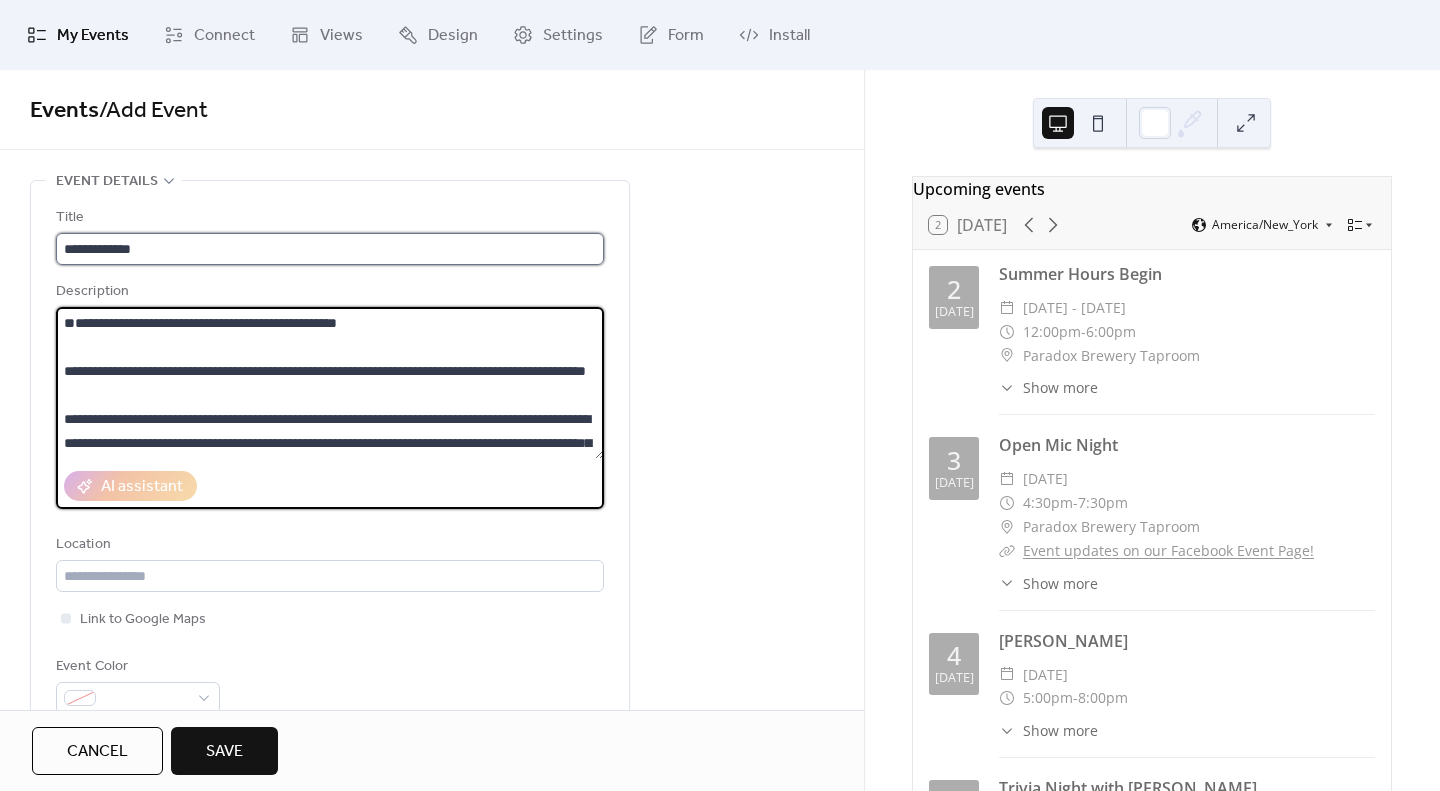 click on "**********" at bounding box center (330, 249) 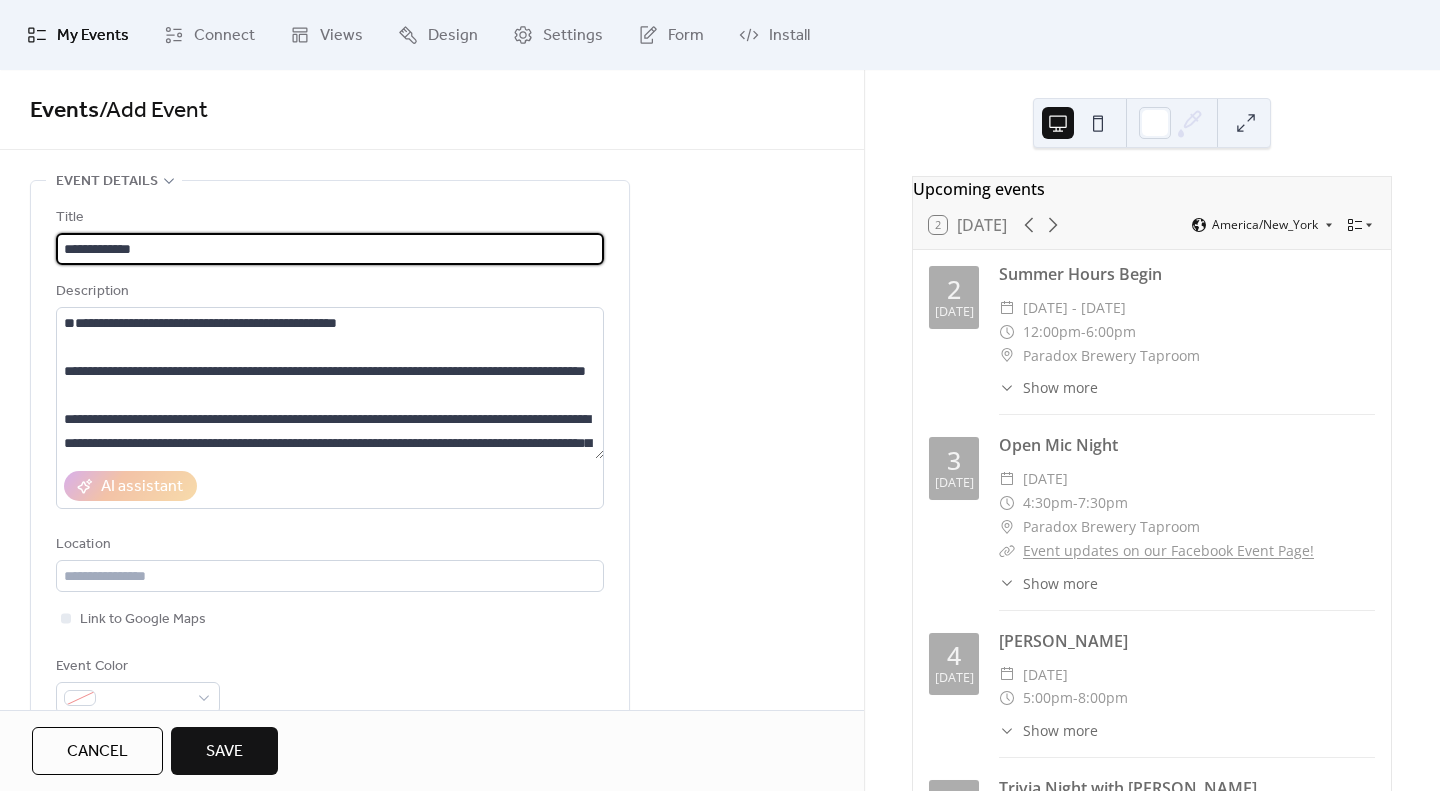 click on "**********" at bounding box center [330, 249] 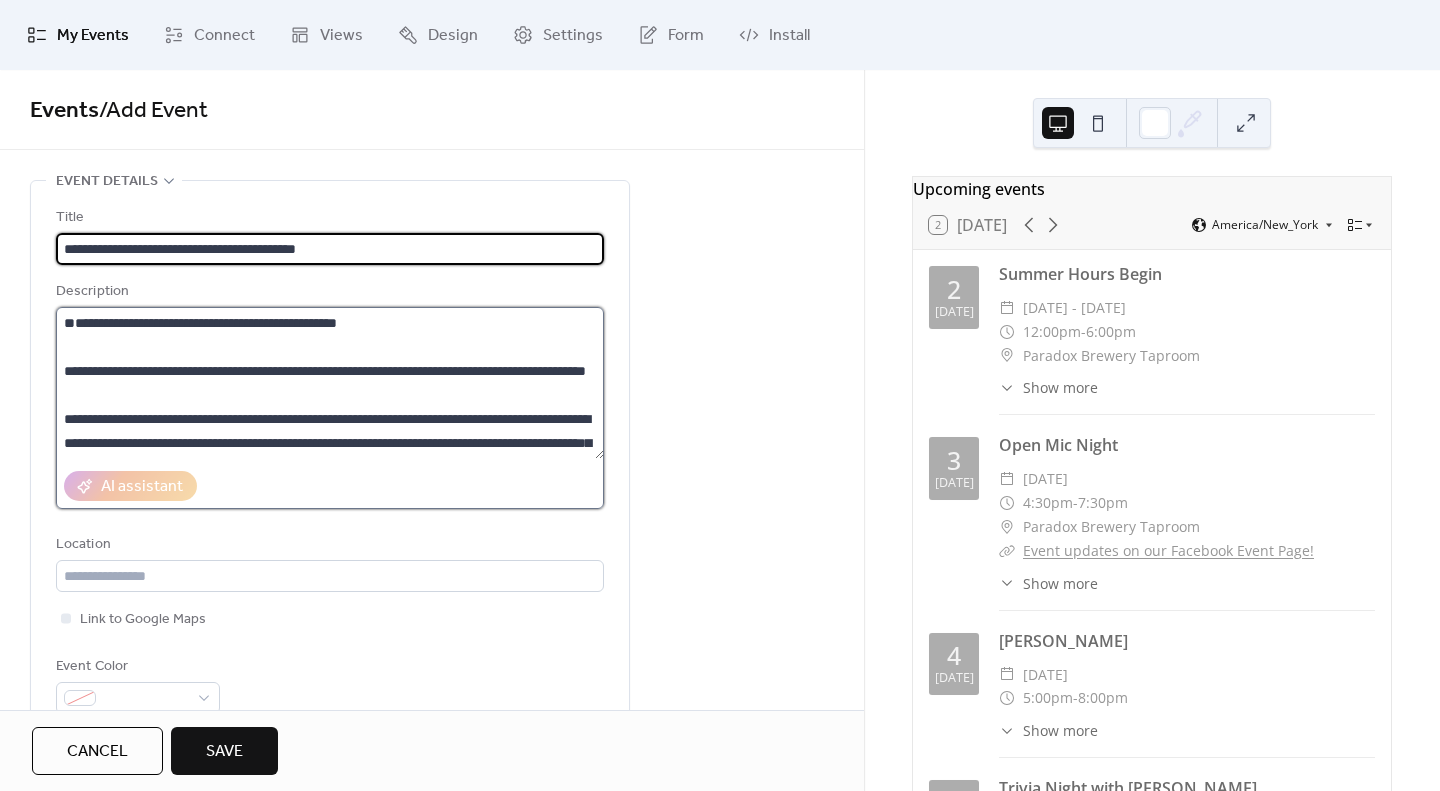 click on "**********" at bounding box center [330, 383] 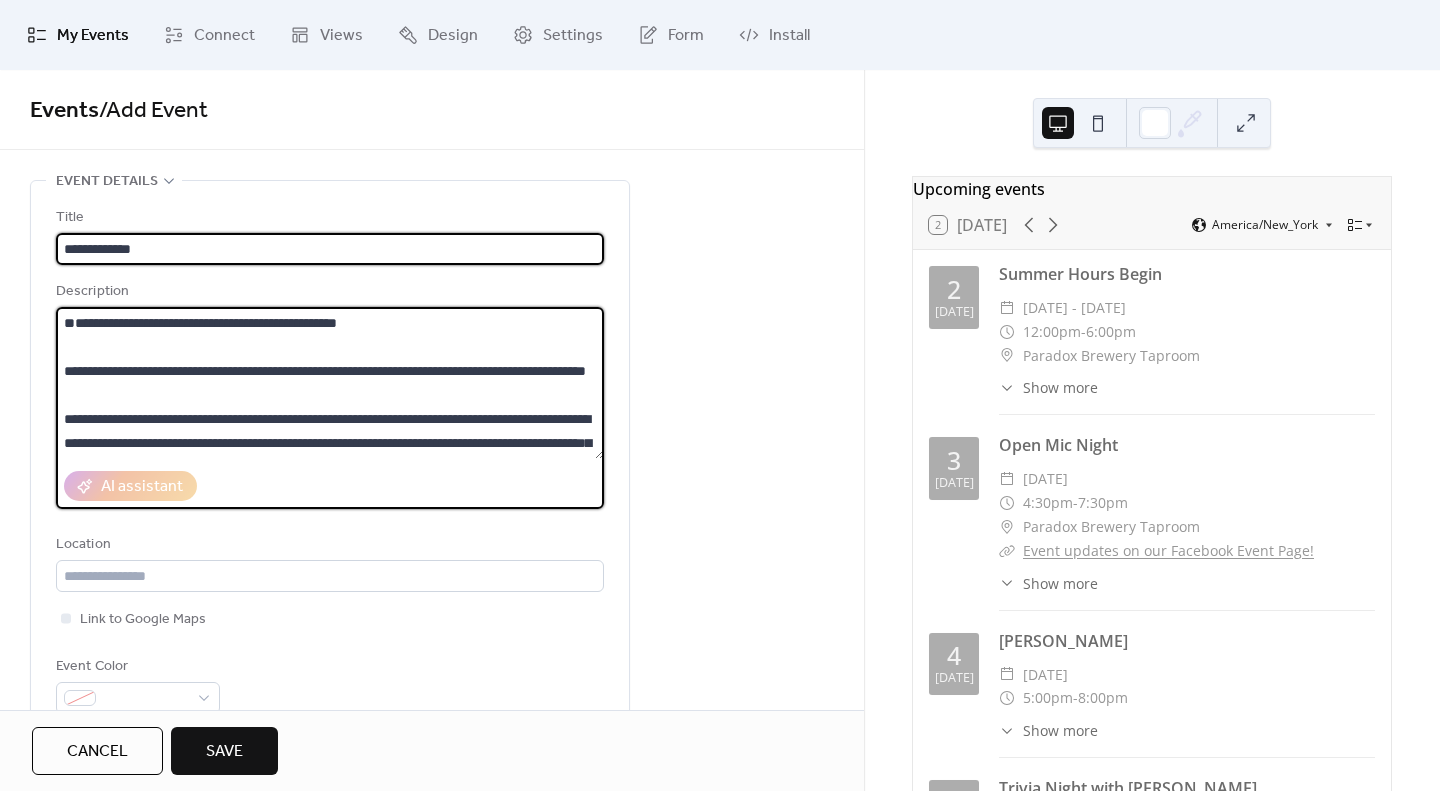 type on "**********" 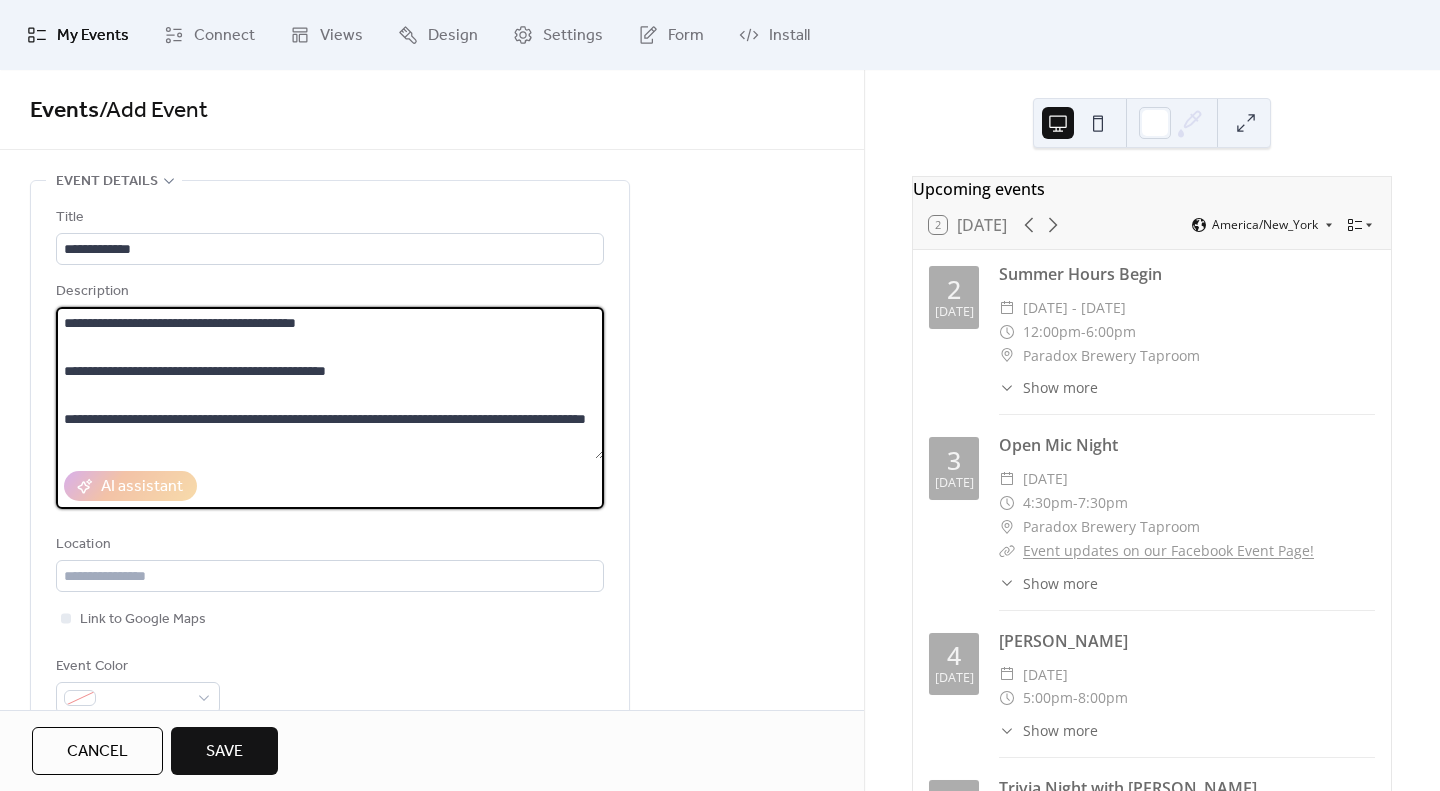 click on "**********" at bounding box center (330, 383) 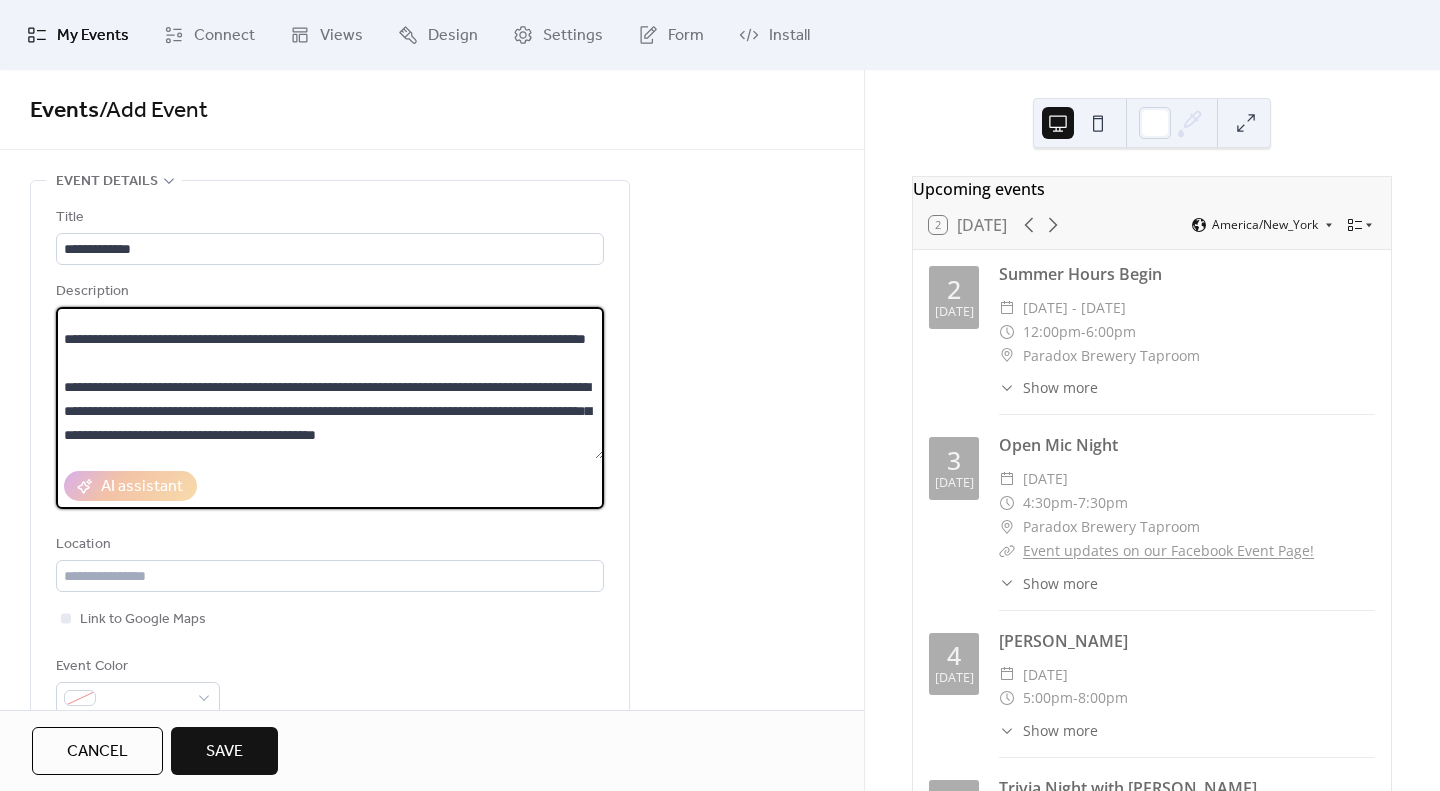 scroll, scrollTop: 82, scrollLeft: 0, axis: vertical 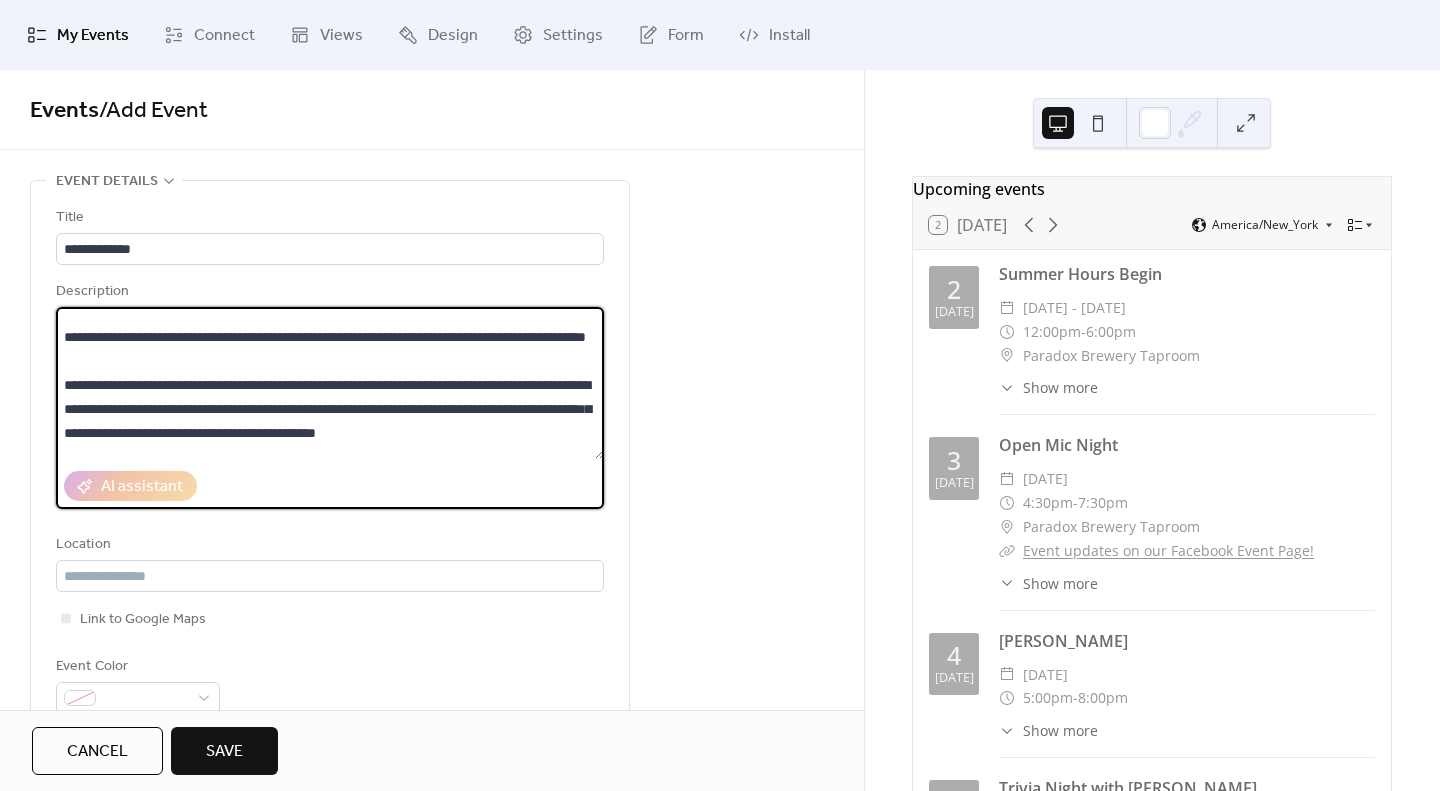 click on "**********" at bounding box center (330, 383) 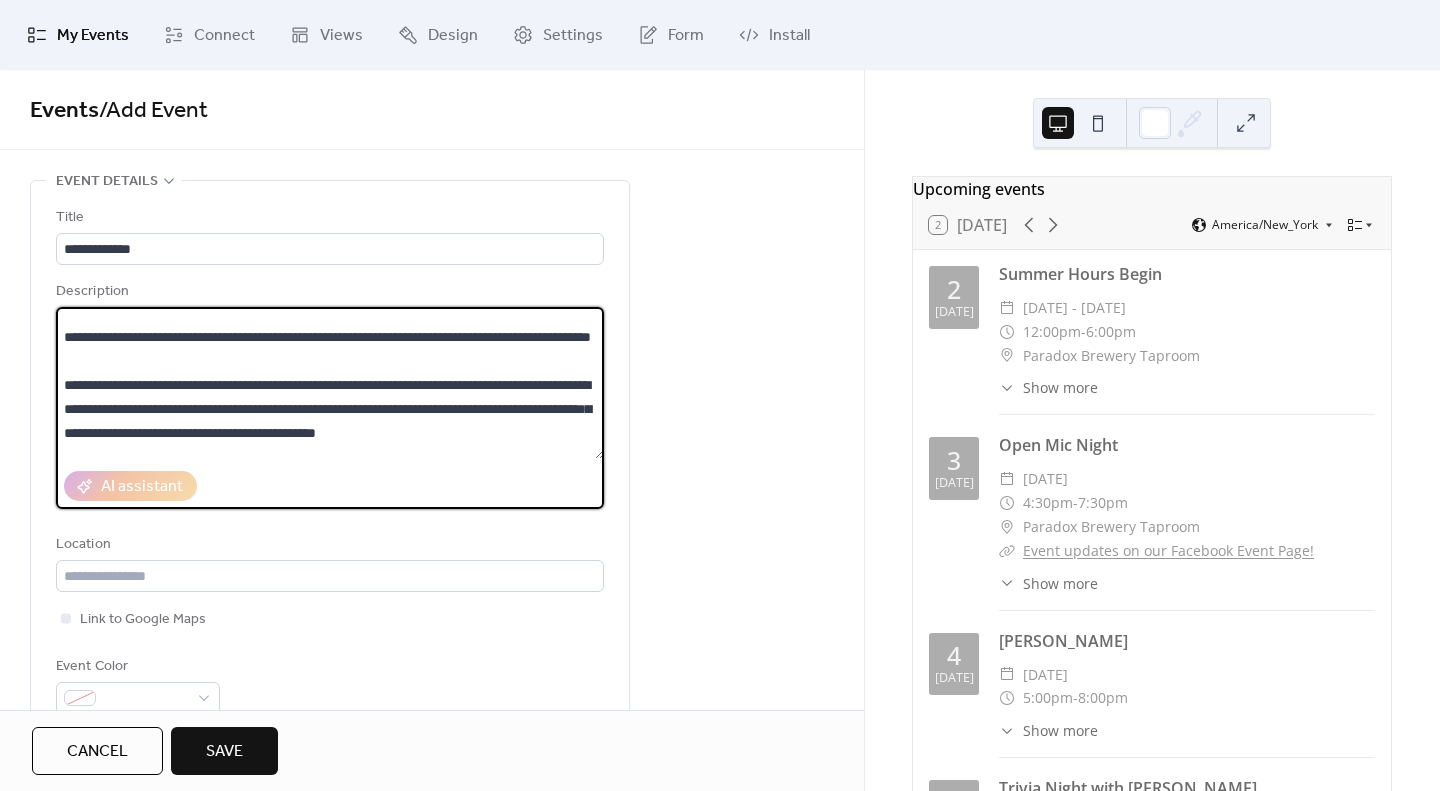 scroll, scrollTop: 76, scrollLeft: 0, axis: vertical 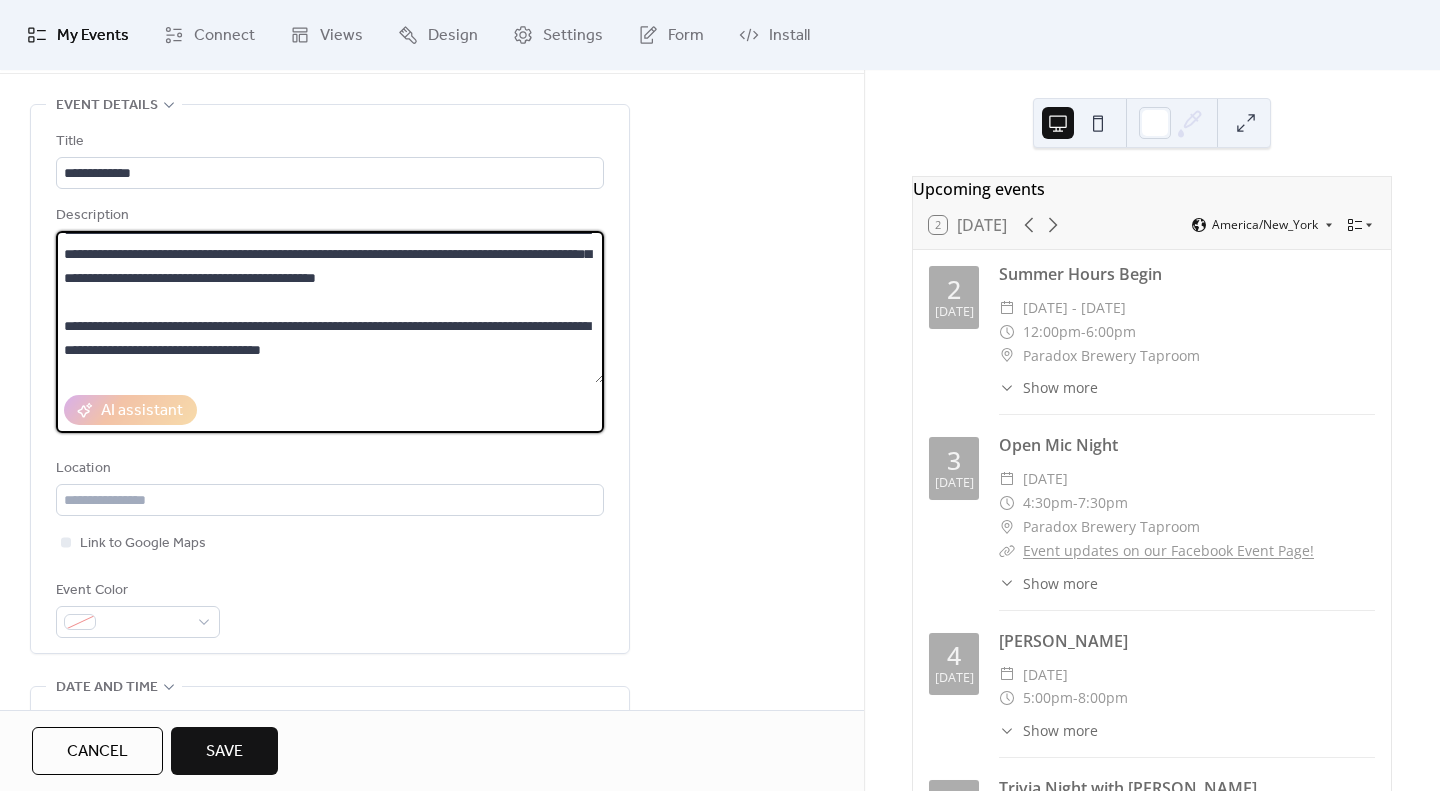 click on "**********" at bounding box center [330, 307] 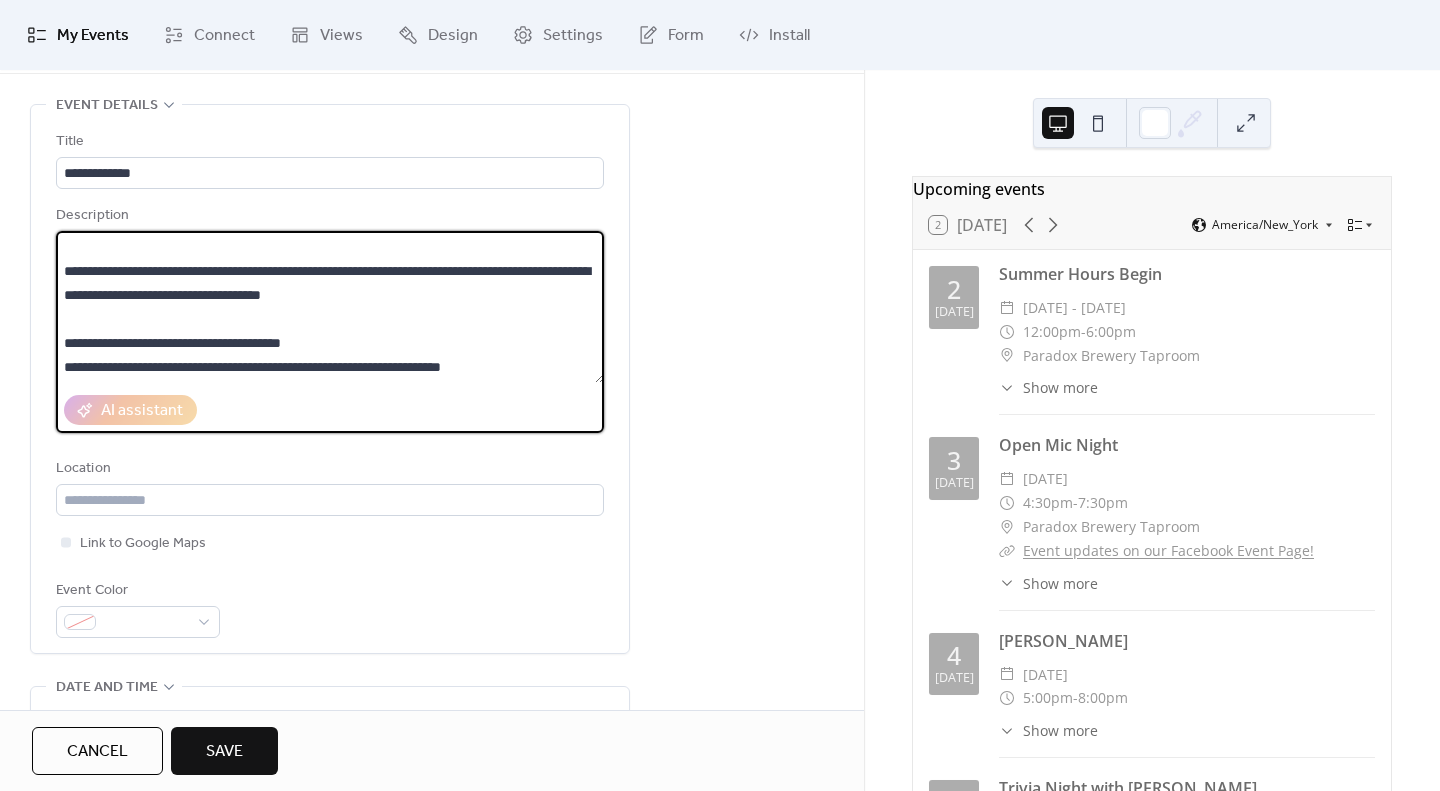 scroll, scrollTop: 264, scrollLeft: 0, axis: vertical 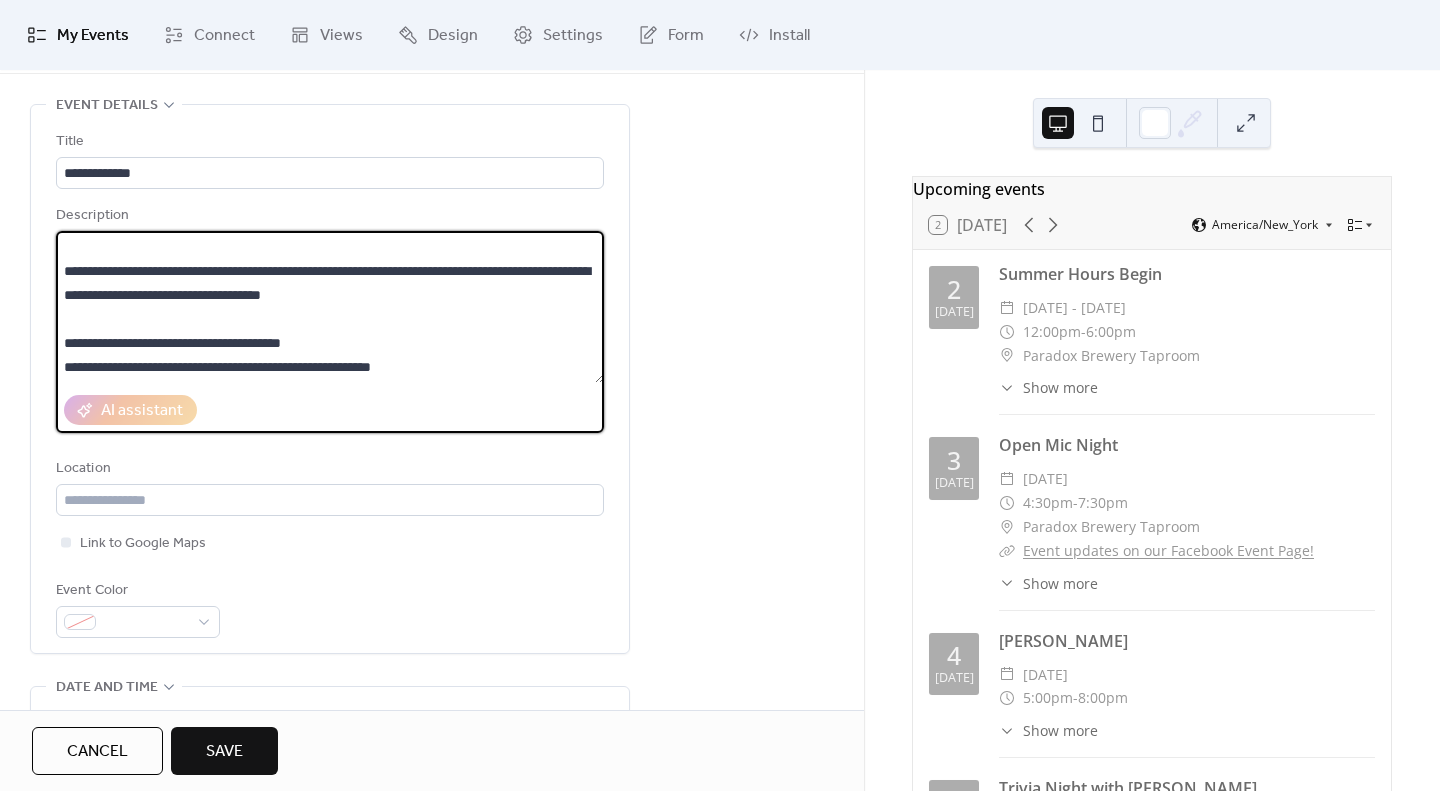 drag, startPoint x: 493, startPoint y: 365, endPoint x: 380, endPoint y: 361, distance: 113.07078 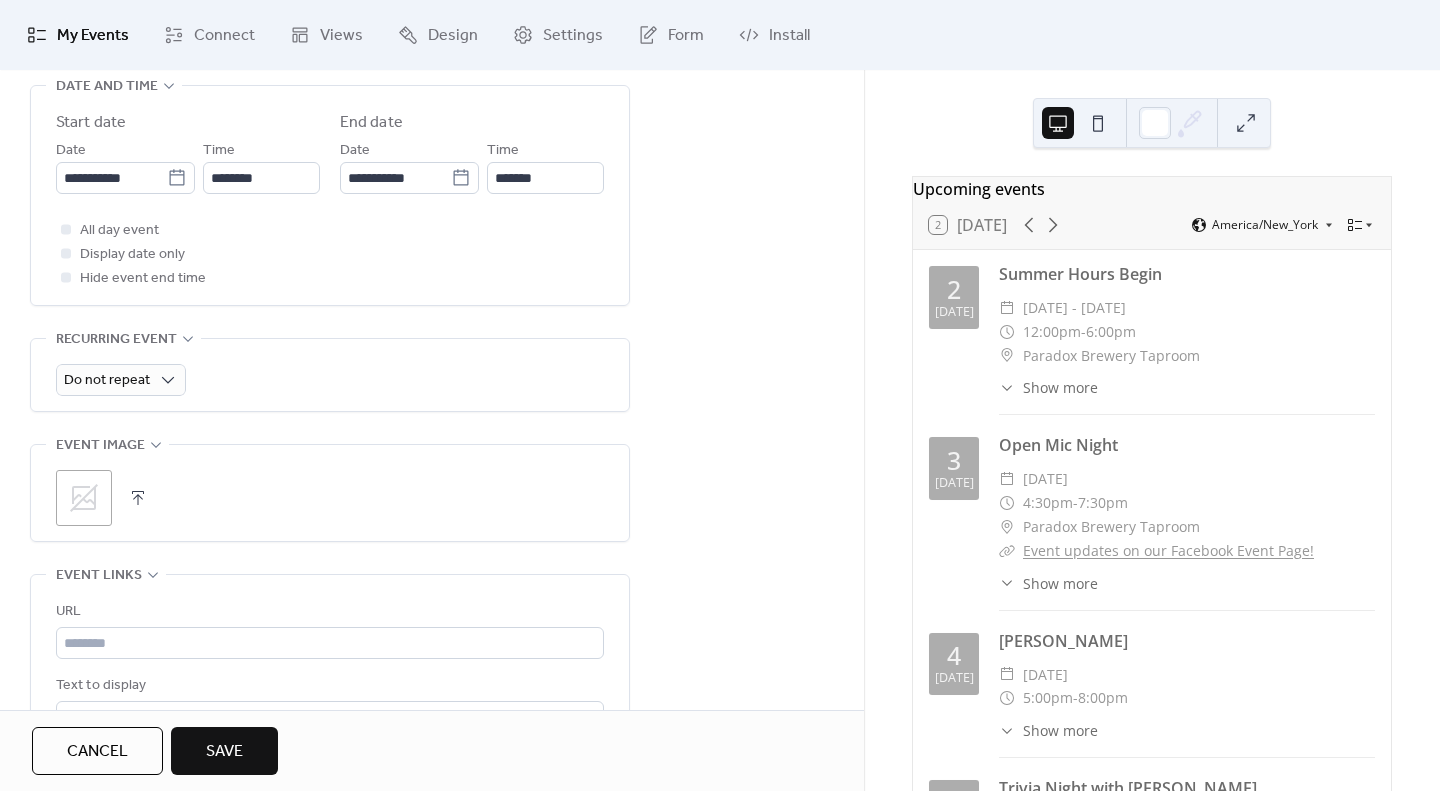 scroll, scrollTop: 637, scrollLeft: 0, axis: vertical 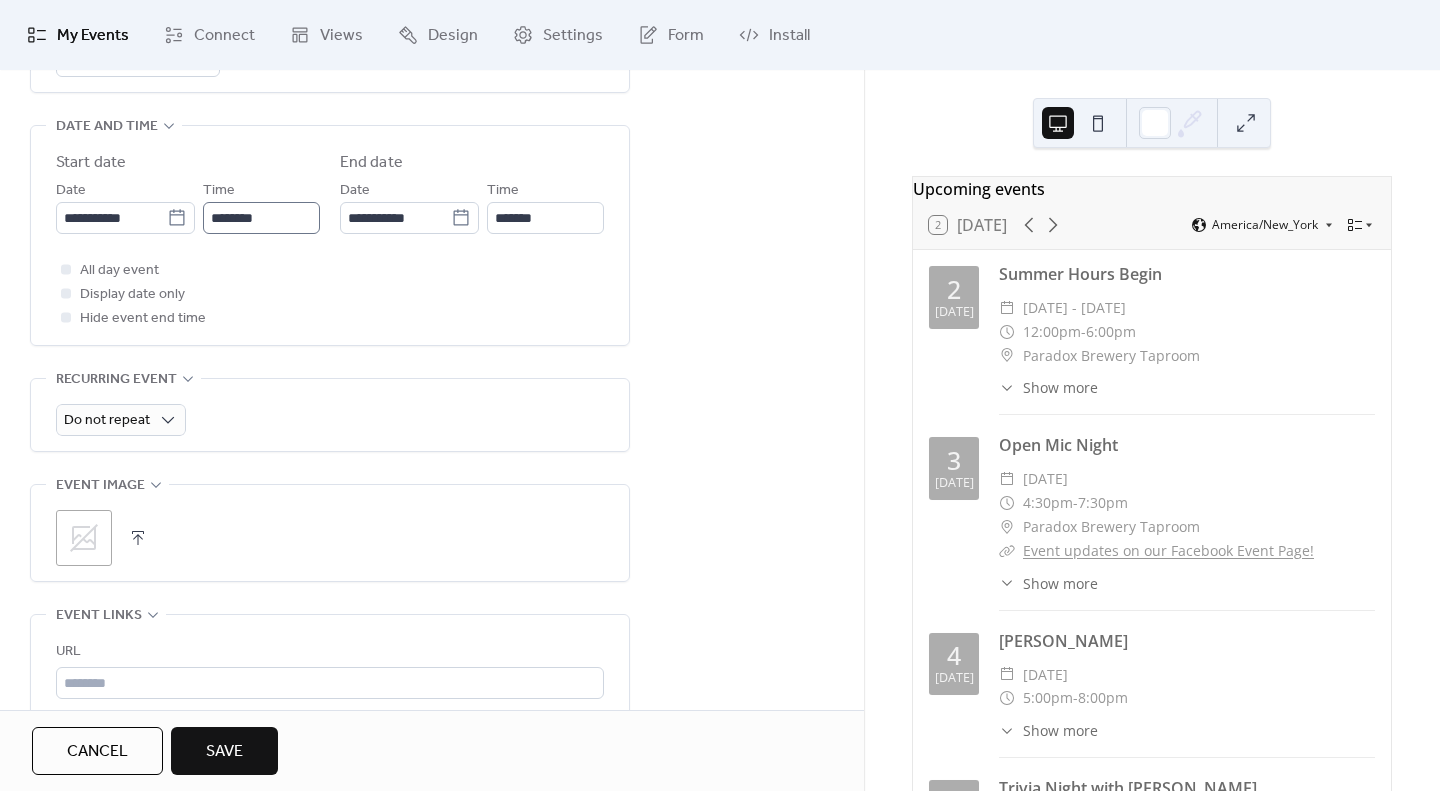 type on "**********" 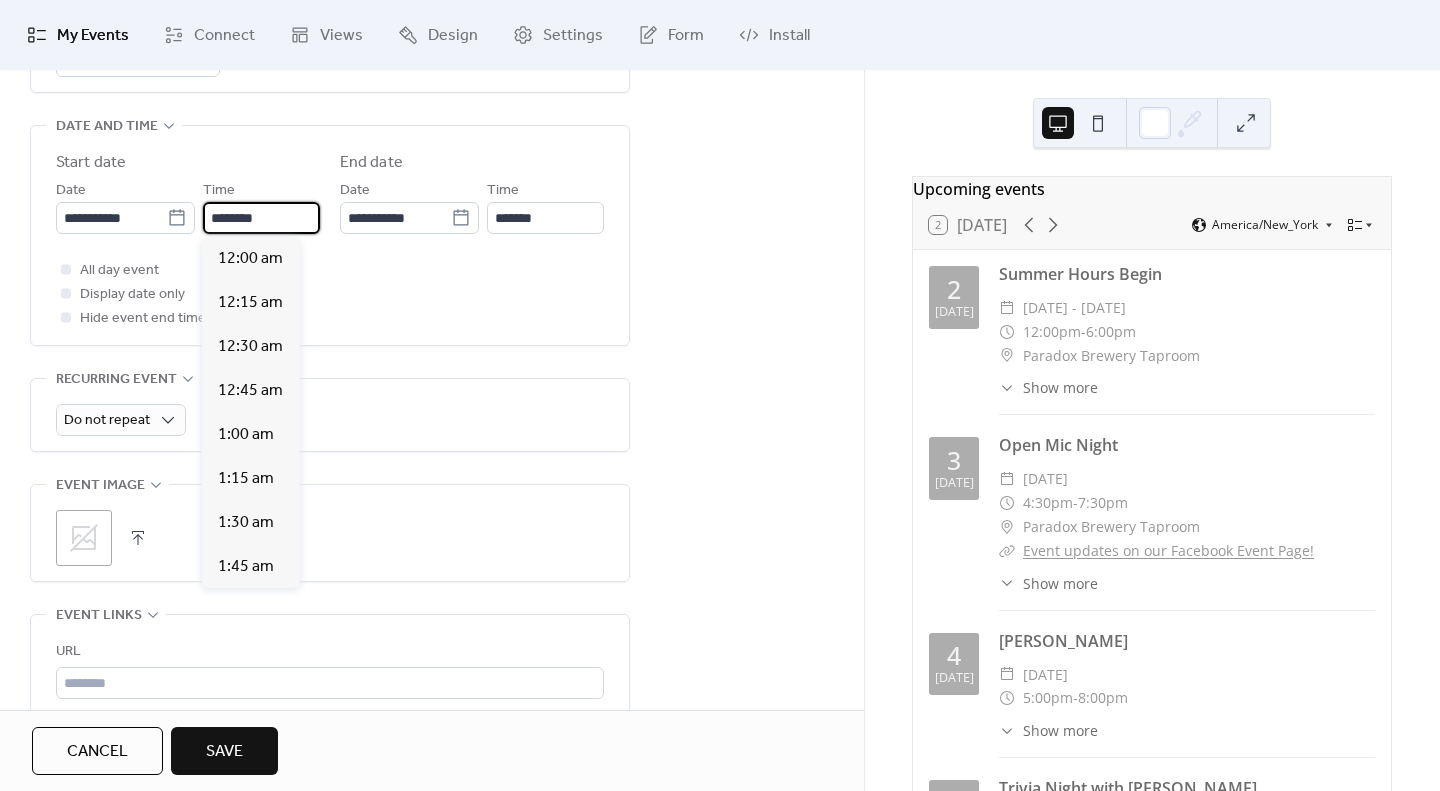 click on "********" at bounding box center [261, 218] 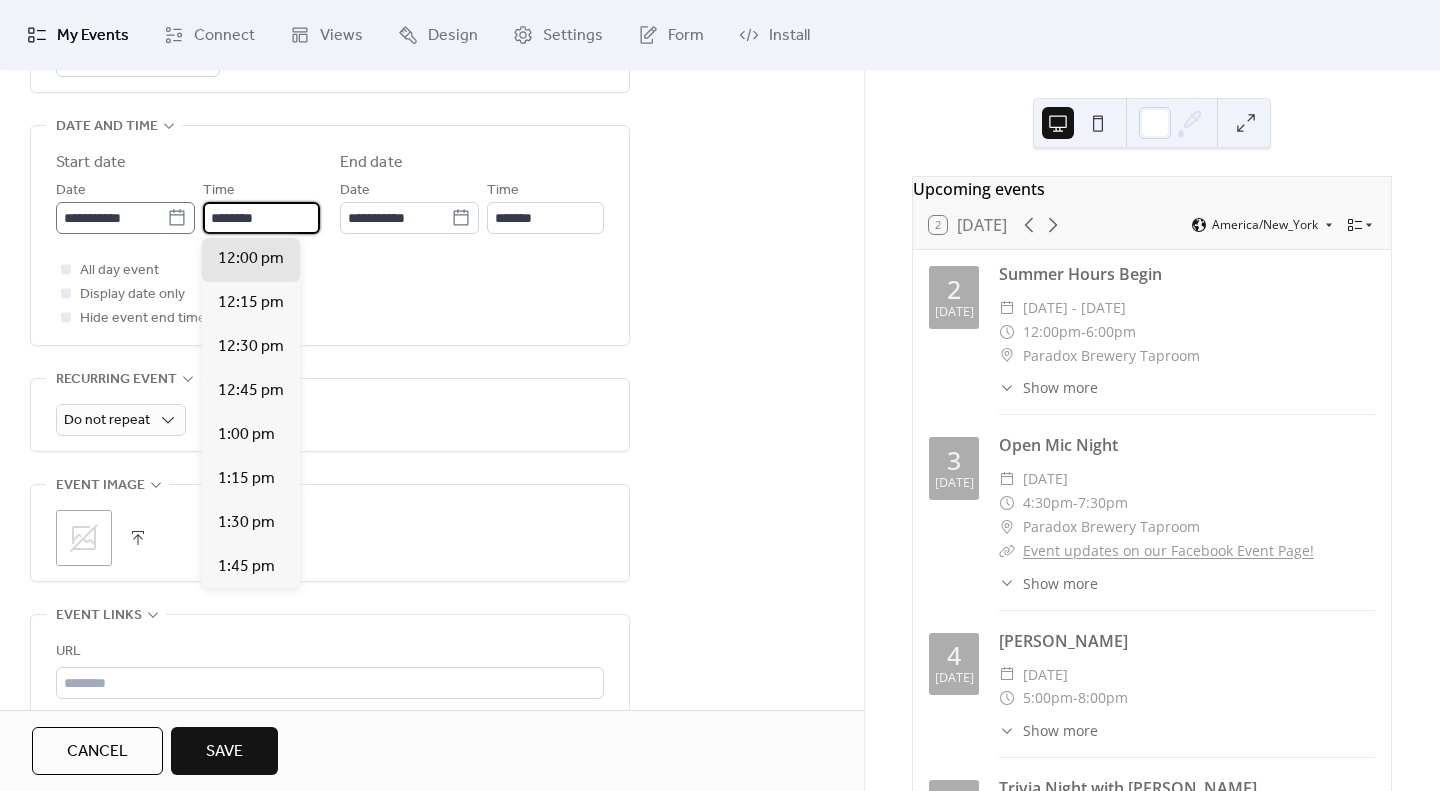 drag, startPoint x: 223, startPoint y: 218, endPoint x: 190, endPoint y: 218, distance: 33 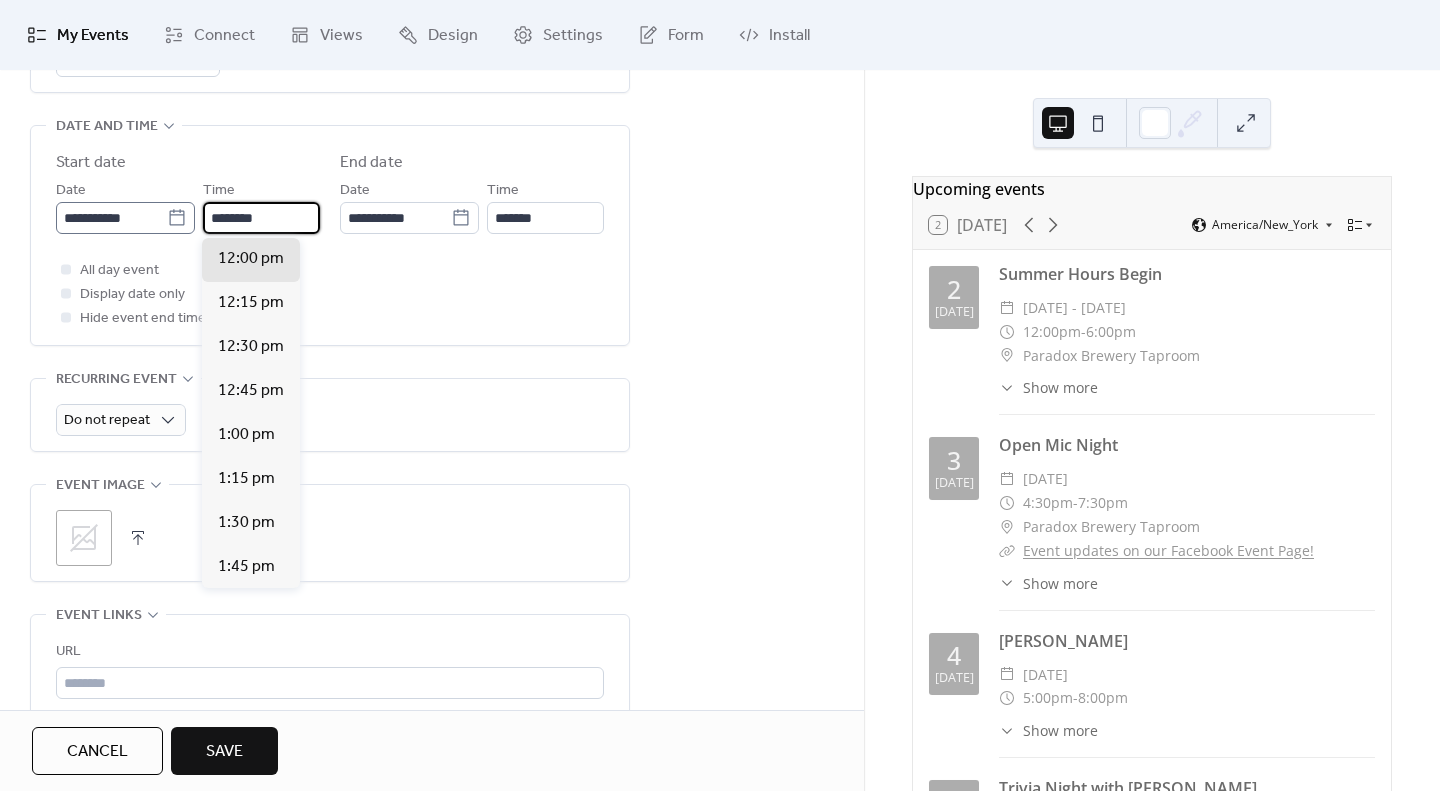 click on "**********" at bounding box center [188, 206] 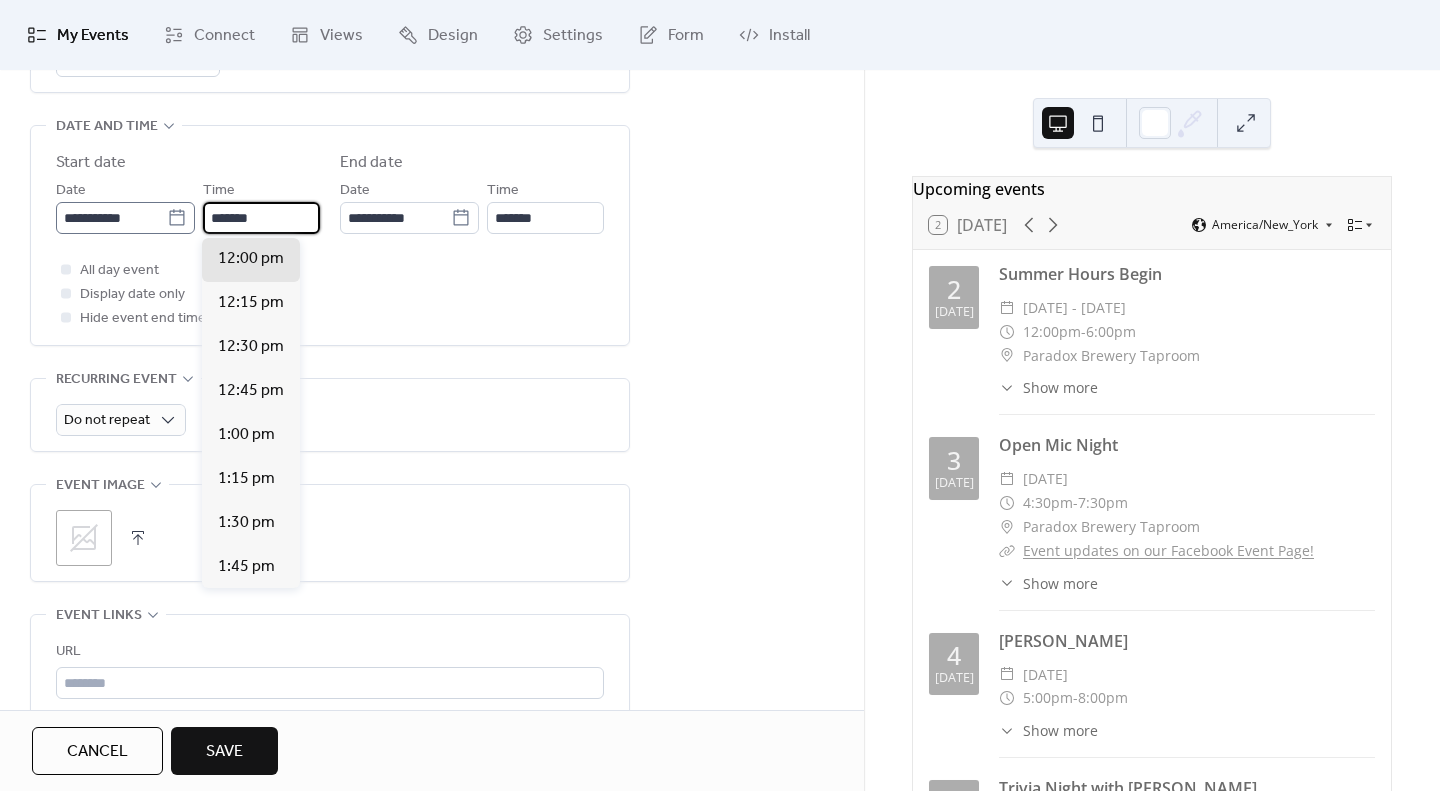 scroll, scrollTop: 2992, scrollLeft: 0, axis: vertical 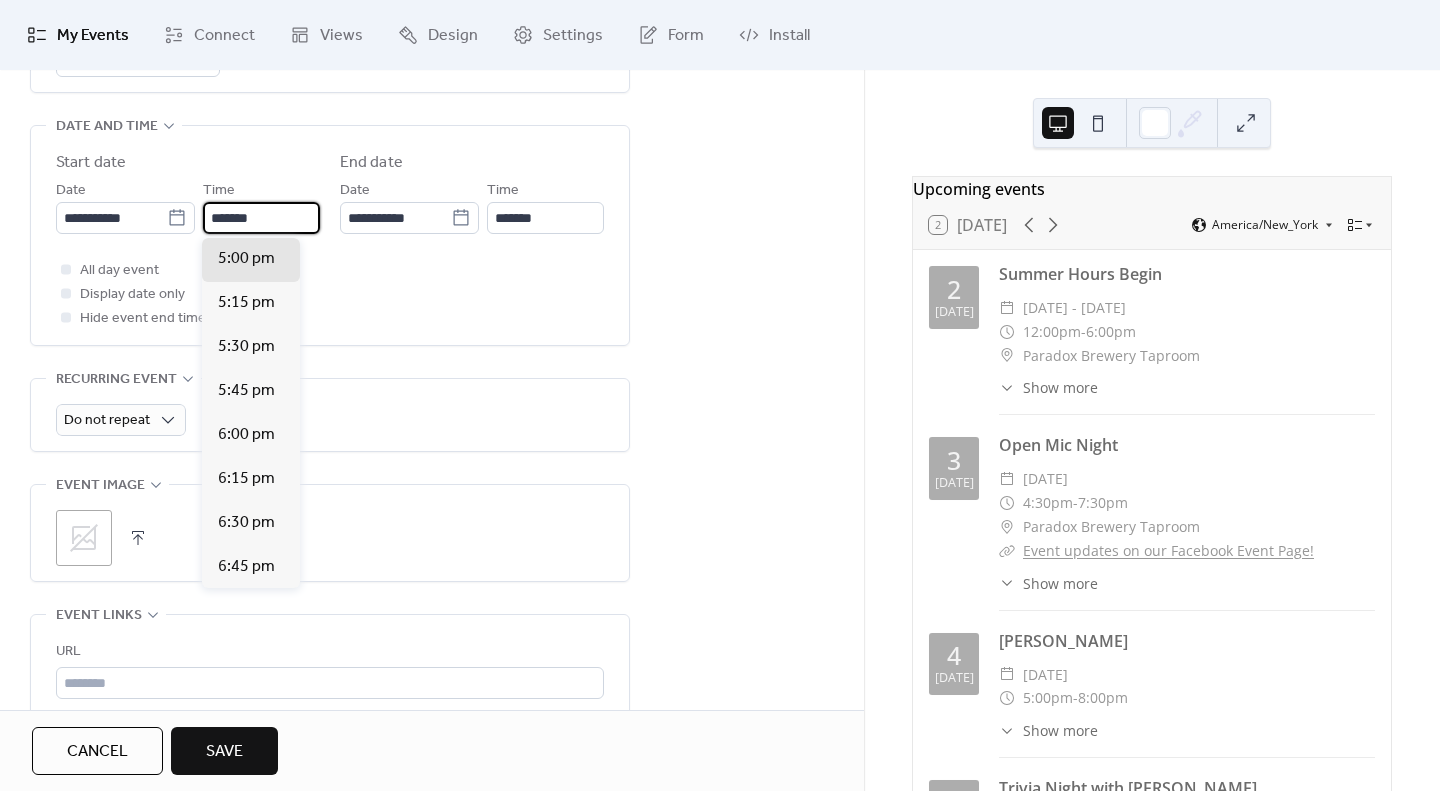type on "*******" 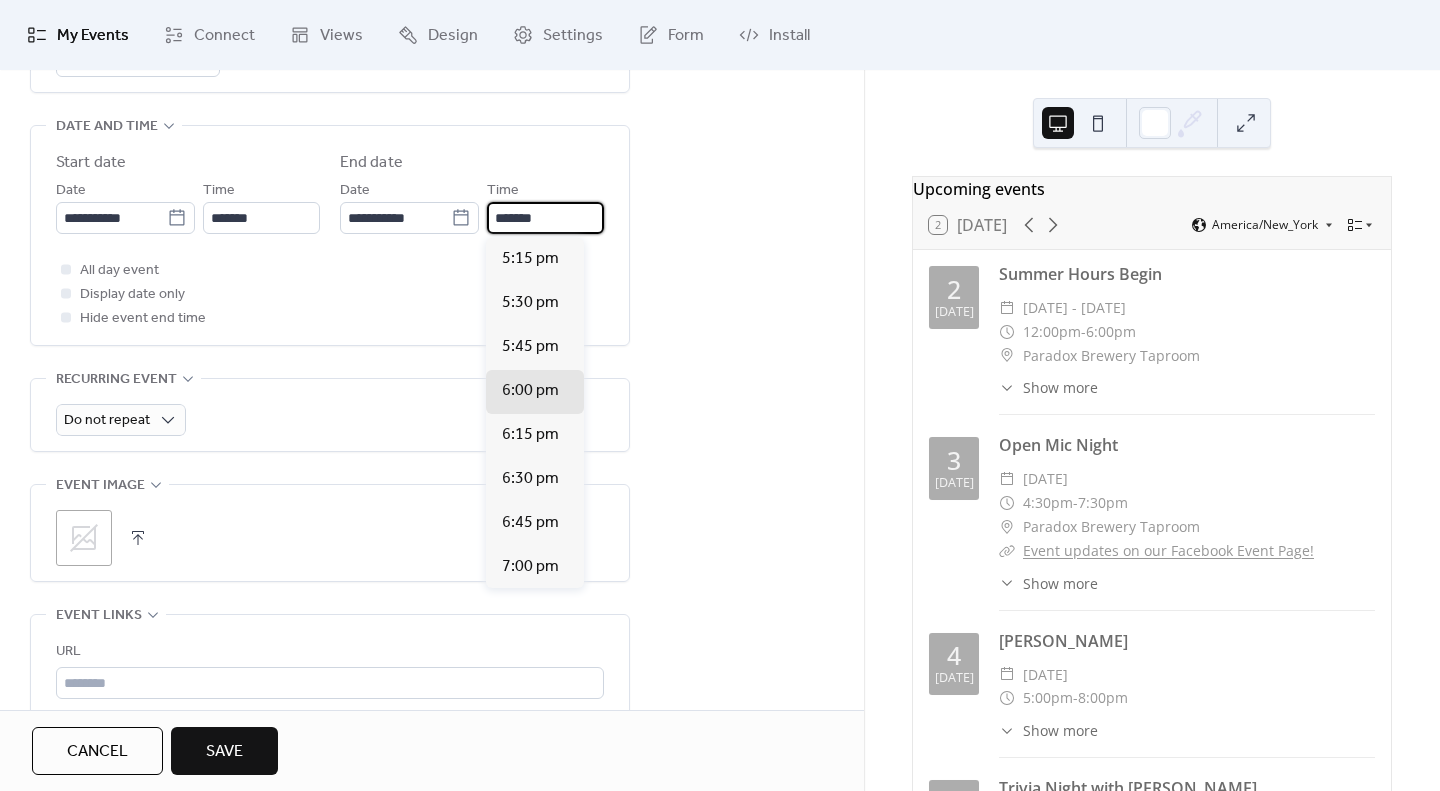scroll, scrollTop: 1, scrollLeft: 0, axis: vertical 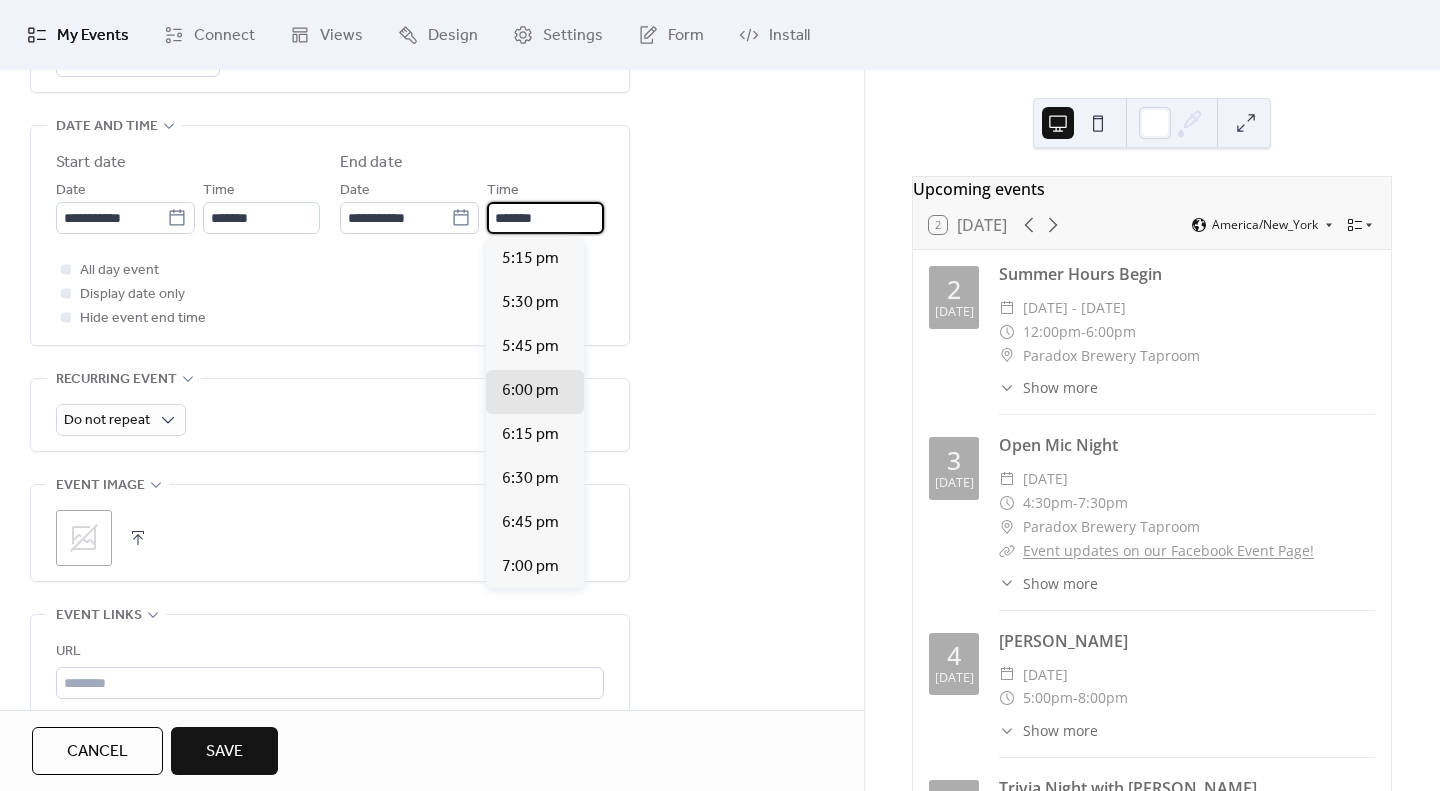 drag, startPoint x: 500, startPoint y: 221, endPoint x: 488, endPoint y: 221, distance: 12 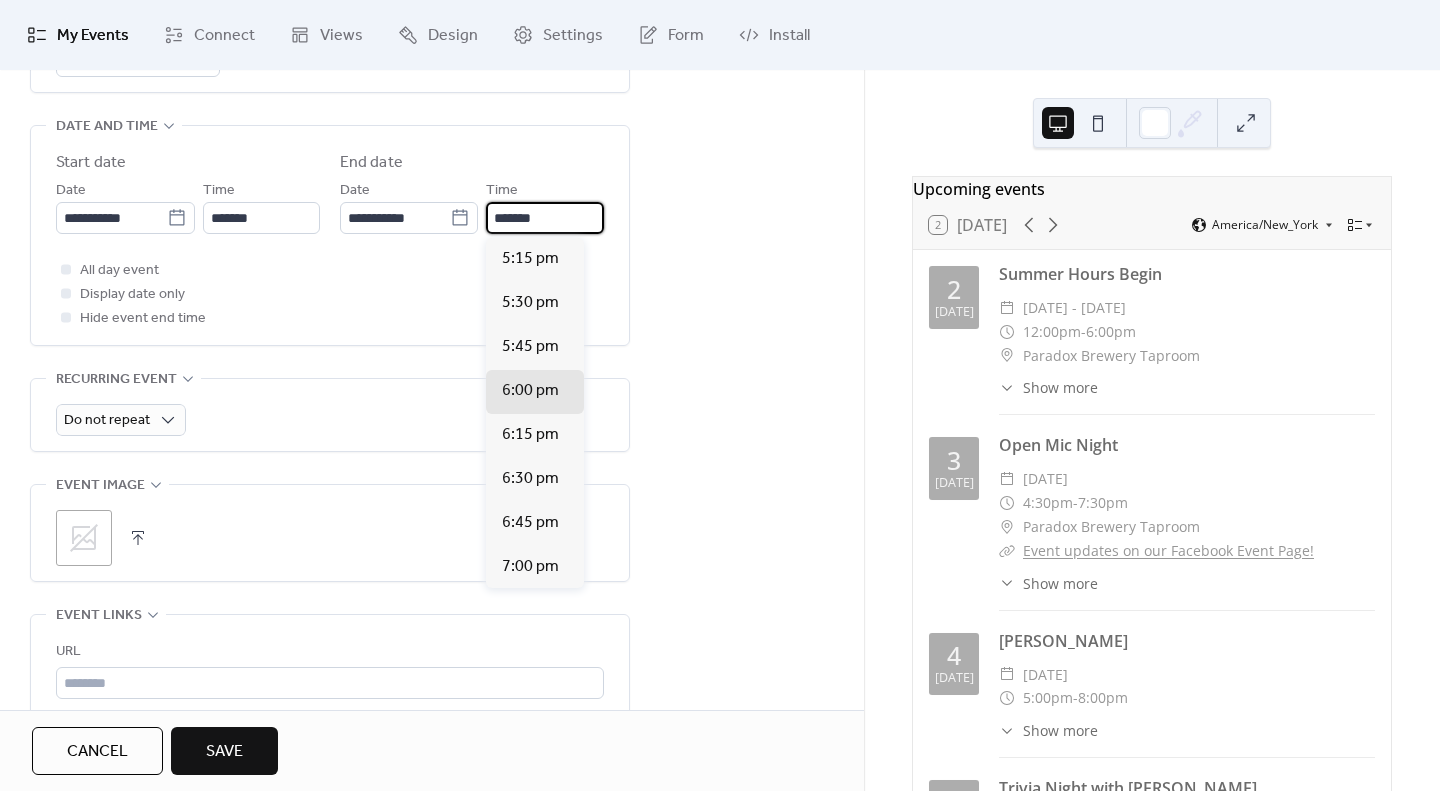 scroll, scrollTop: 484, scrollLeft: 0, axis: vertical 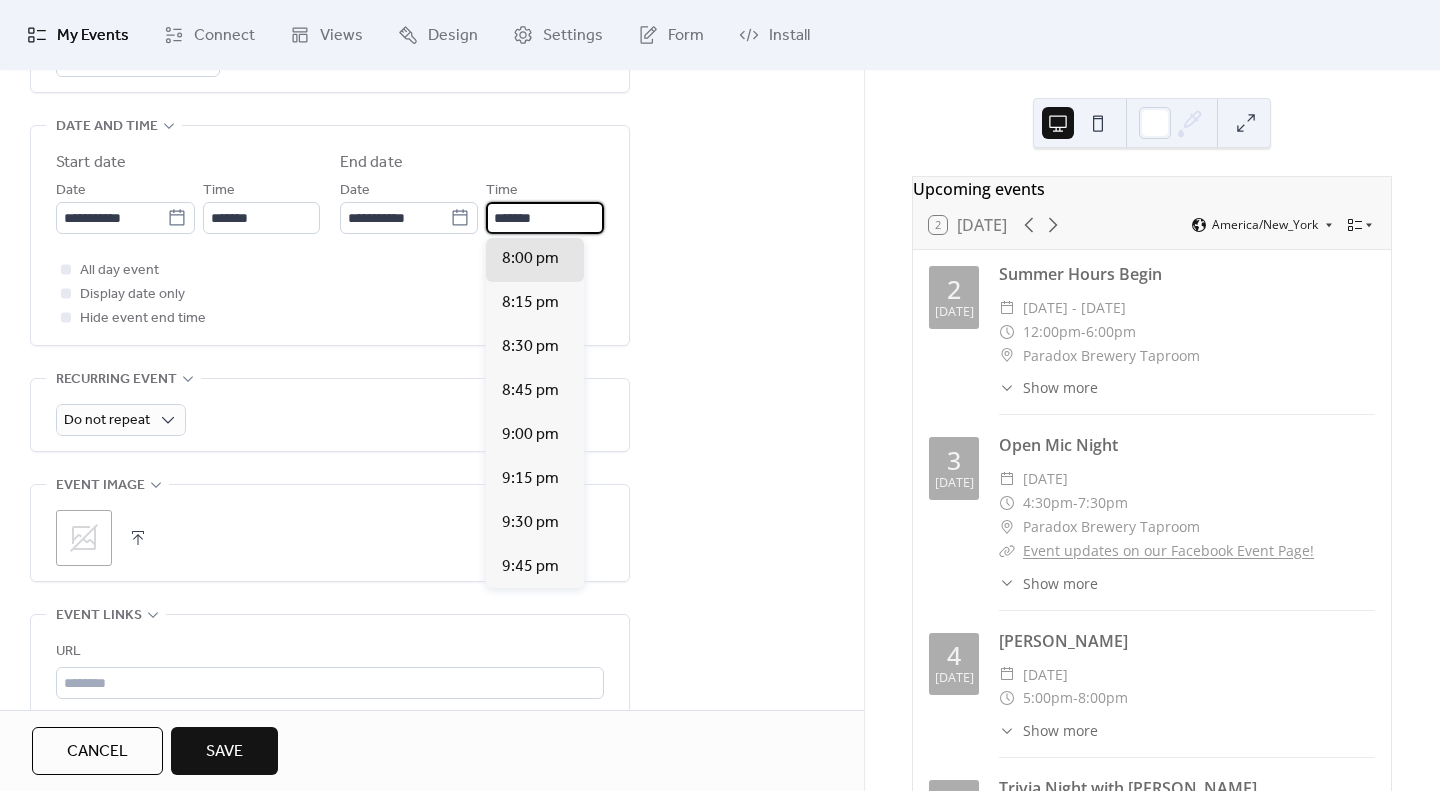type on "*******" 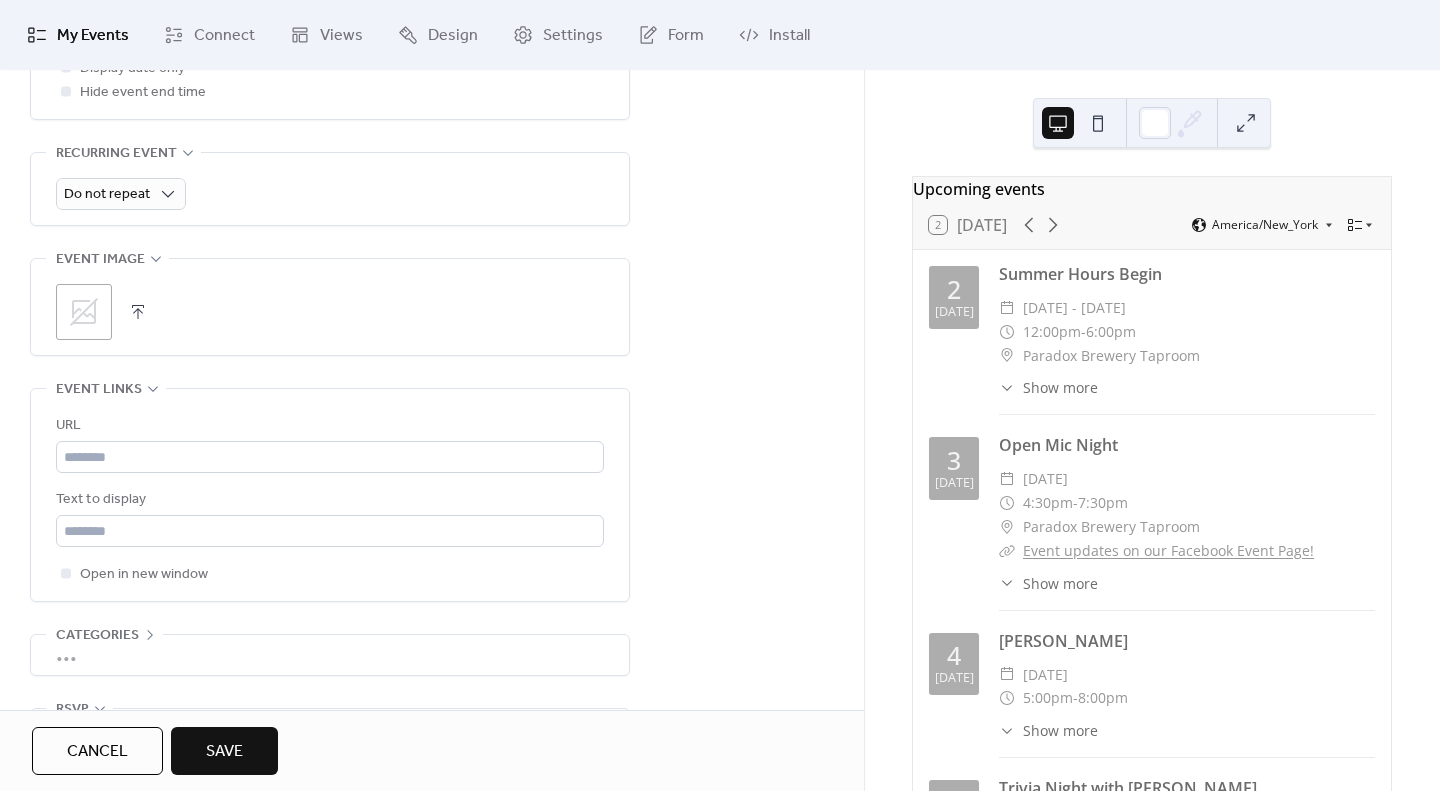 scroll, scrollTop: 926, scrollLeft: 0, axis: vertical 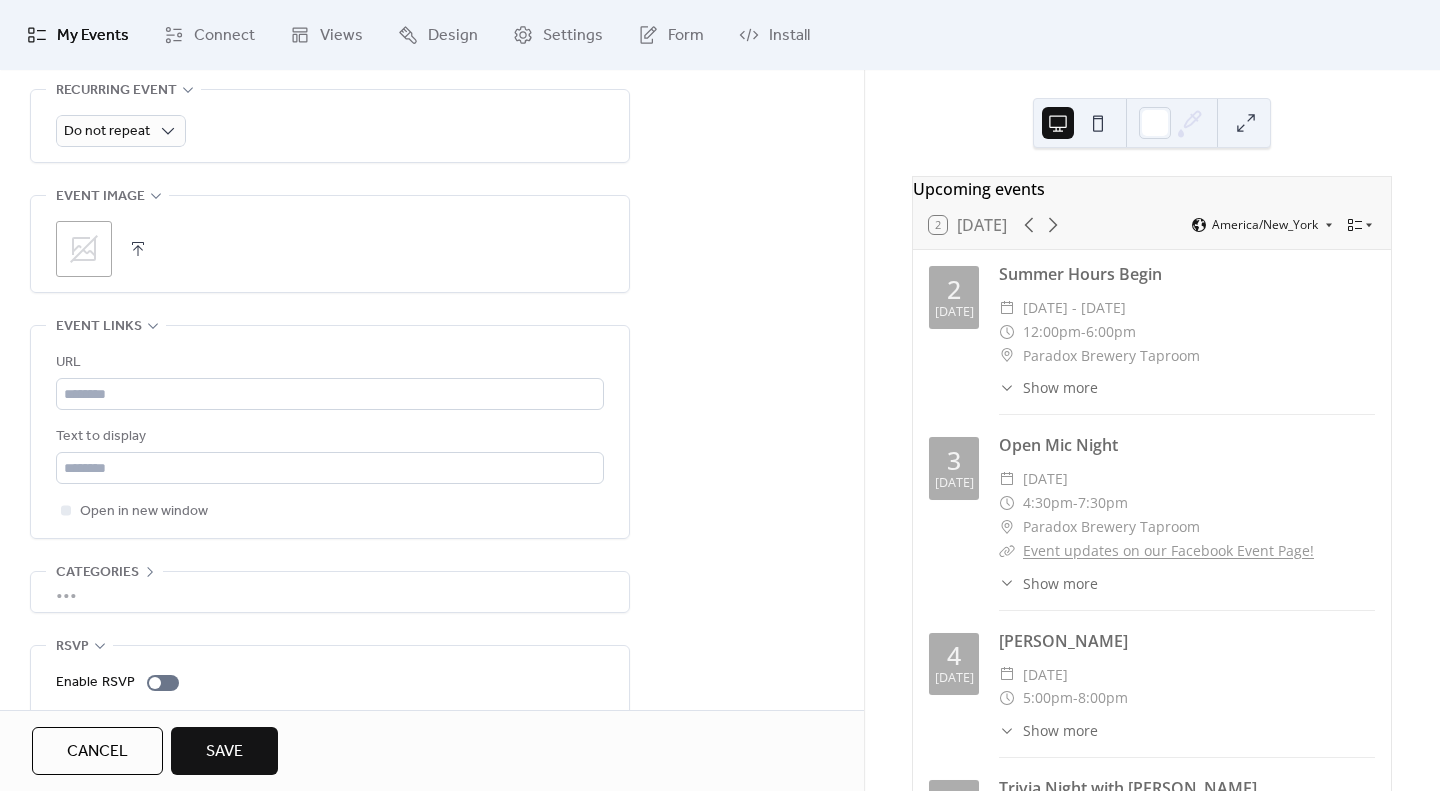 click on "Save" at bounding box center (224, 752) 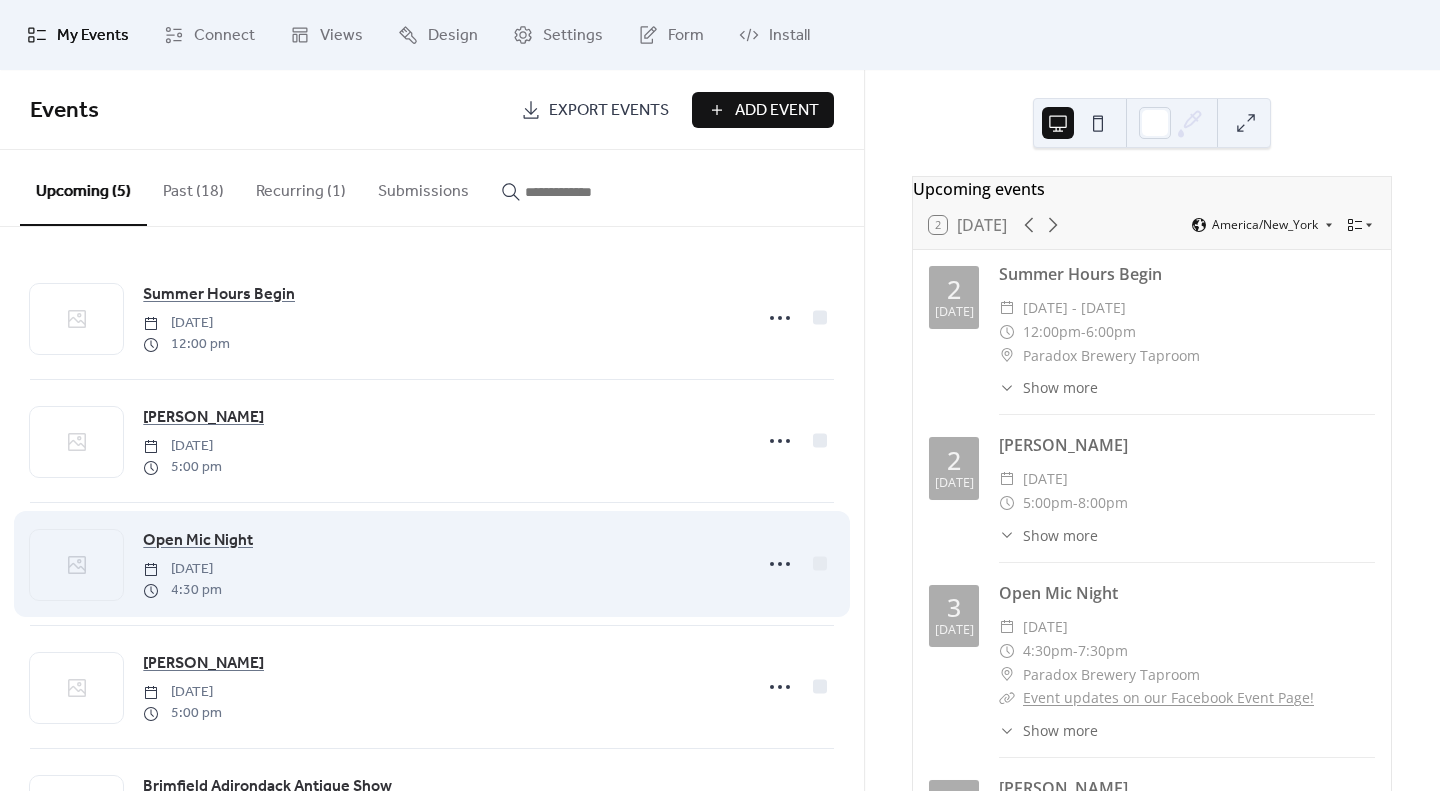 scroll, scrollTop: 112, scrollLeft: 0, axis: vertical 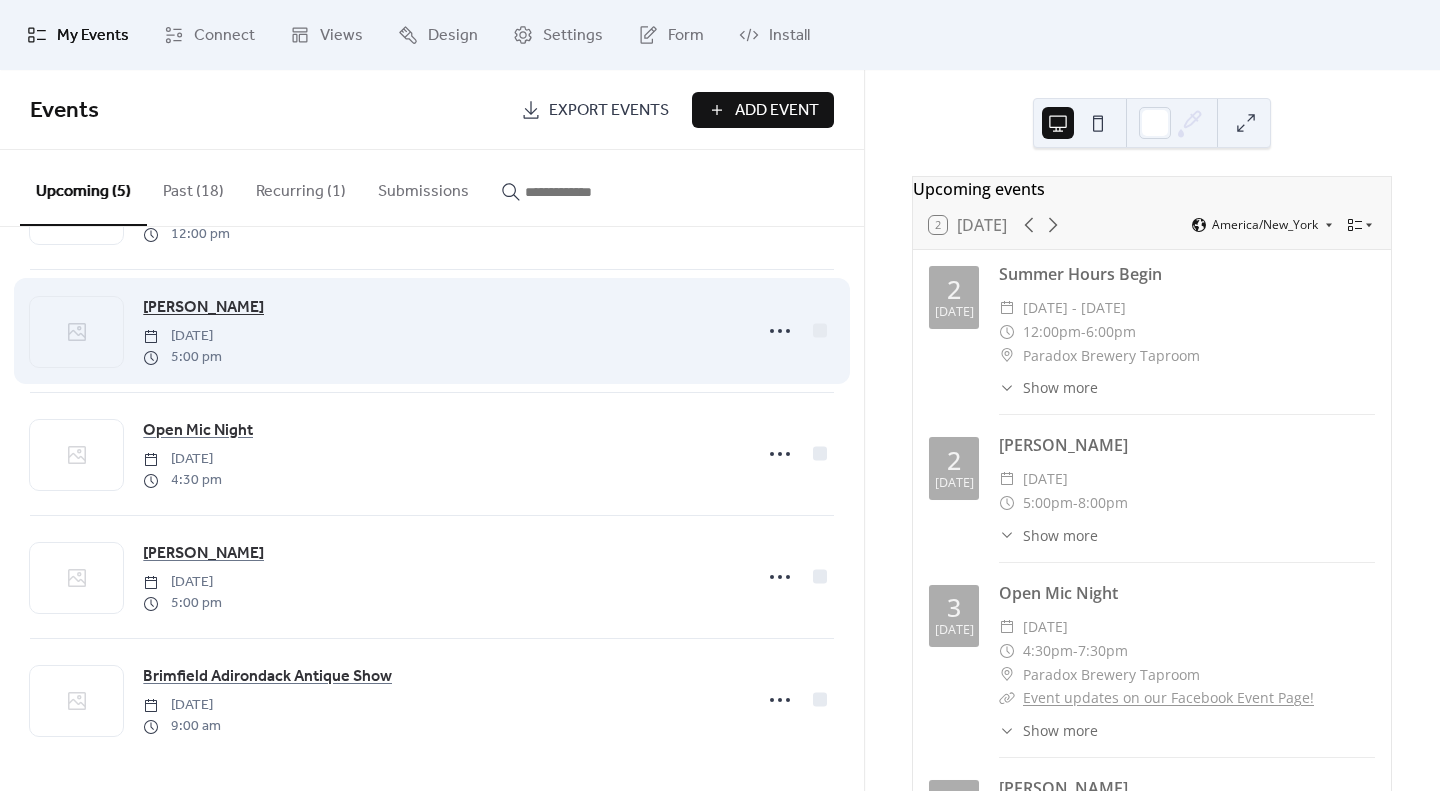 click on "[PERSON_NAME]" at bounding box center (203, 308) 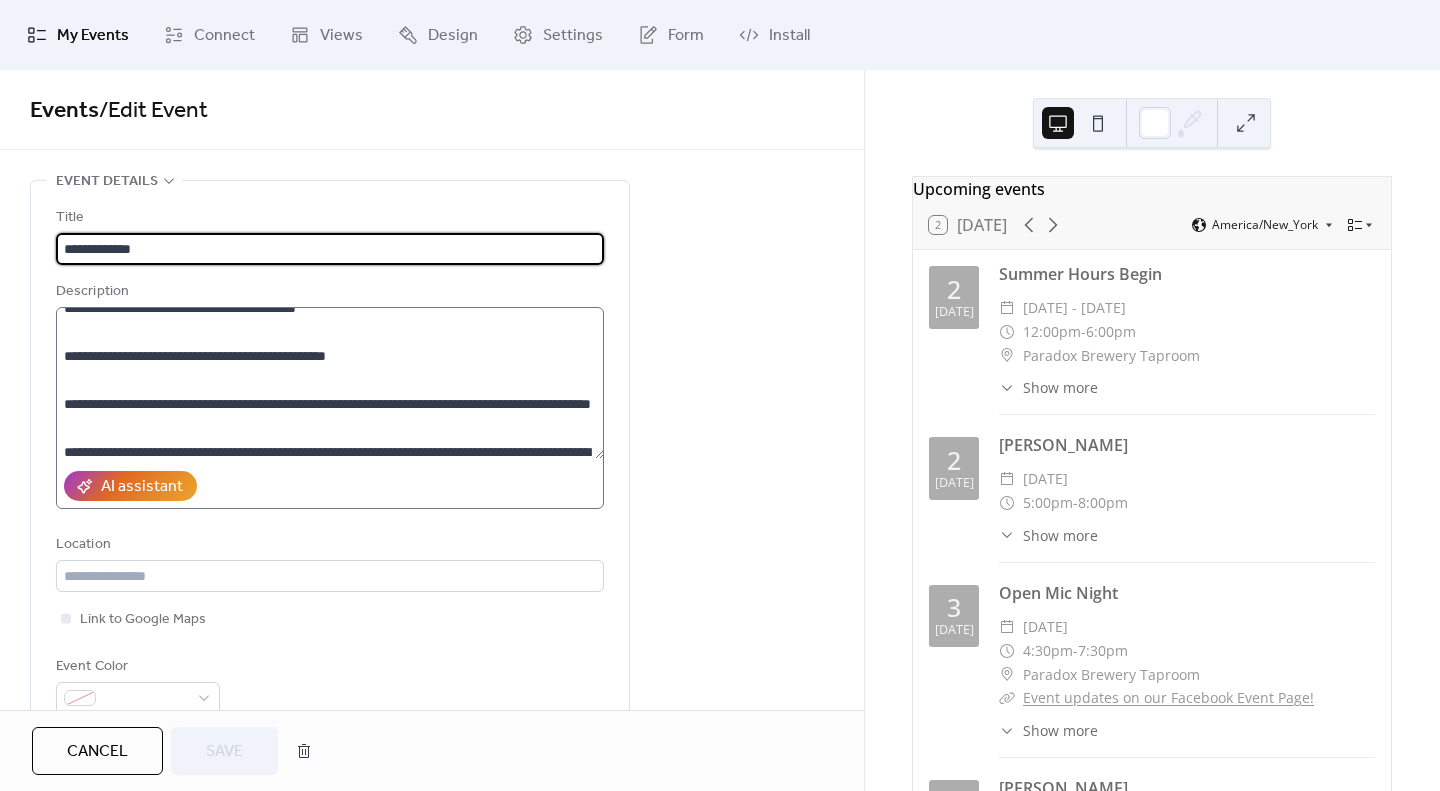 scroll, scrollTop: 0, scrollLeft: 0, axis: both 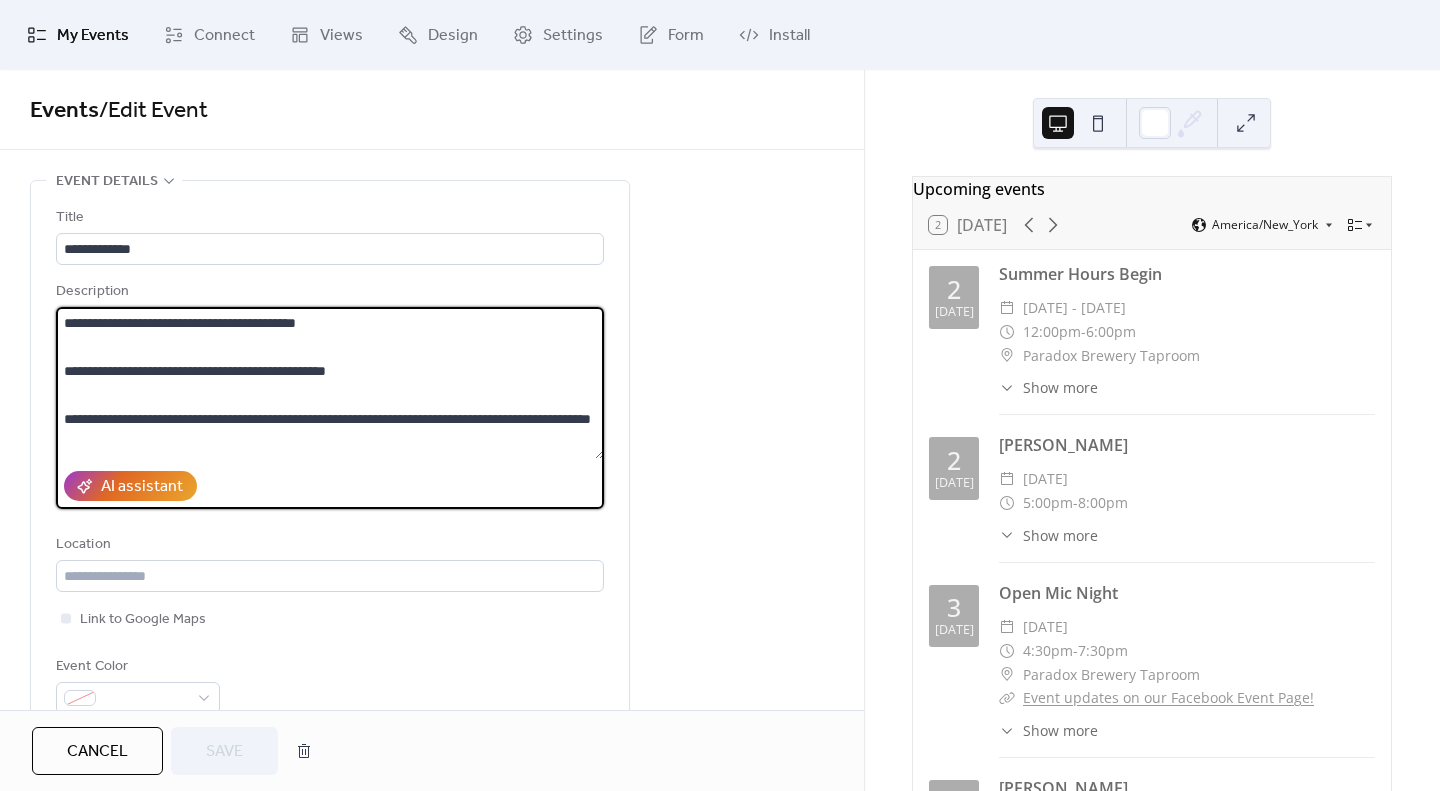 drag, startPoint x: 213, startPoint y: 417, endPoint x: 62, endPoint y: 407, distance: 151.33076 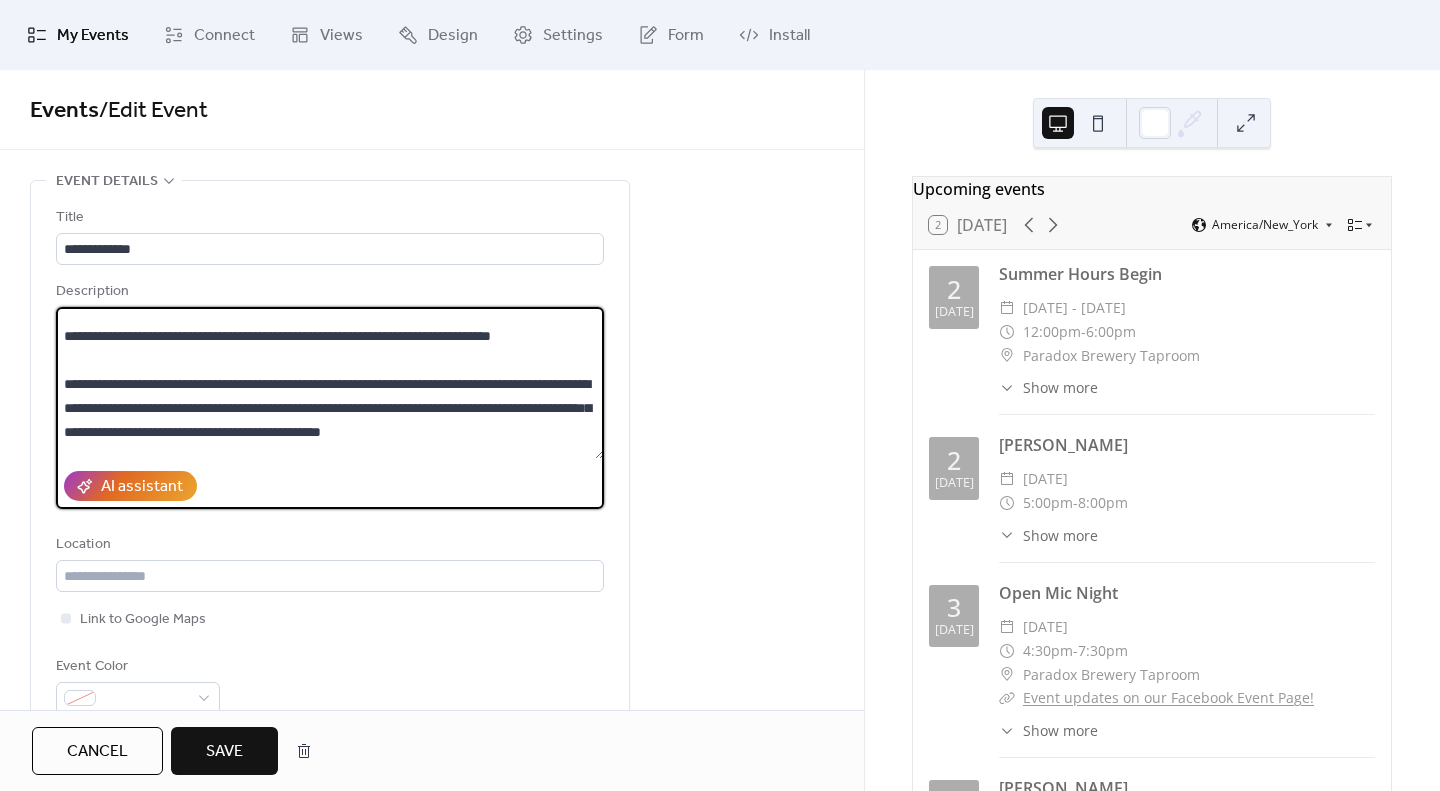 scroll, scrollTop: 87, scrollLeft: 0, axis: vertical 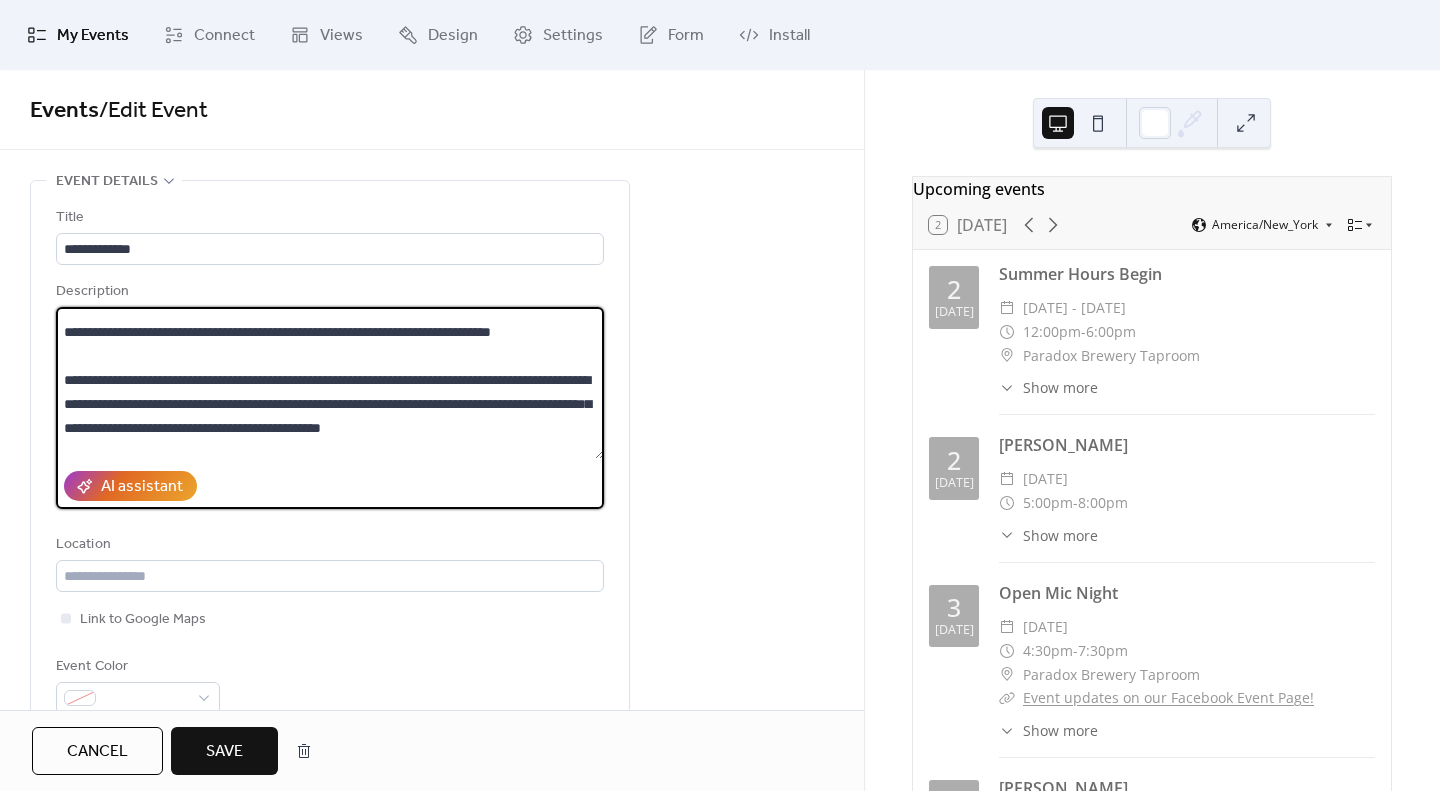 drag, startPoint x: 364, startPoint y: 405, endPoint x: 477, endPoint y: 406, distance: 113.004425 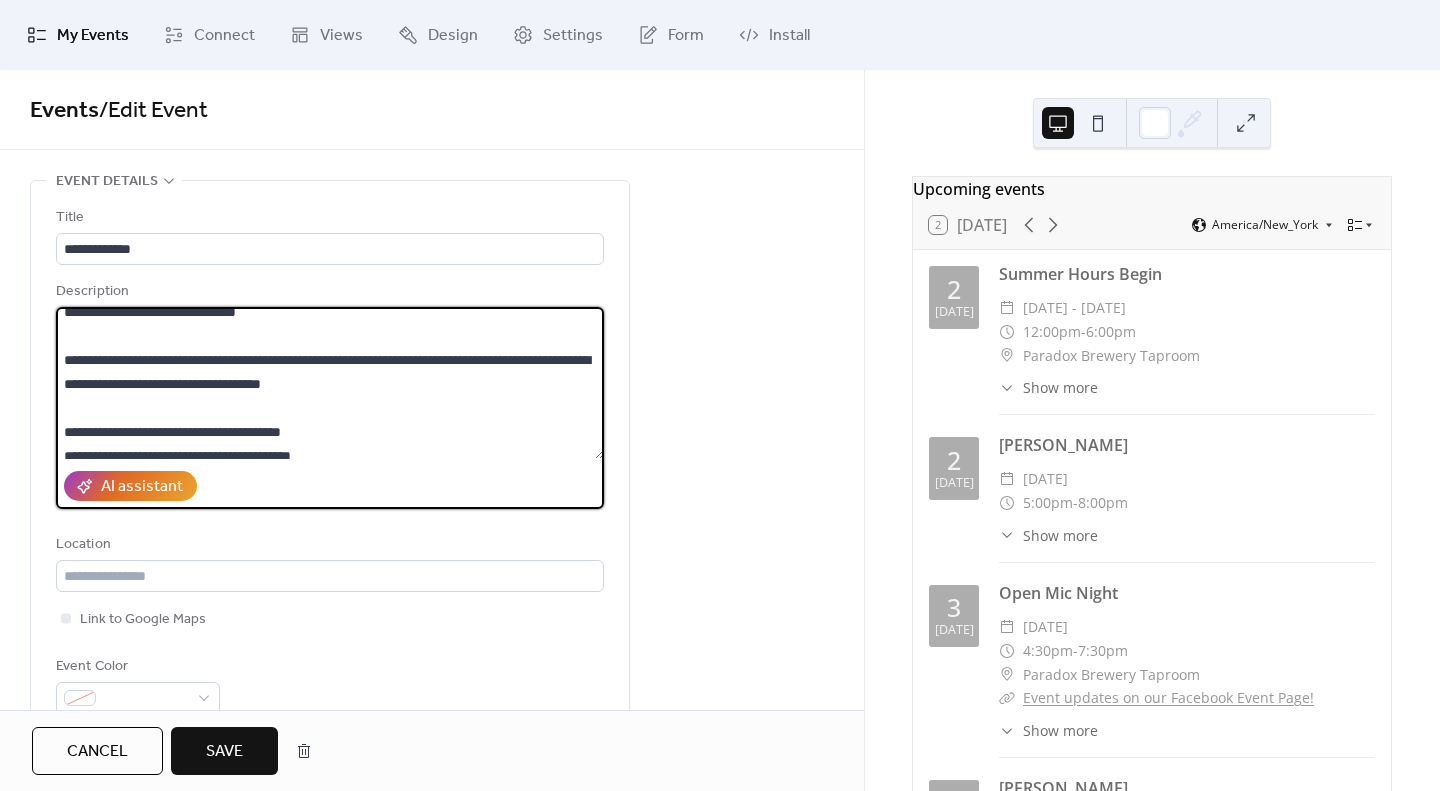 scroll, scrollTop: 216, scrollLeft: 0, axis: vertical 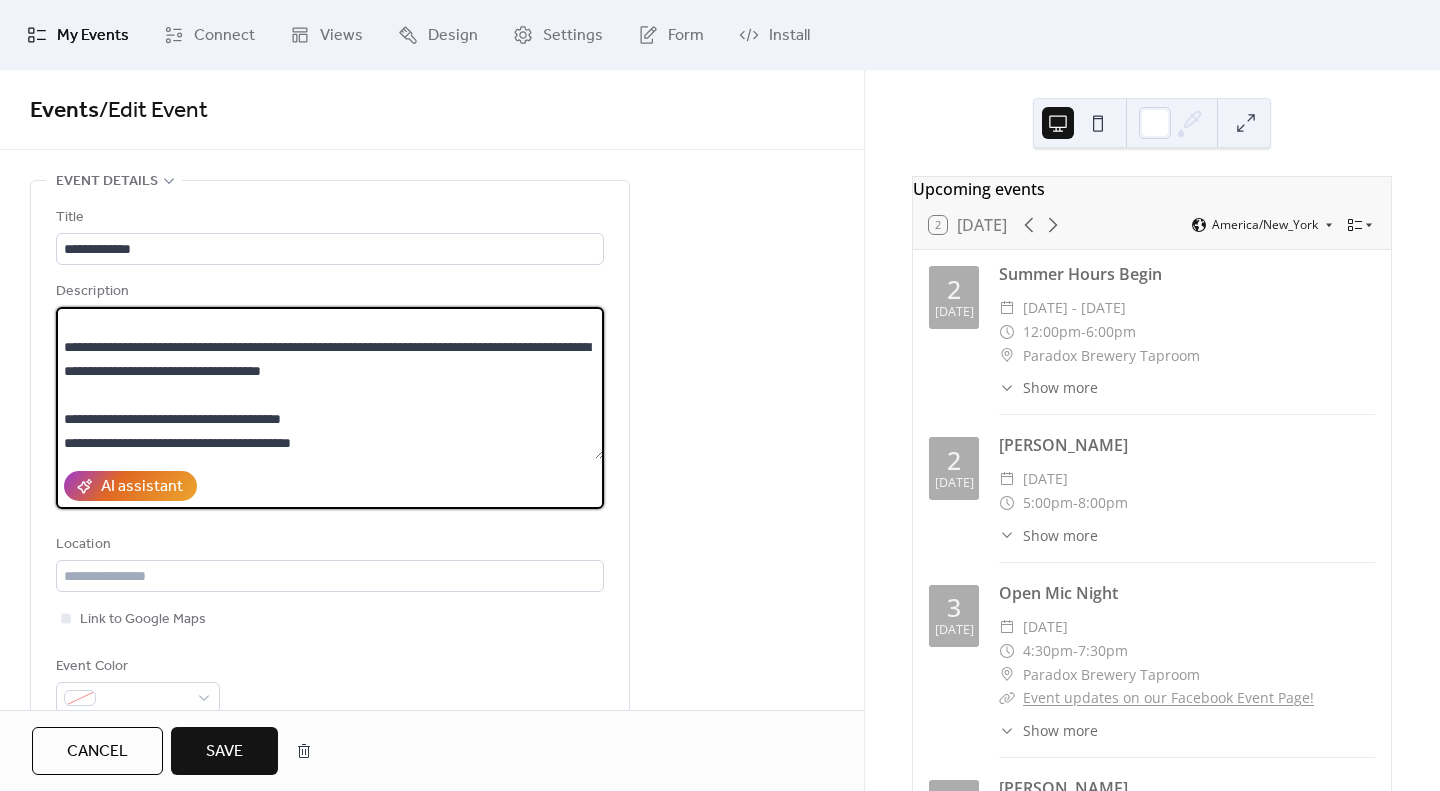 type on "**********" 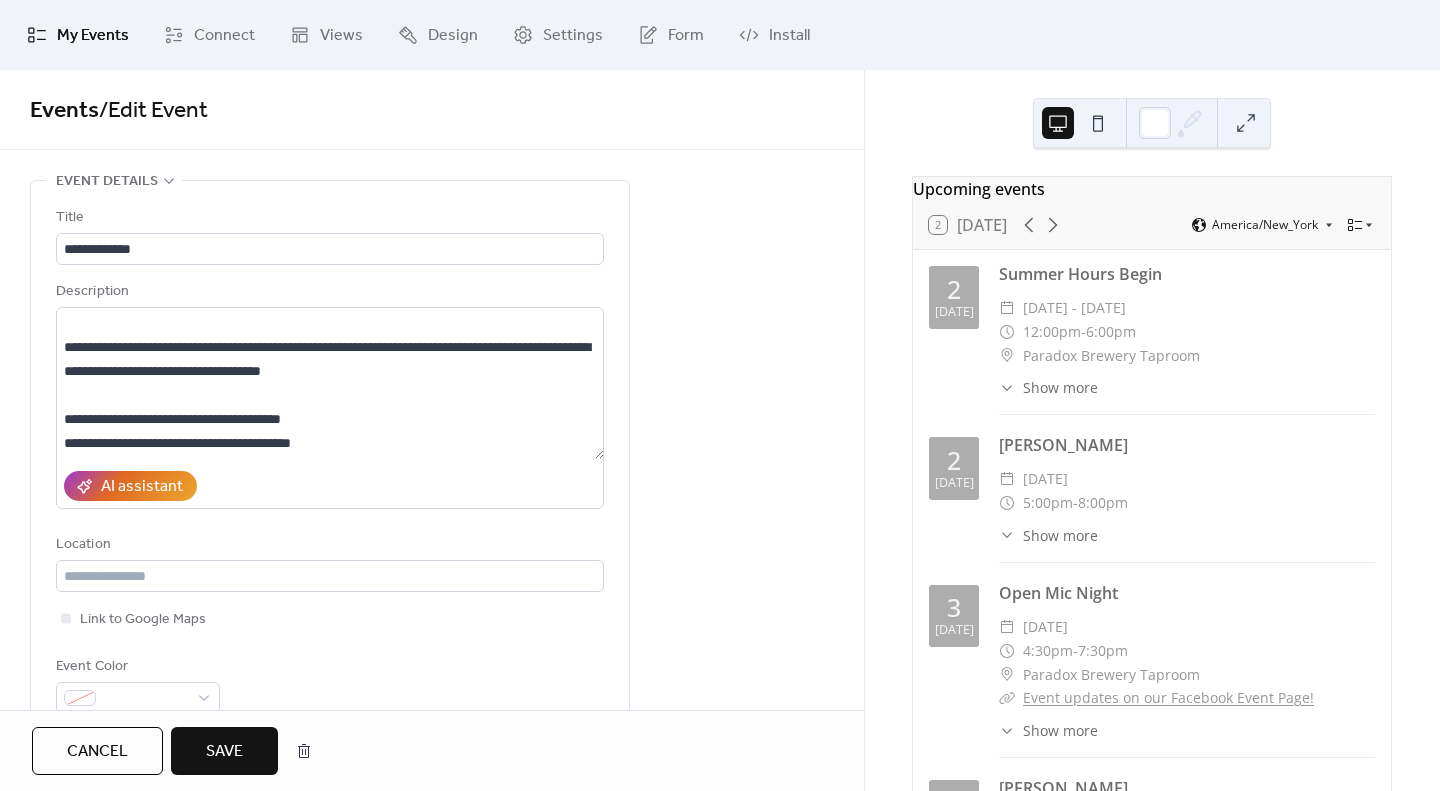 click on "Save" at bounding box center (224, 751) 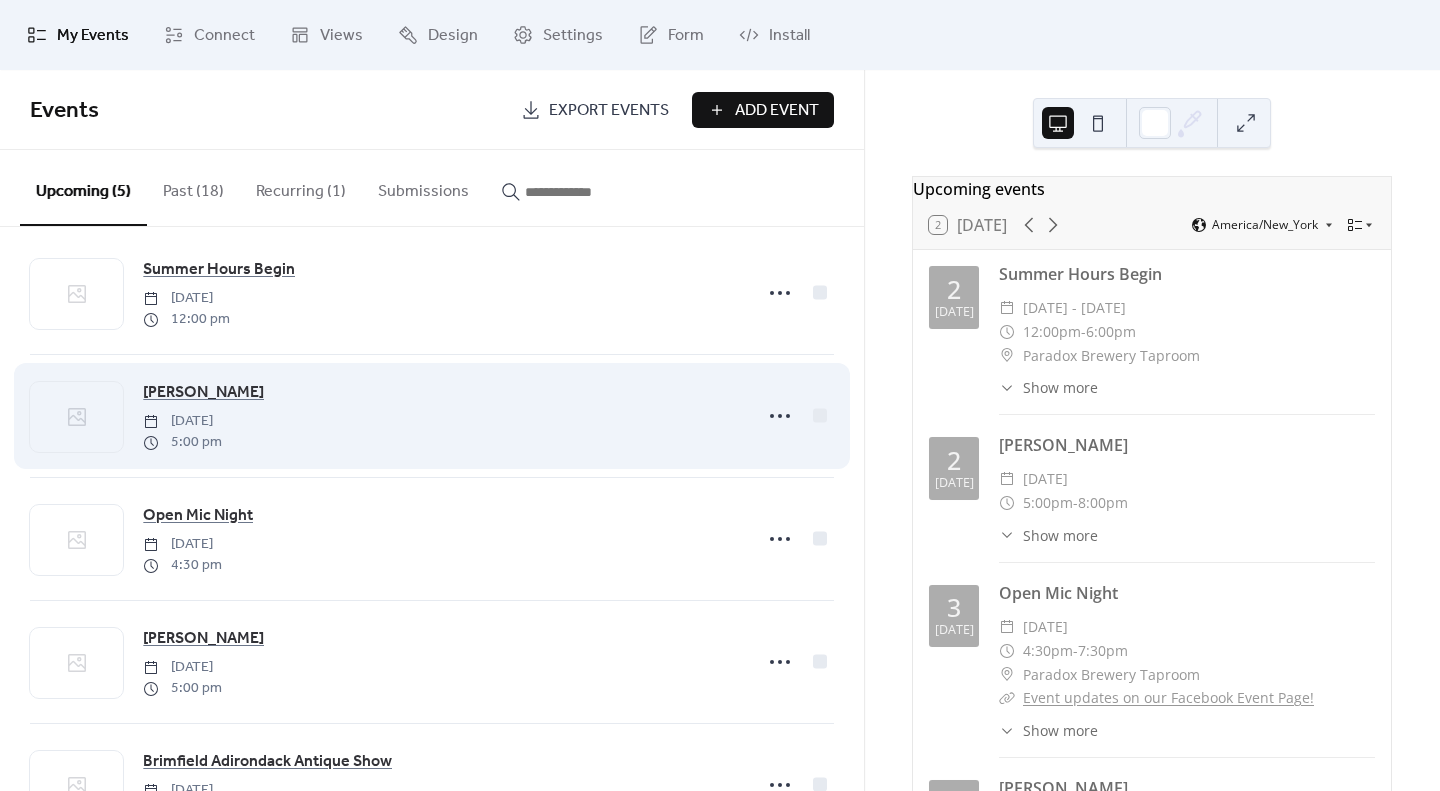 scroll, scrollTop: 0, scrollLeft: 0, axis: both 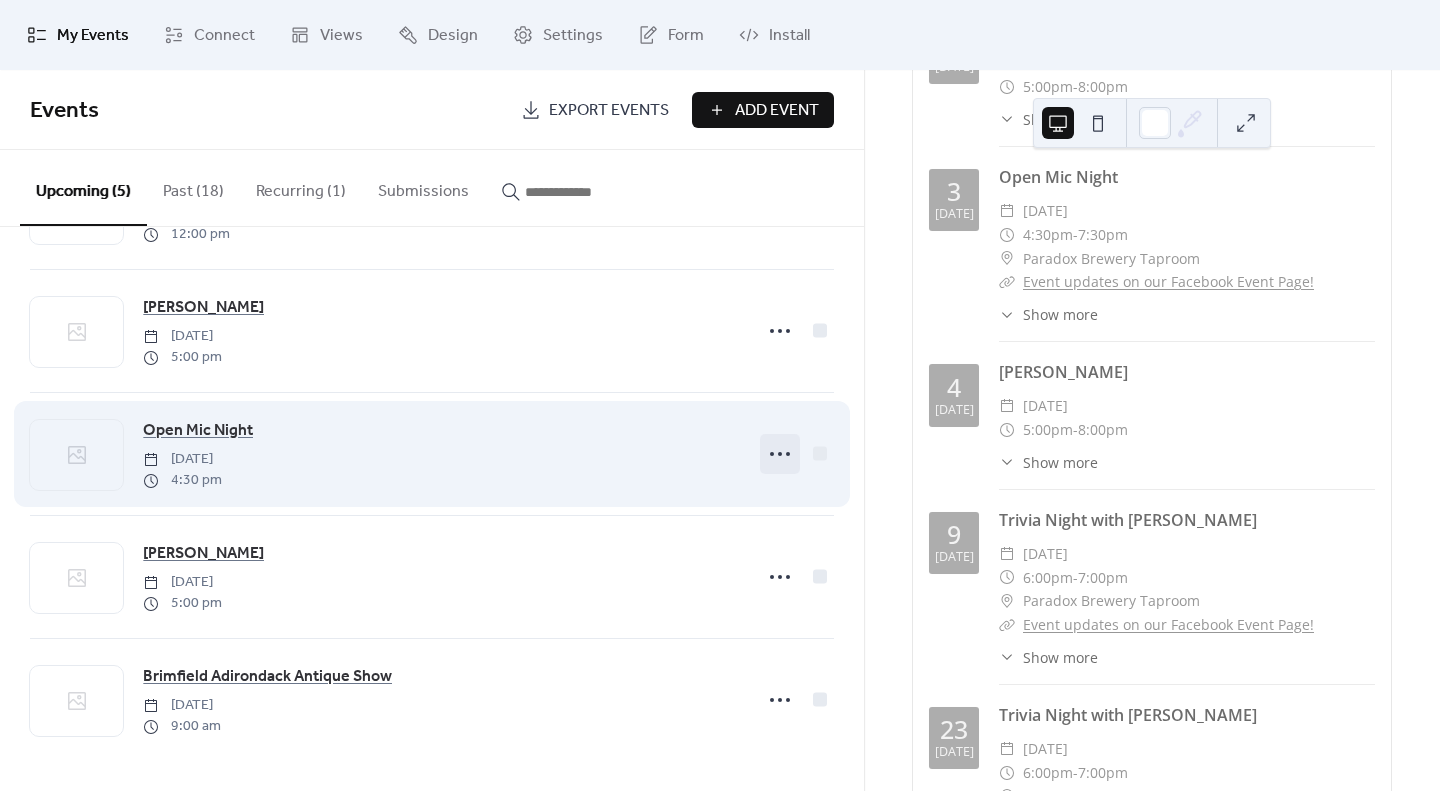 click 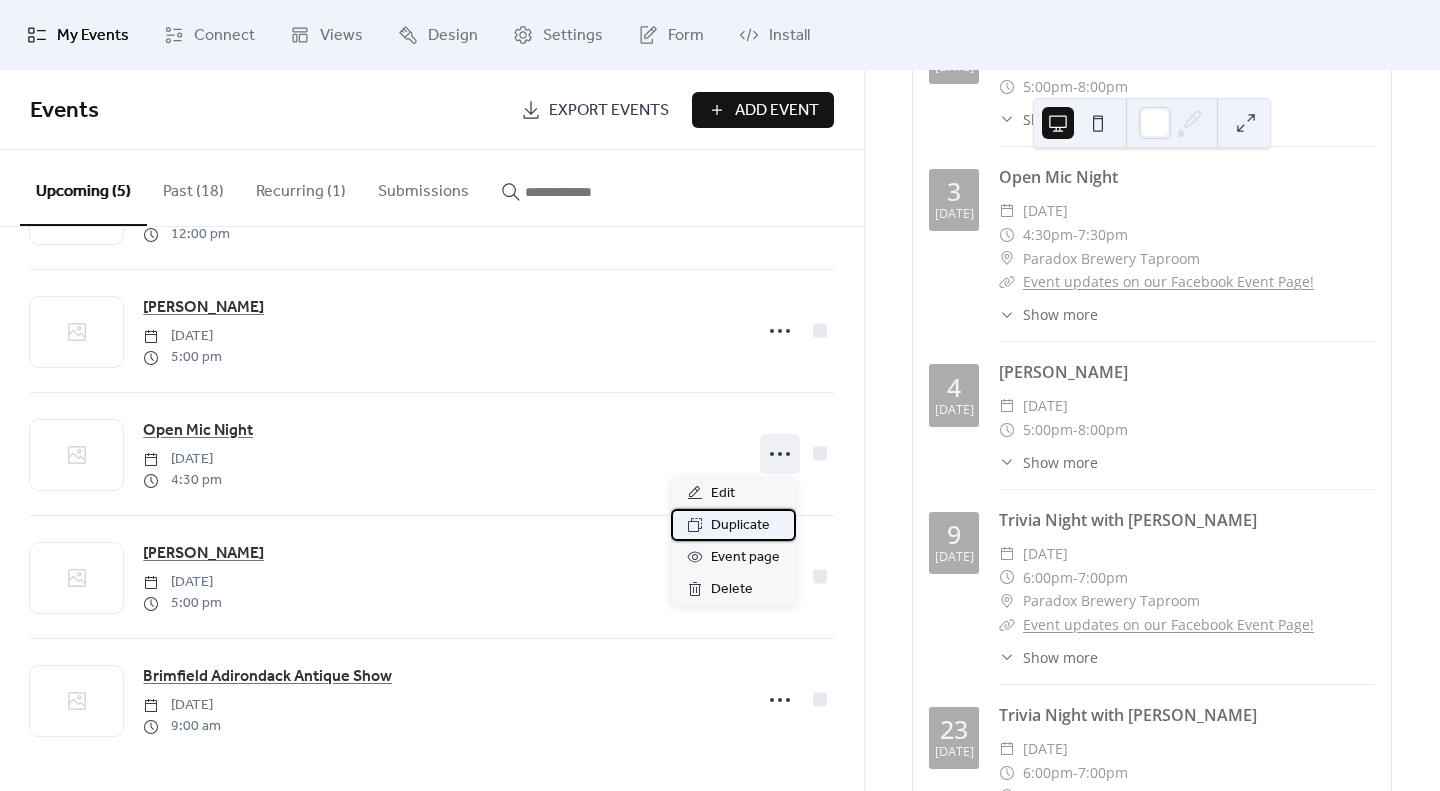 click on "Duplicate" at bounding box center [740, 526] 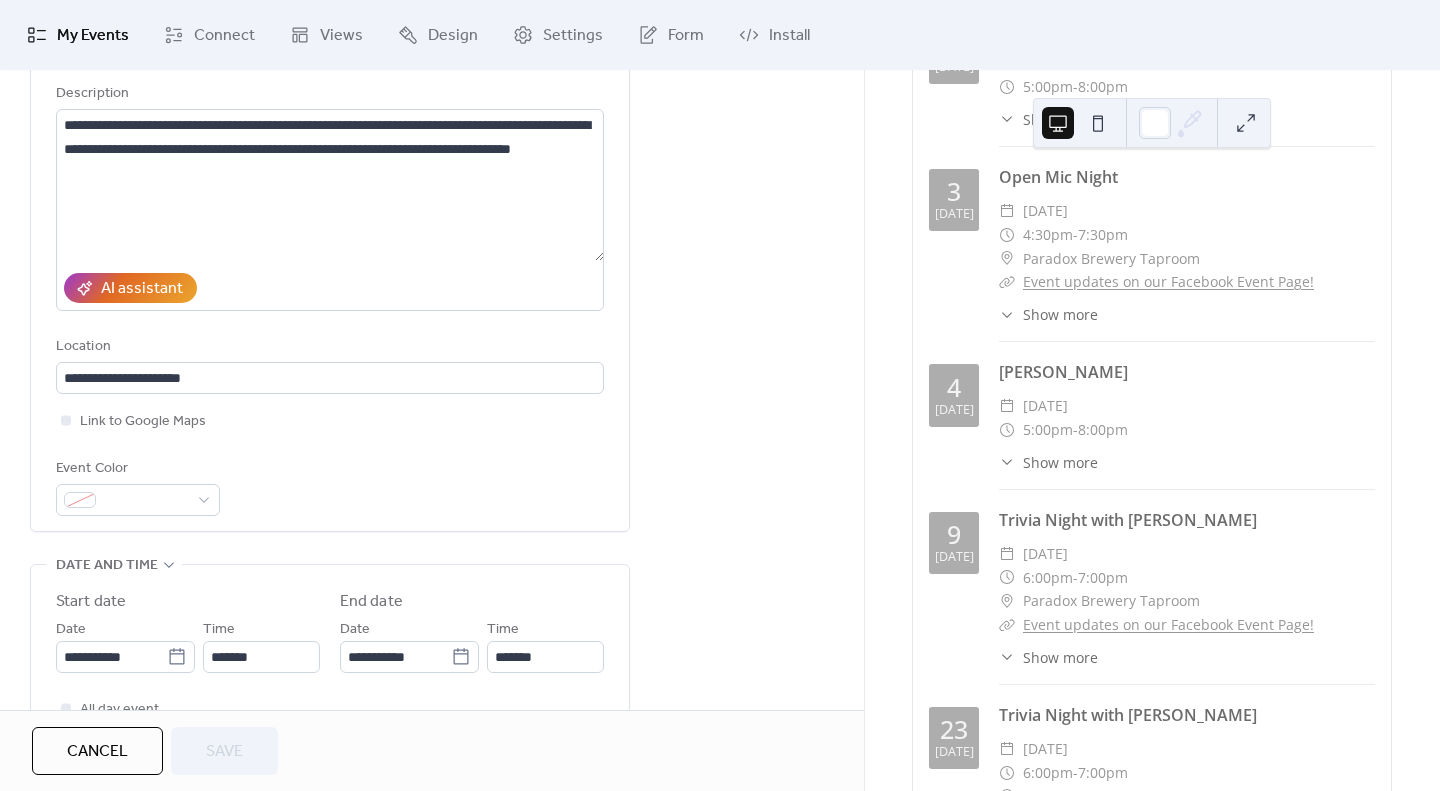 scroll, scrollTop: 234, scrollLeft: 0, axis: vertical 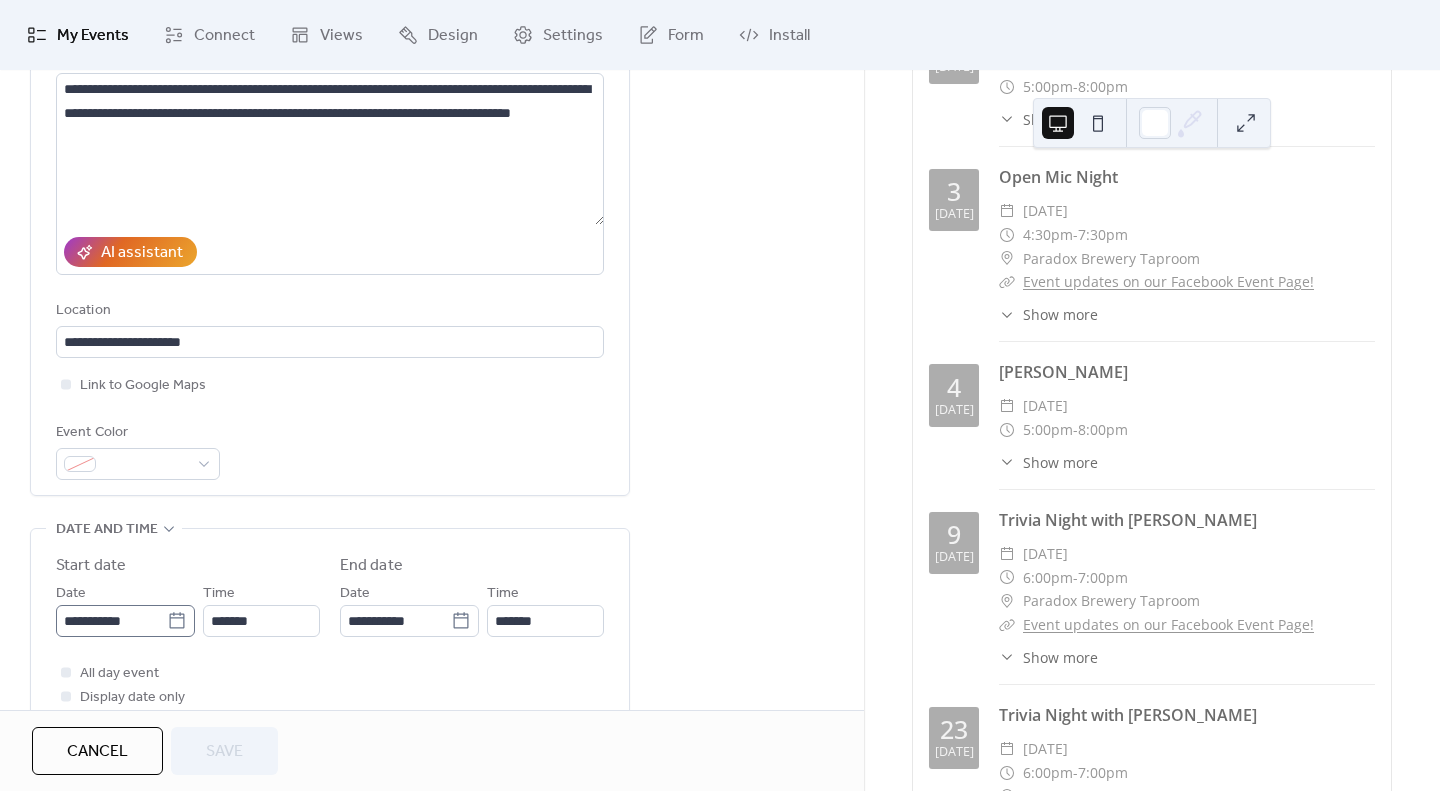 click 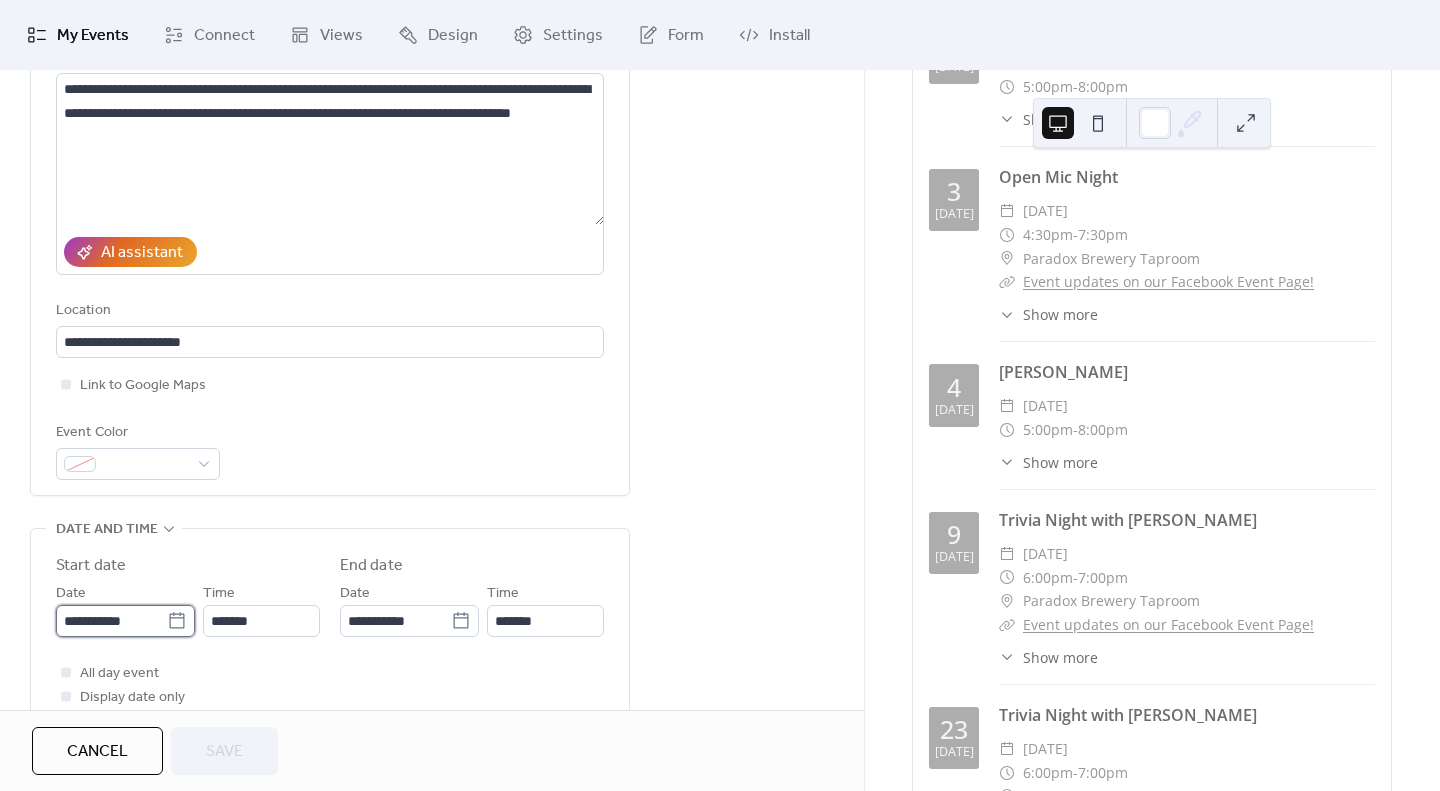 click on "**********" at bounding box center [111, 621] 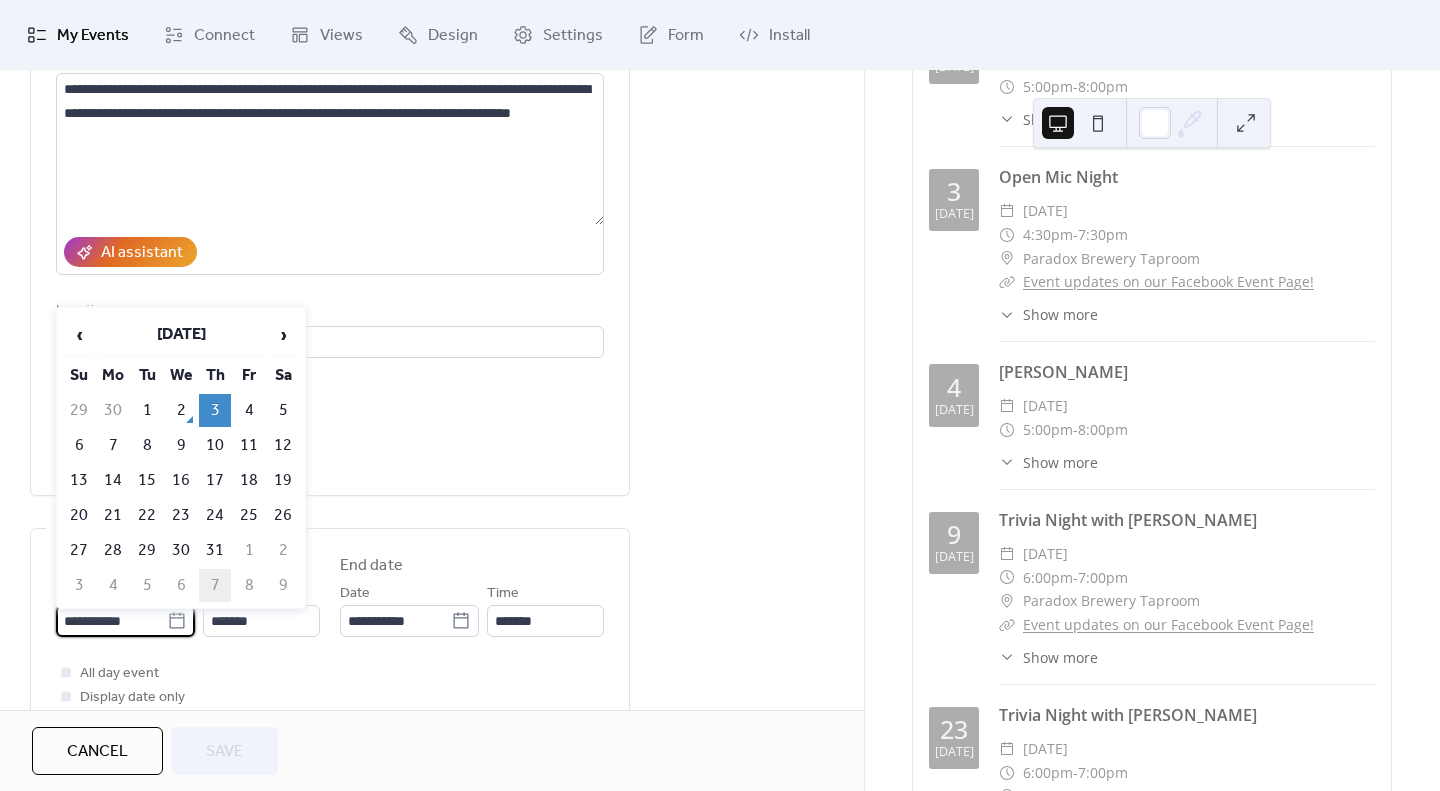 click on "7" at bounding box center [215, 585] 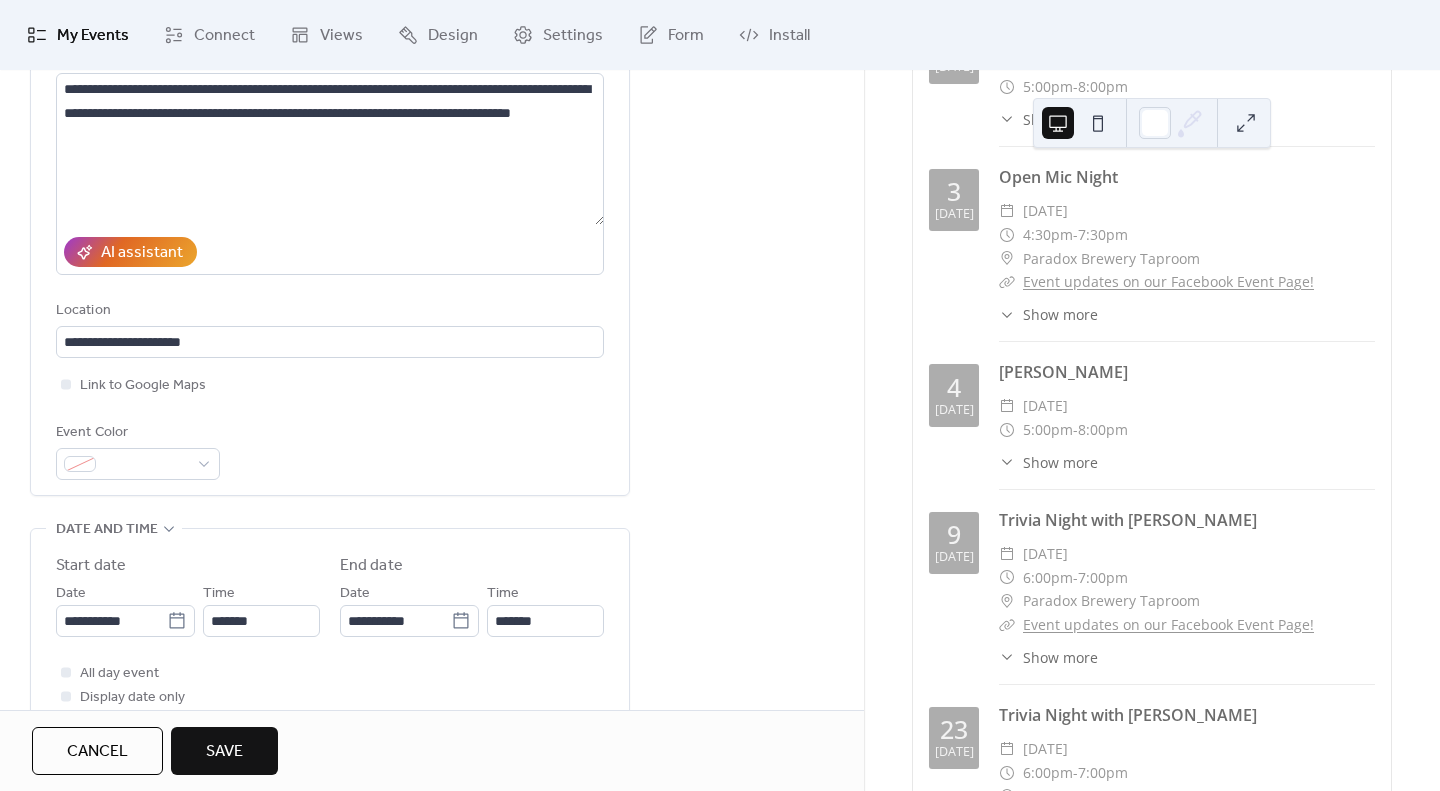 click on "Save" at bounding box center [224, 751] 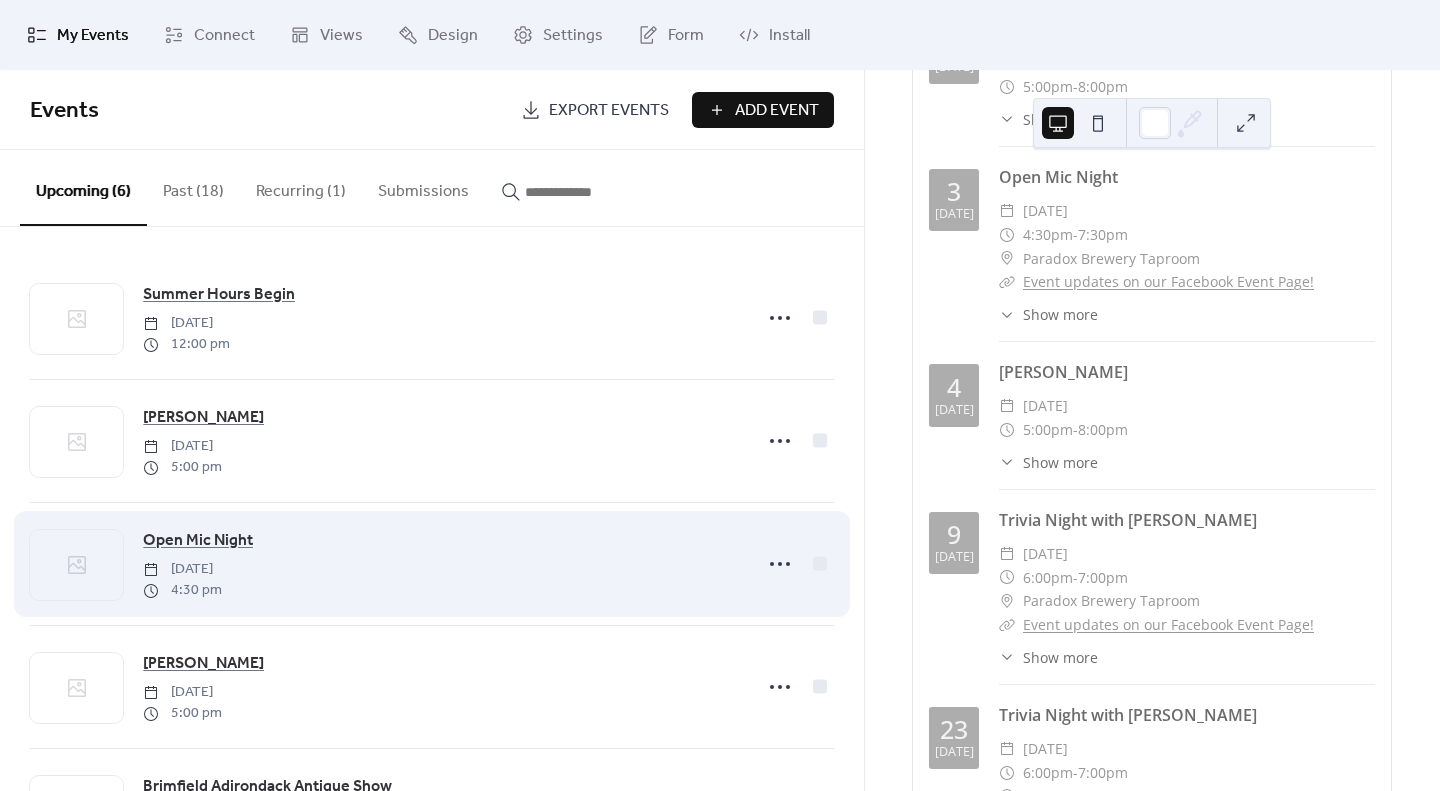 scroll, scrollTop: 41, scrollLeft: 0, axis: vertical 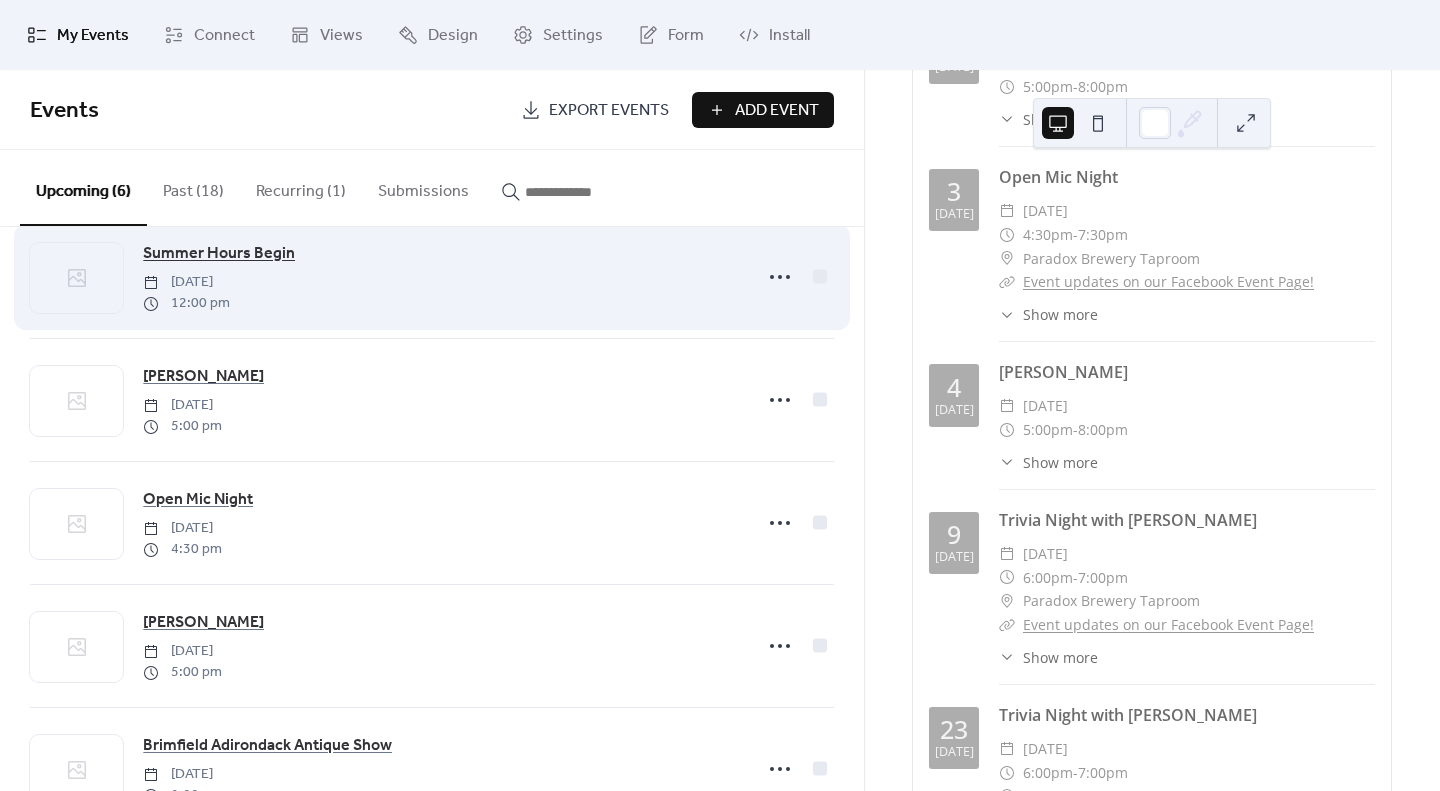 click on "Summer Hours Begin" at bounding box center (219, 254) 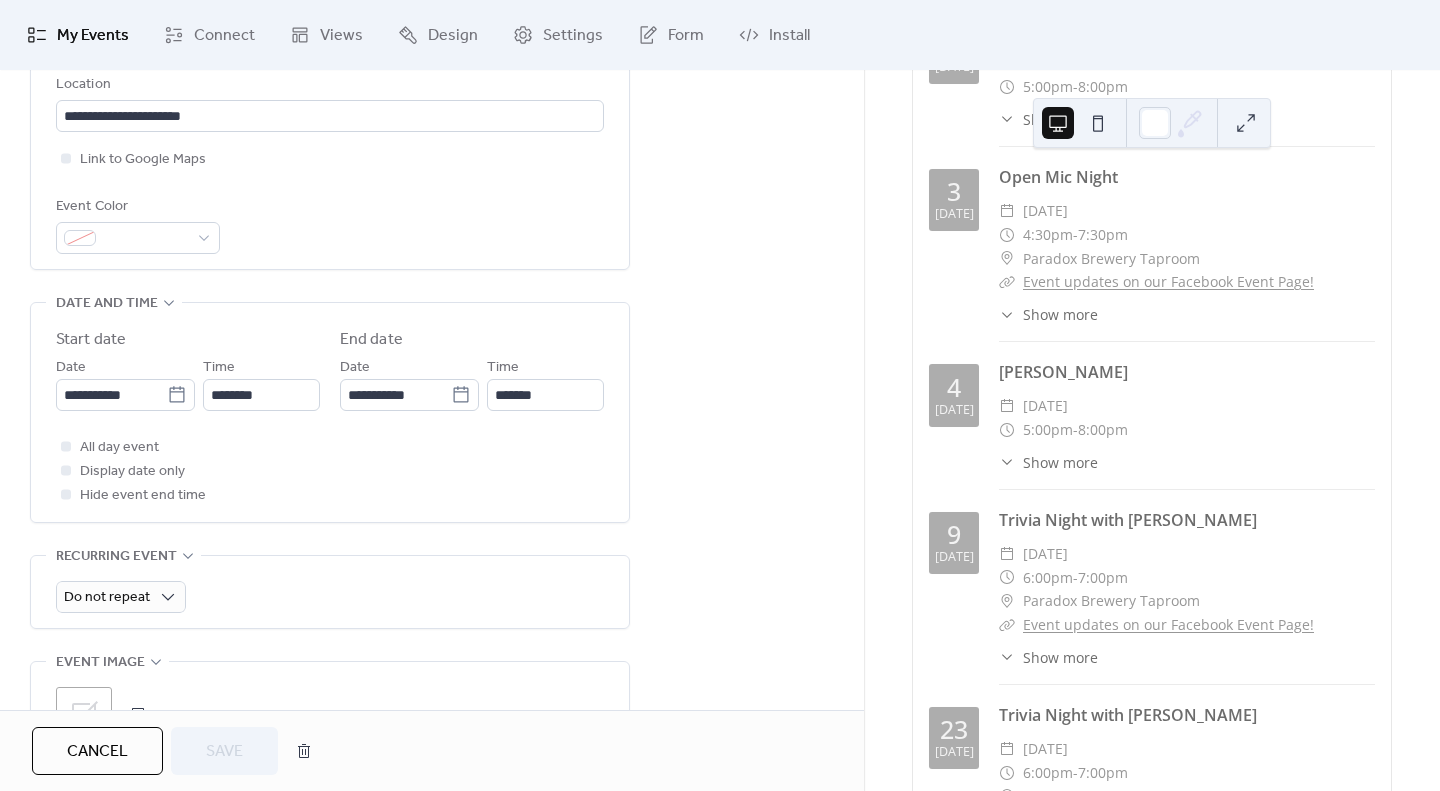 scroll, scrollTop: 0, scrollLeft: 0, axis: both 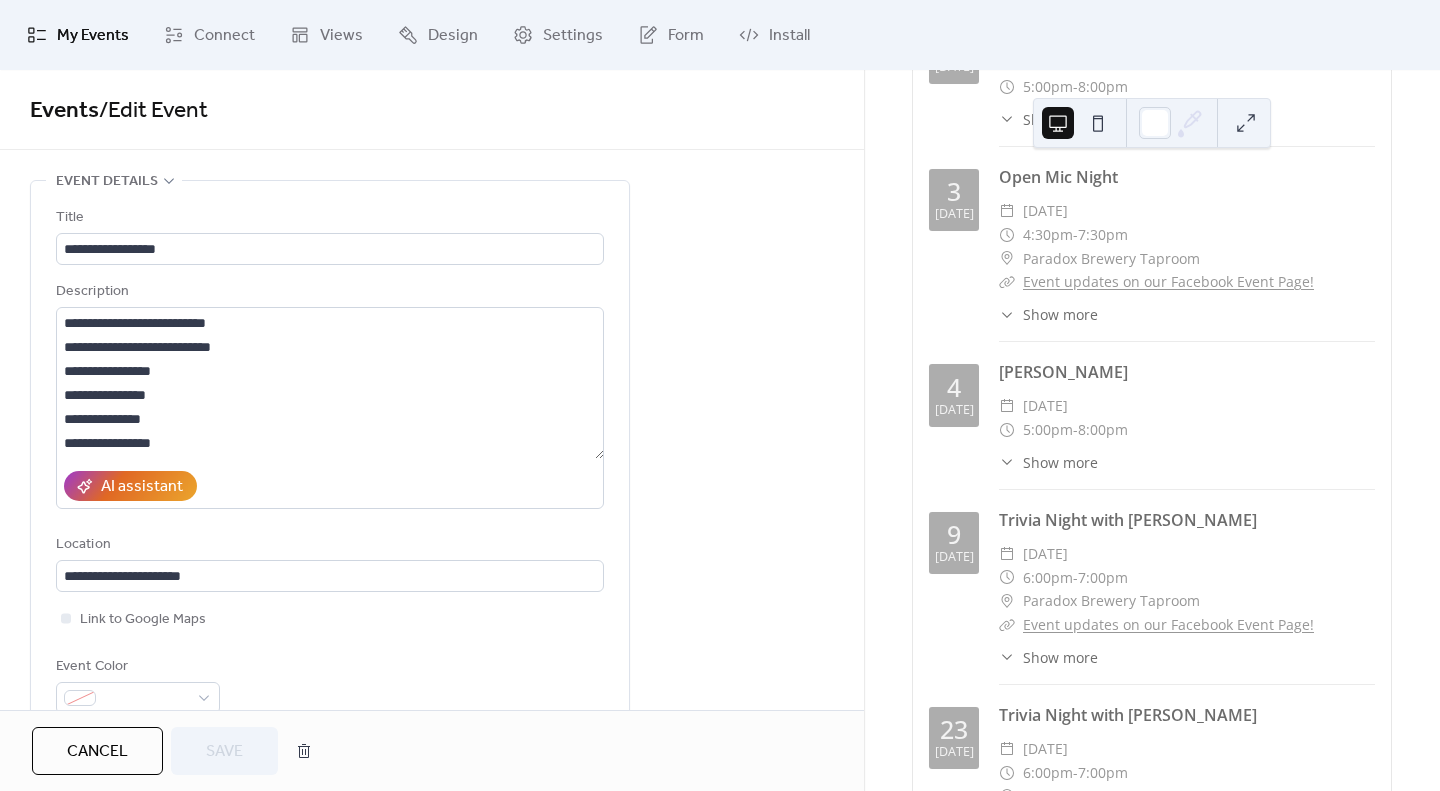 click on "My Events" at bounding box center (93, 36) 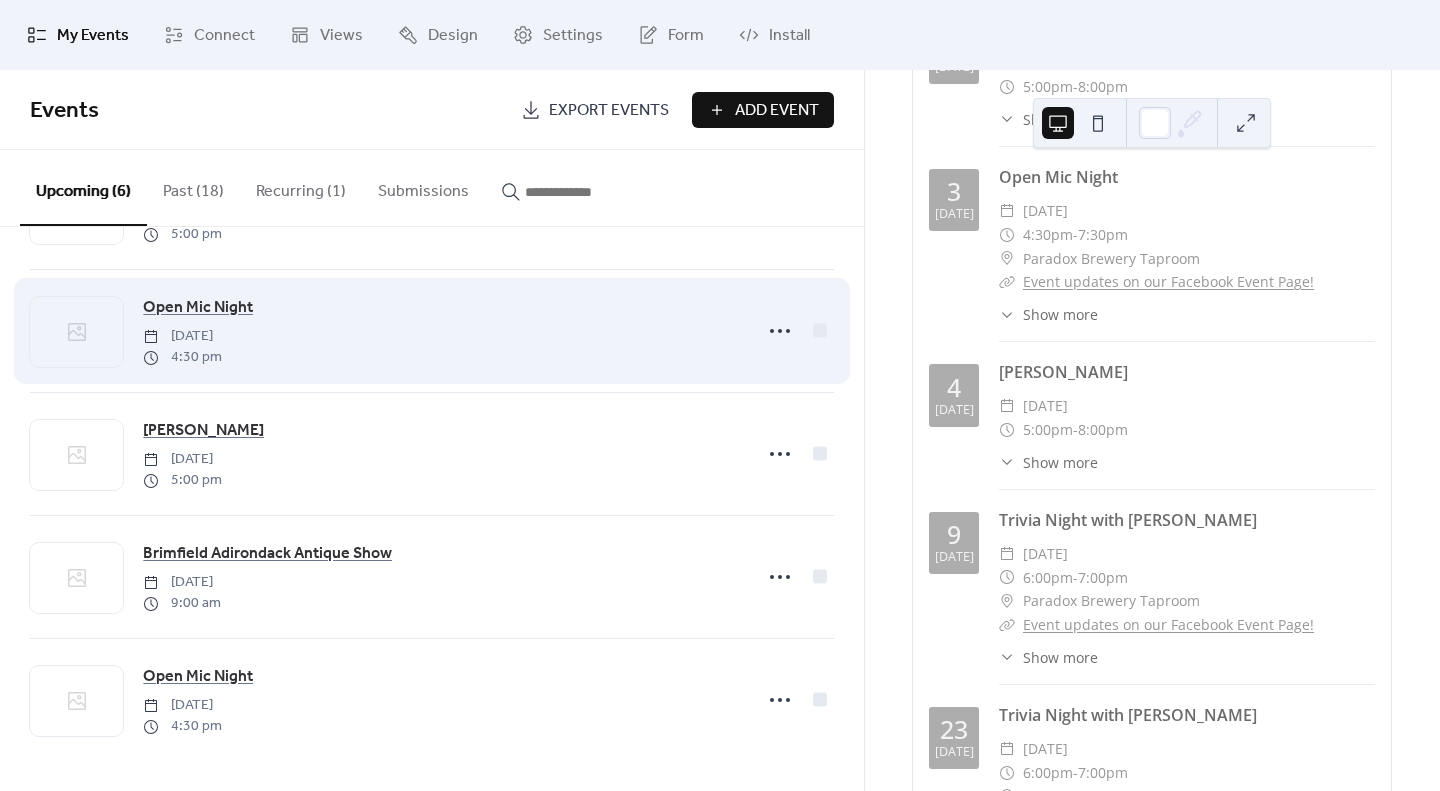 scroll, scrollTop: 0, scrollLeft: 0, axis: both 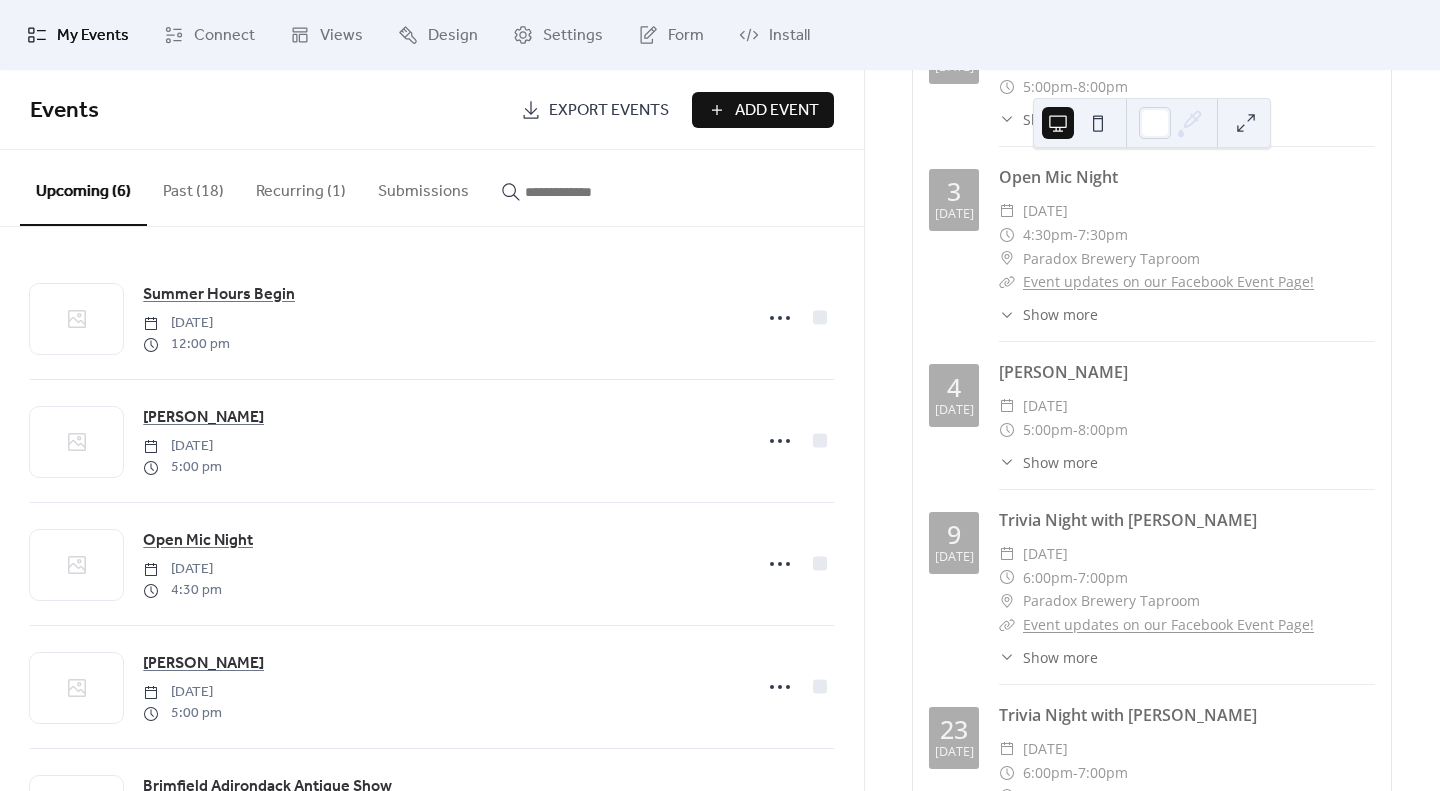 click on "Add Event" at bounding box center (777, 111) 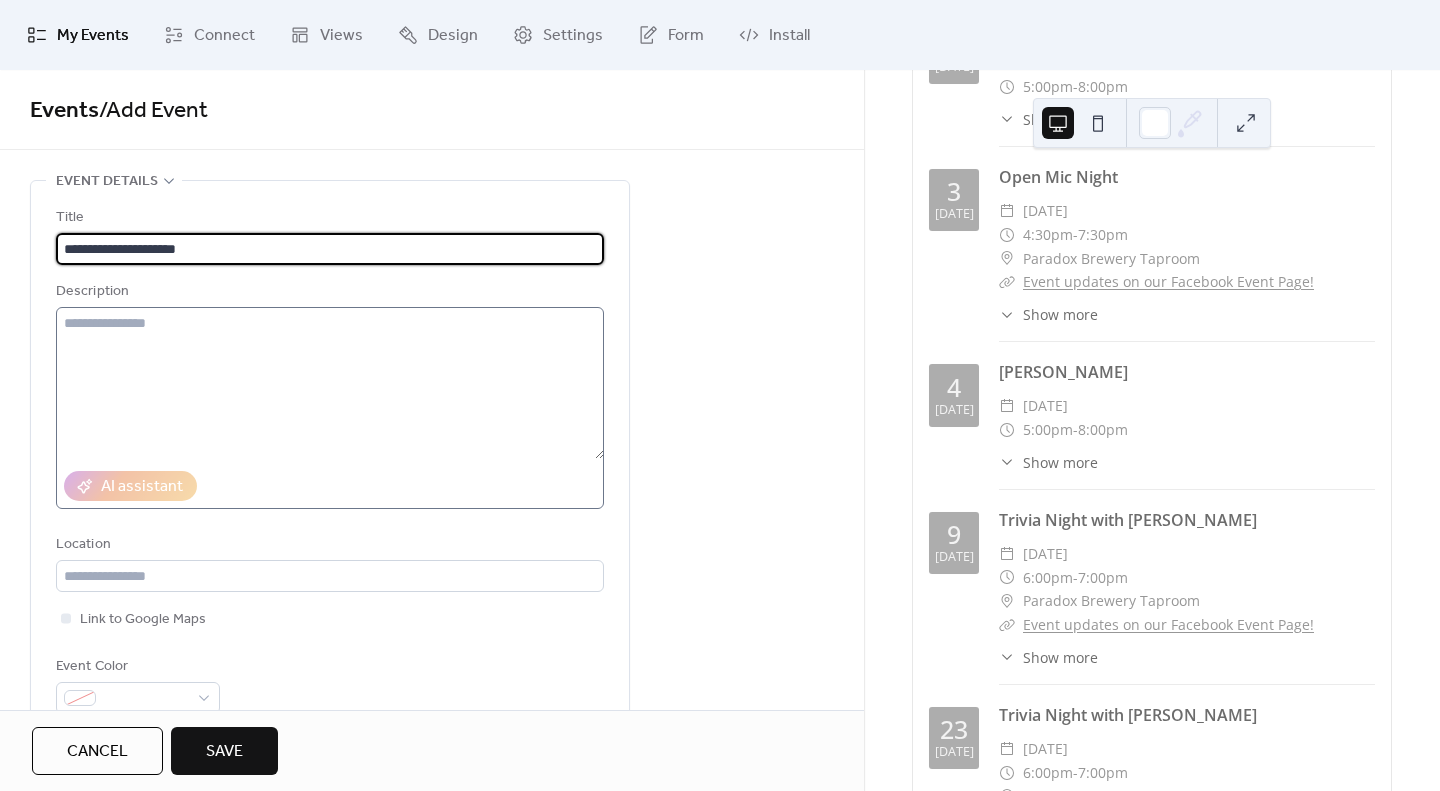 type on "**********" 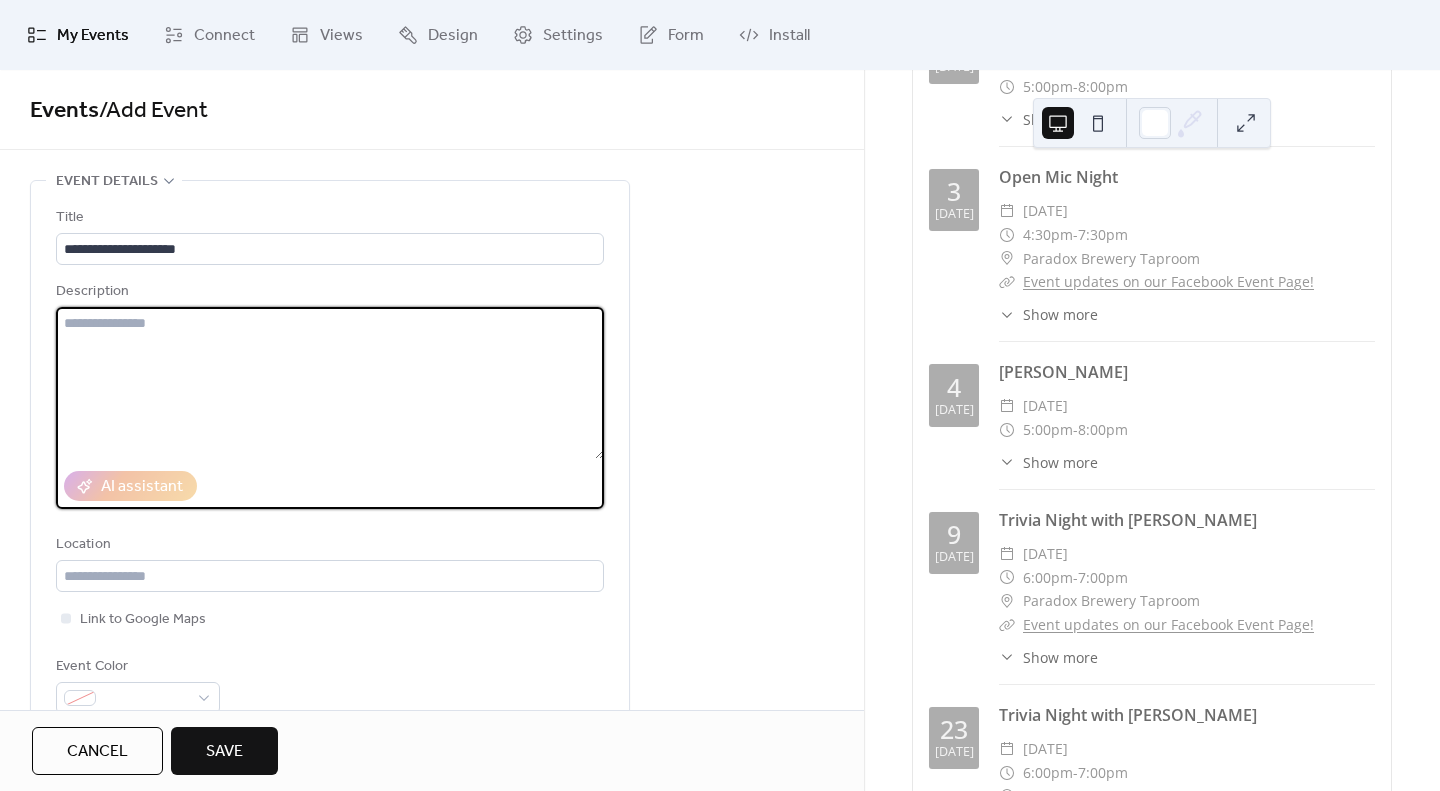 click at bounding box center [330, 383] 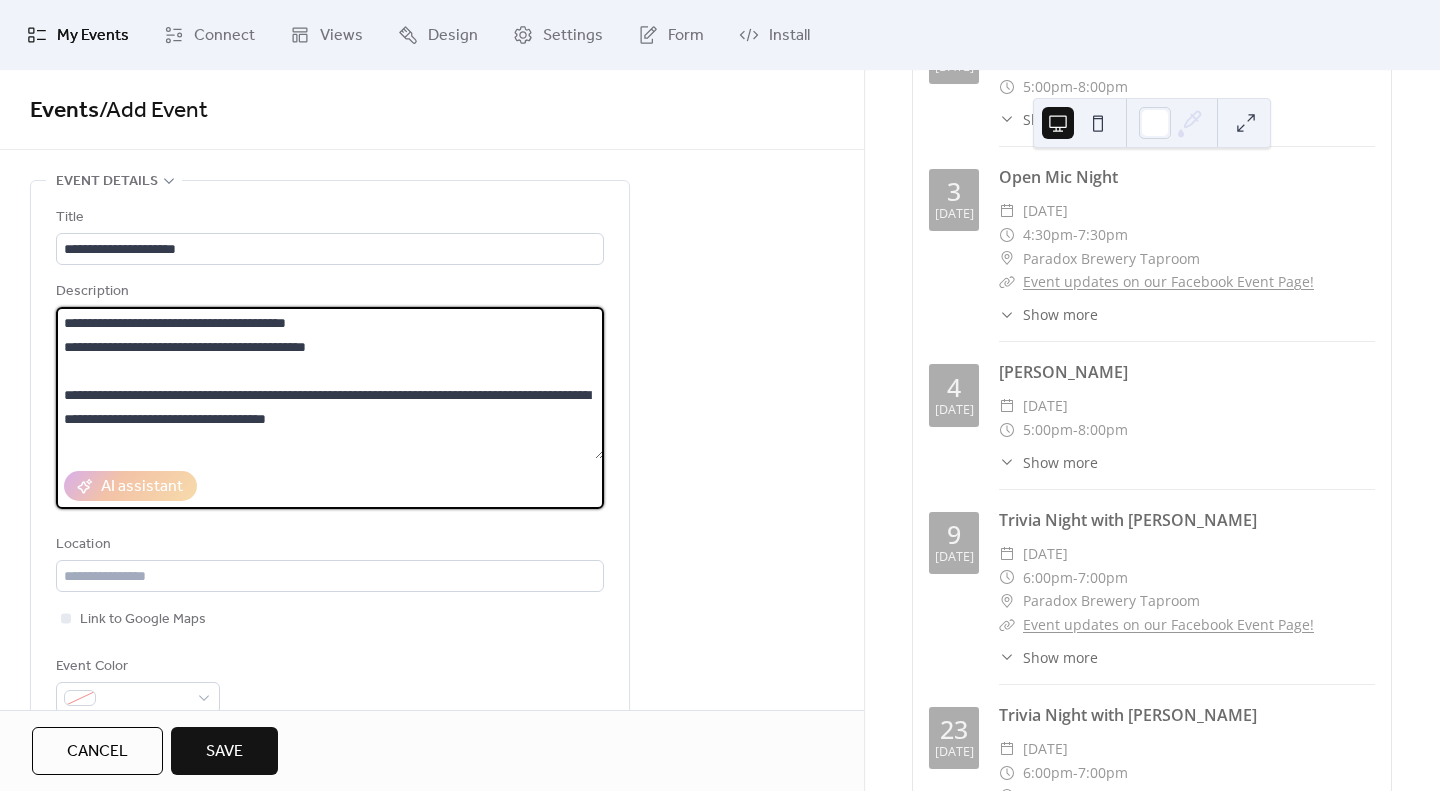 scroll, scrollTop: 213, scrollLeft: 0, axis: vertical 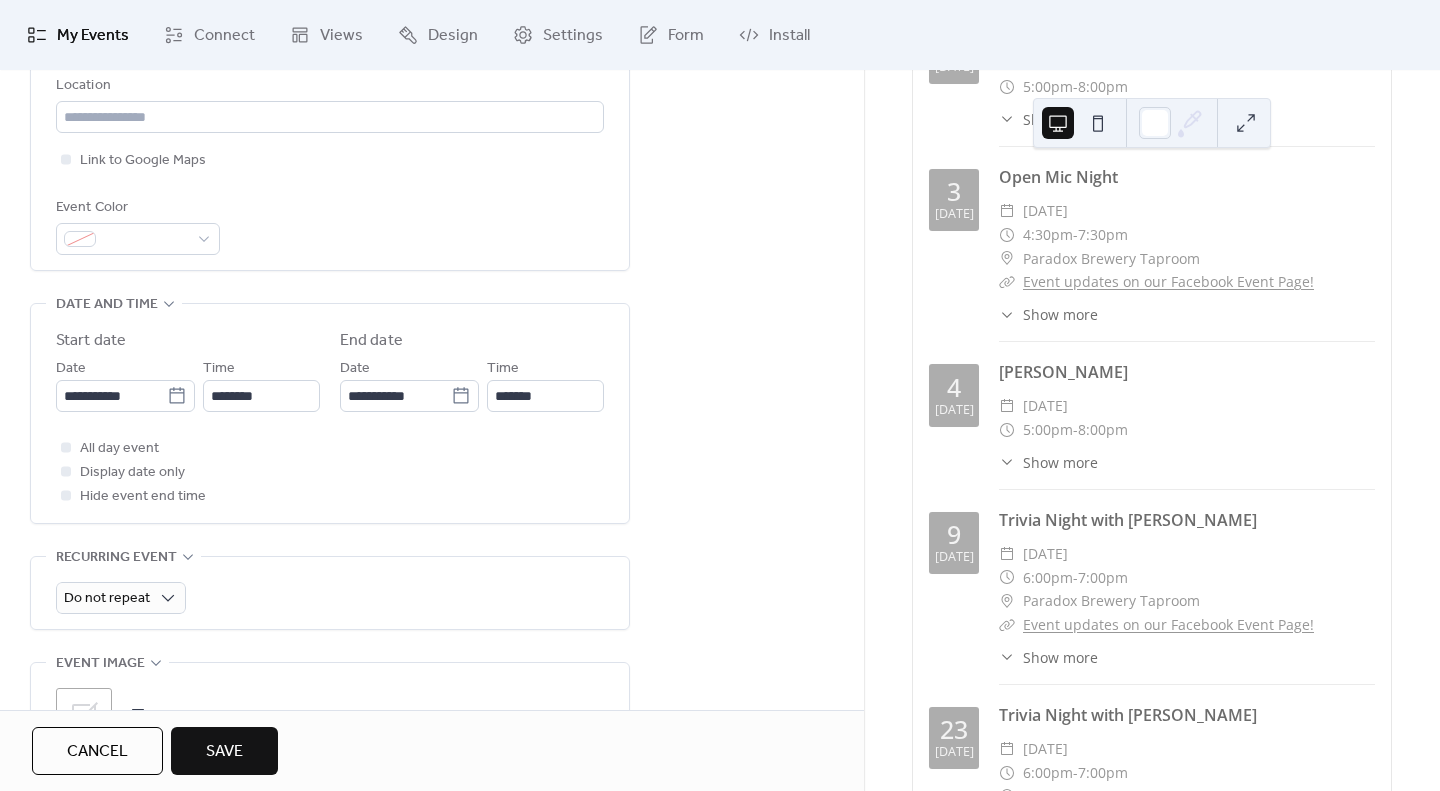 type on "**********" 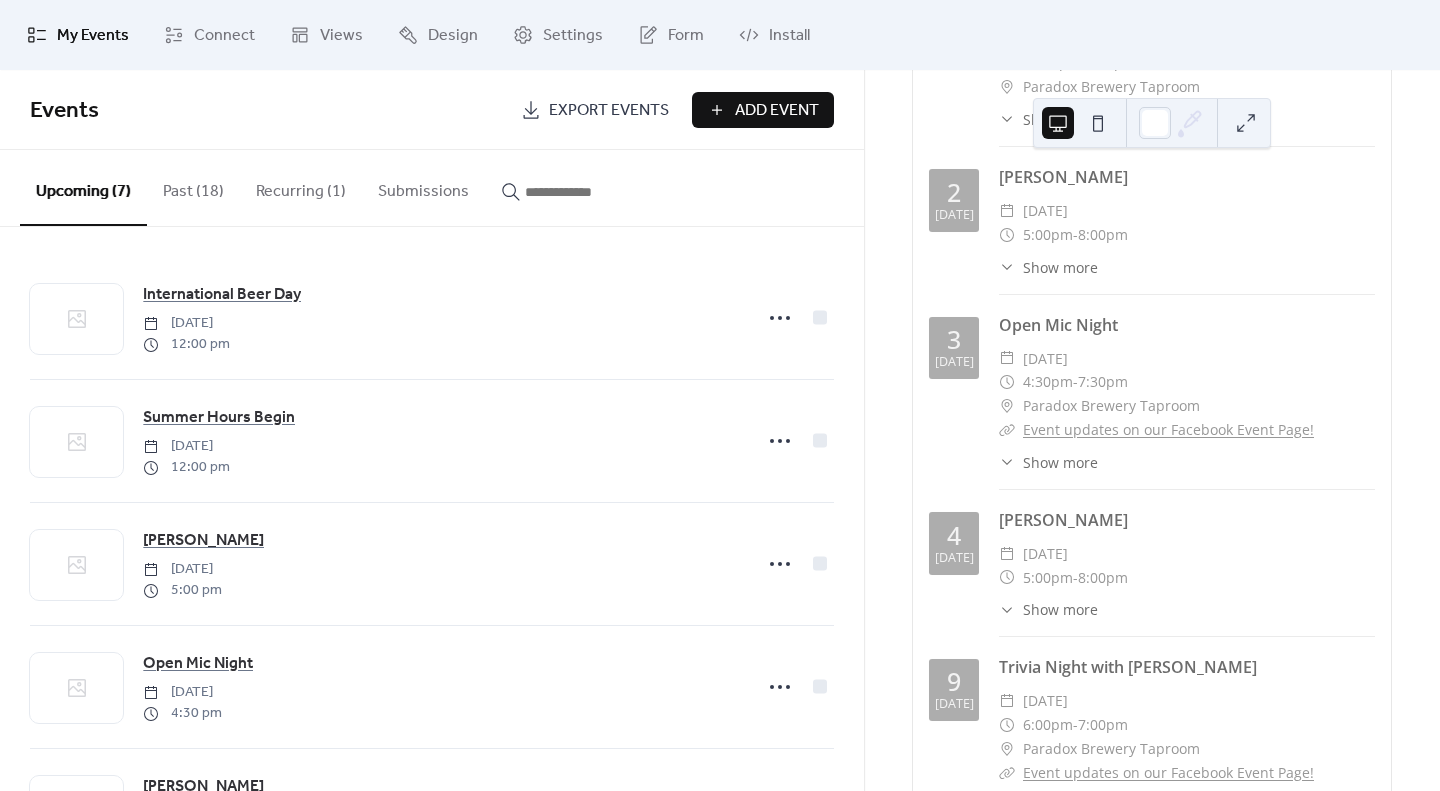 scroll, scrollTop: 563, scrollLeft: 0, axis: vertical 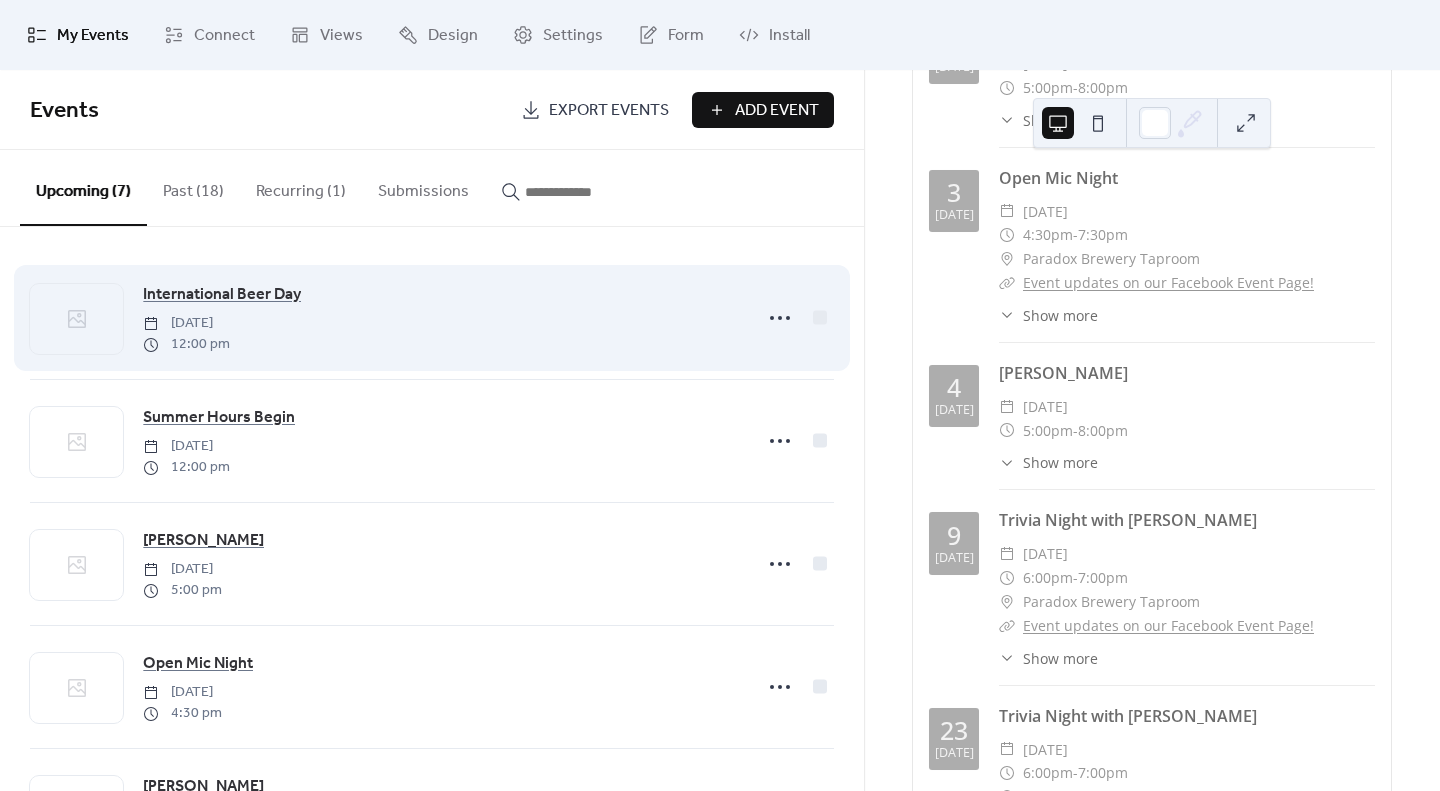 click at bounding box center [797, 318] 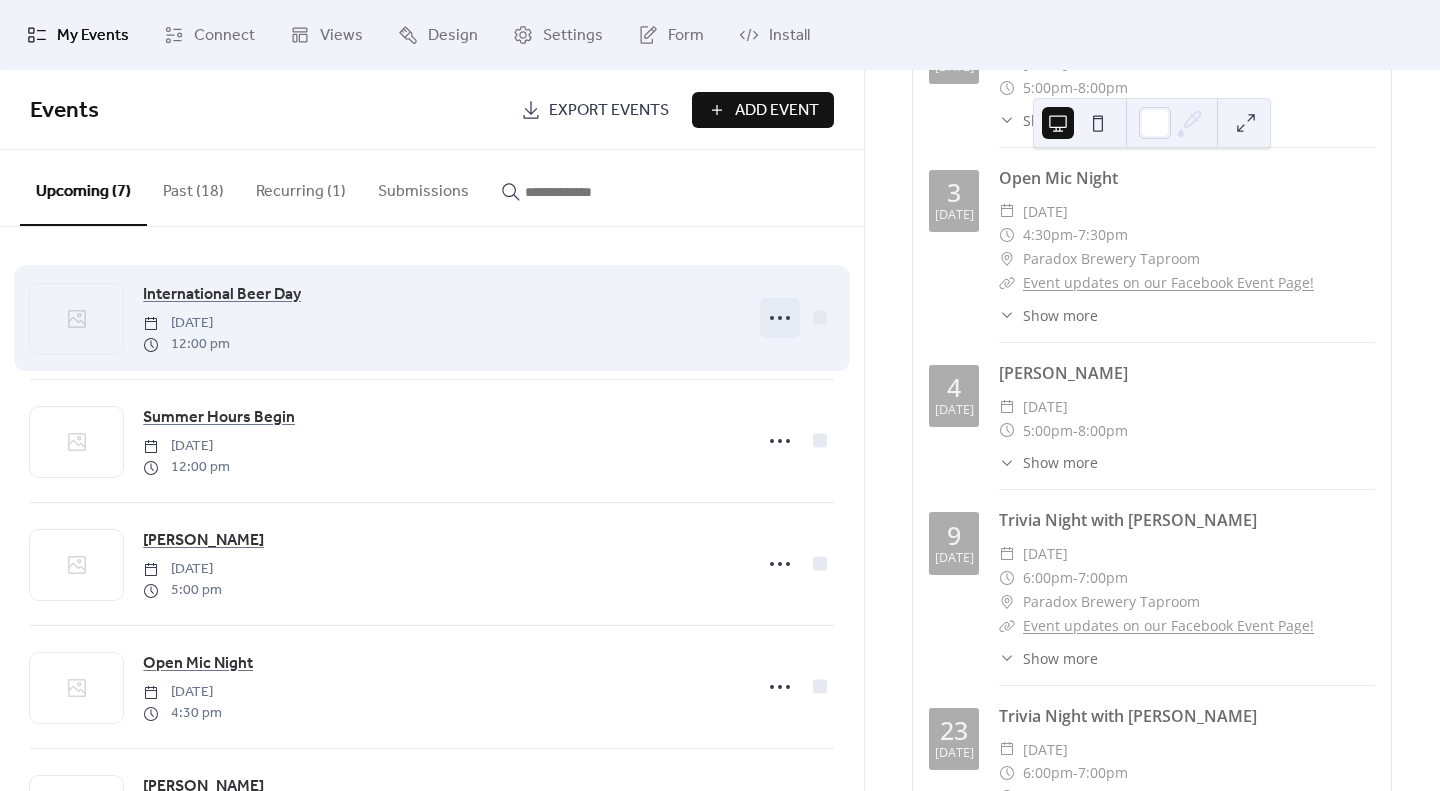 click 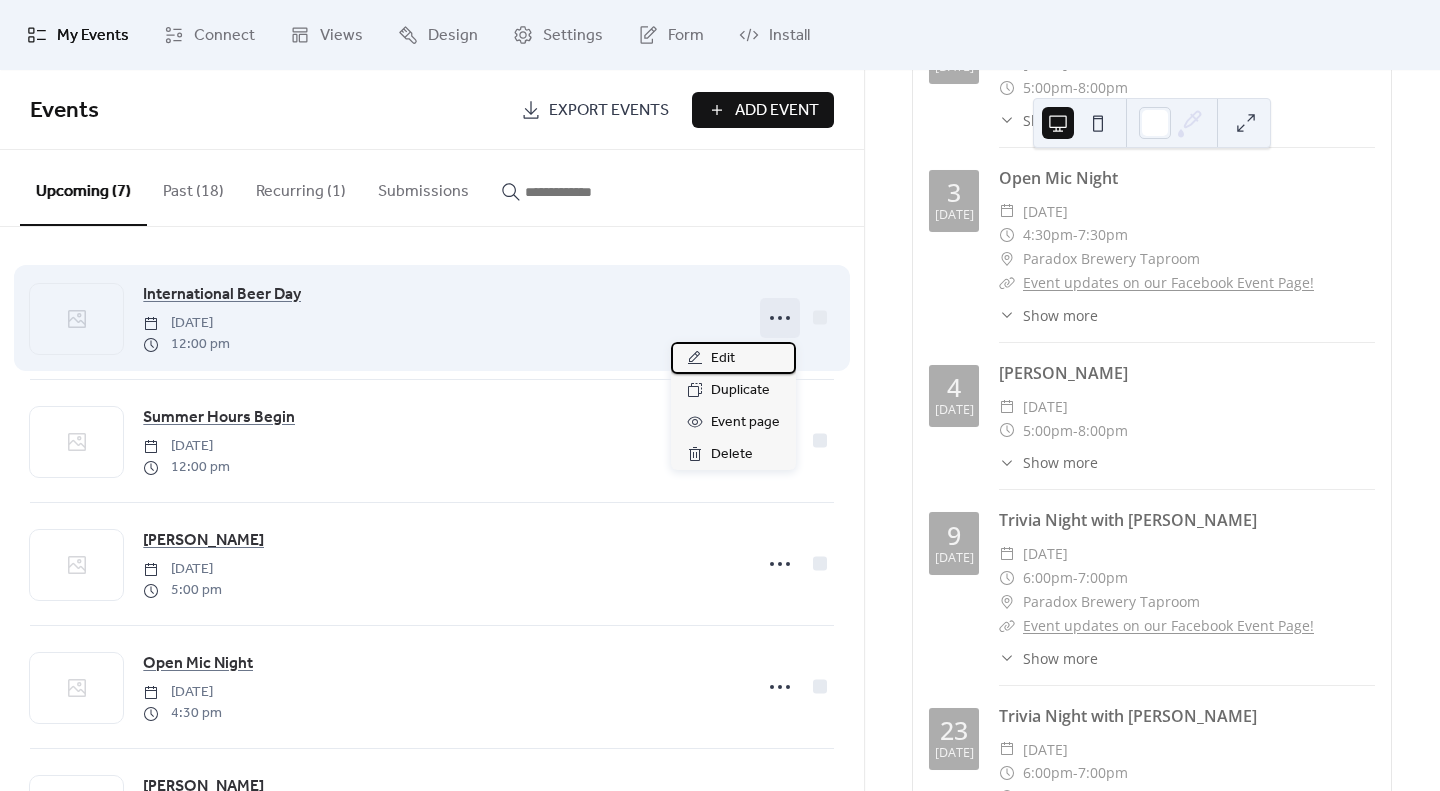 click on "Edit" at bounding box center (723, 359) 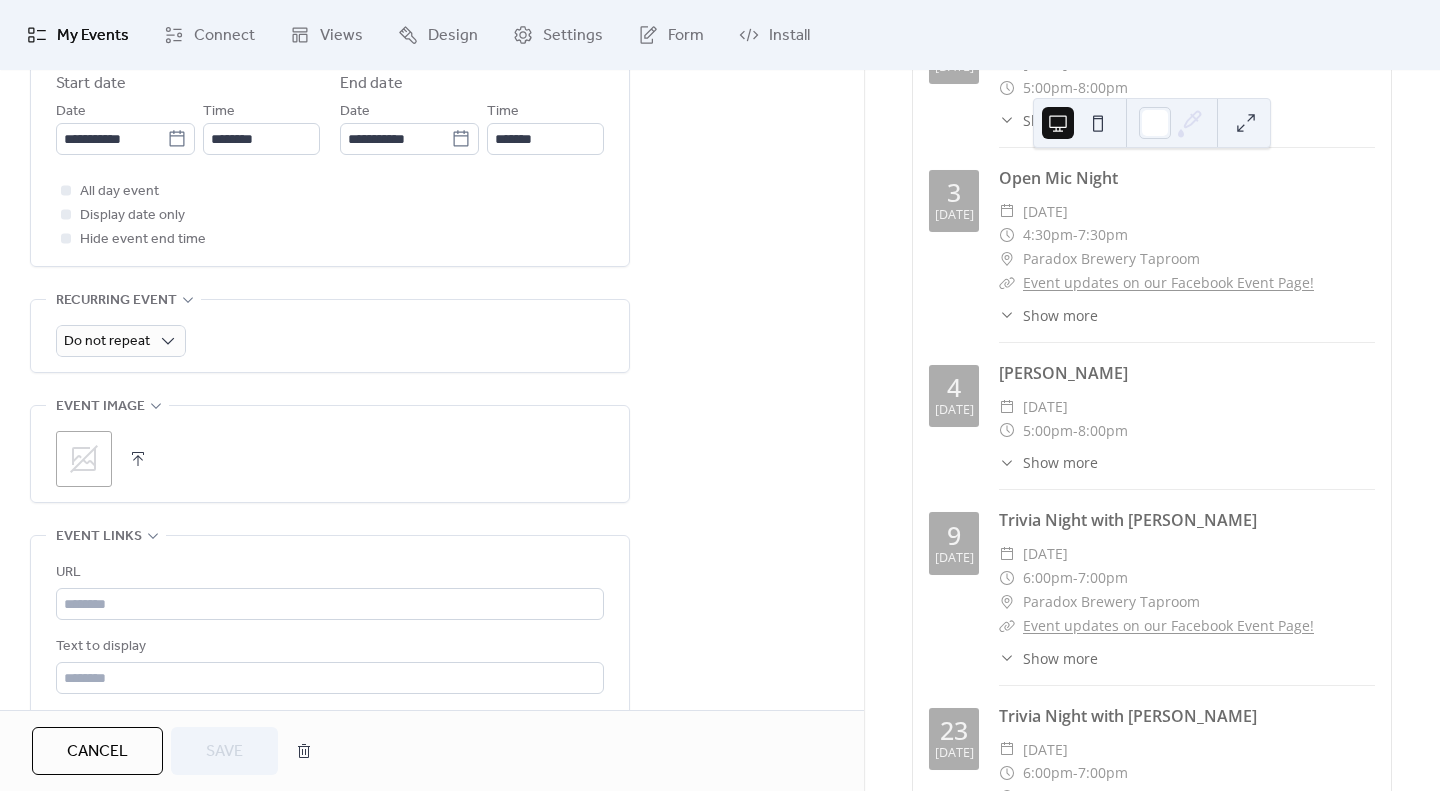 scroll, scrollTop: 737, scrollLeft: 0, axis: vertical 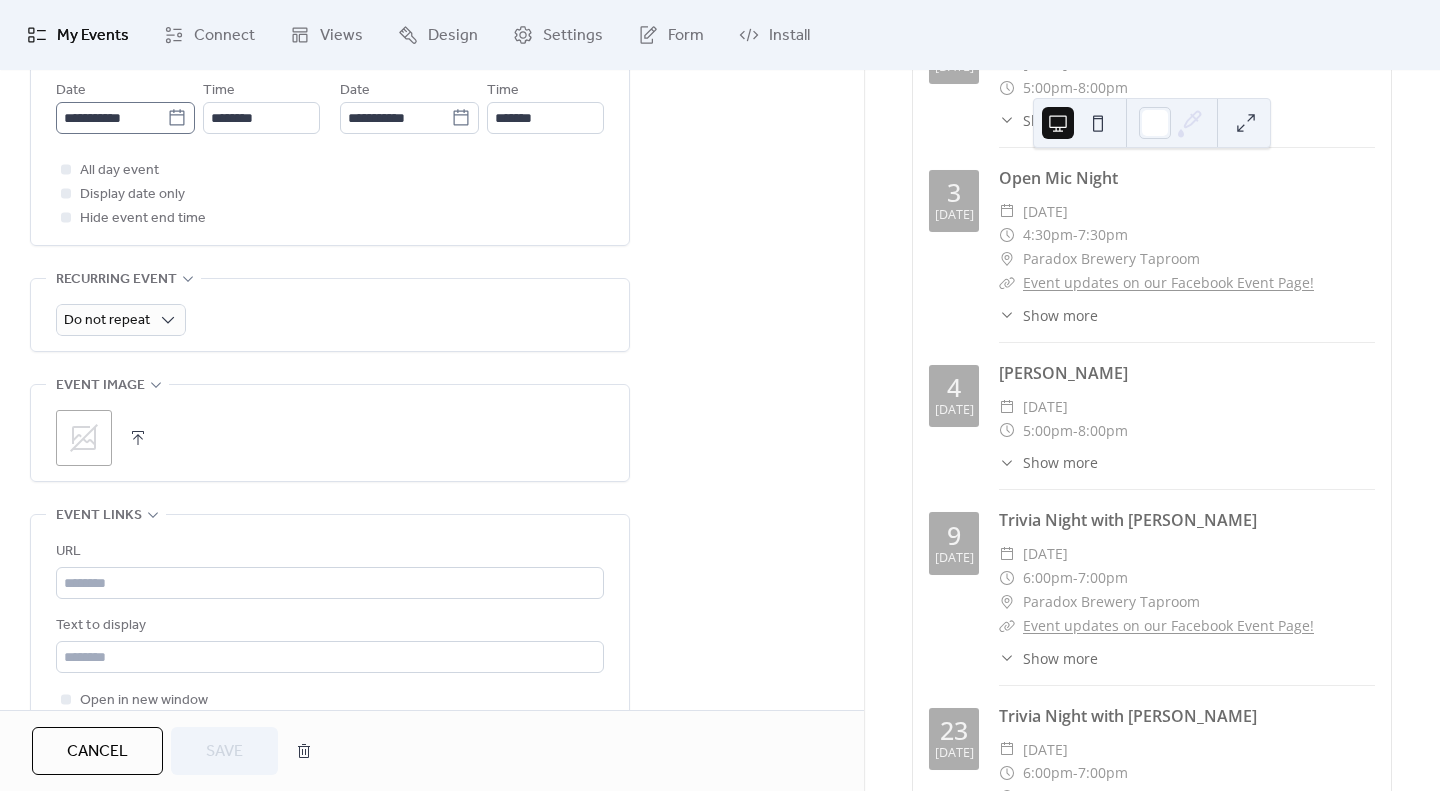 click 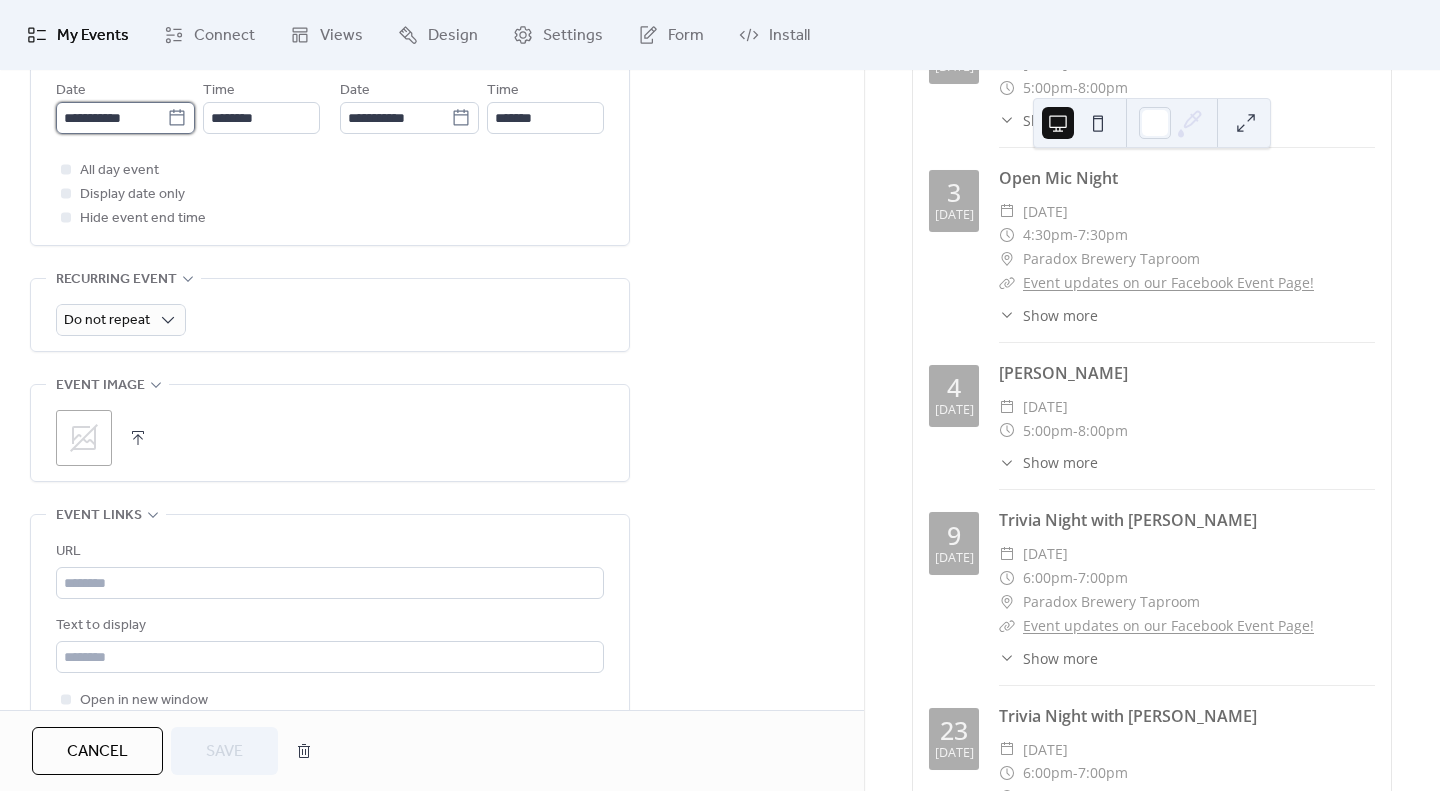 click on "**********" at bounding box center (111, 118) 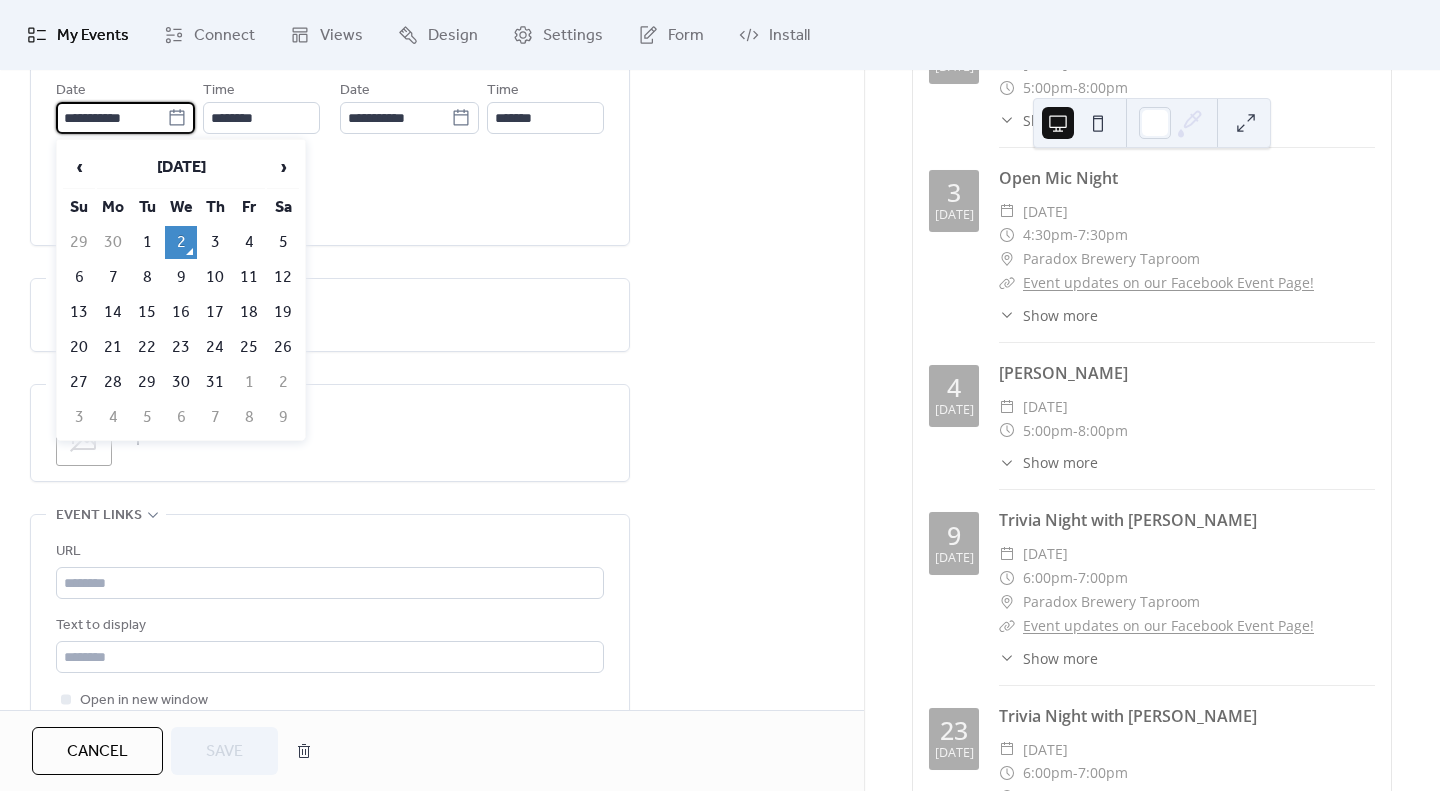 click on "1" at bounding box center (249, 382) 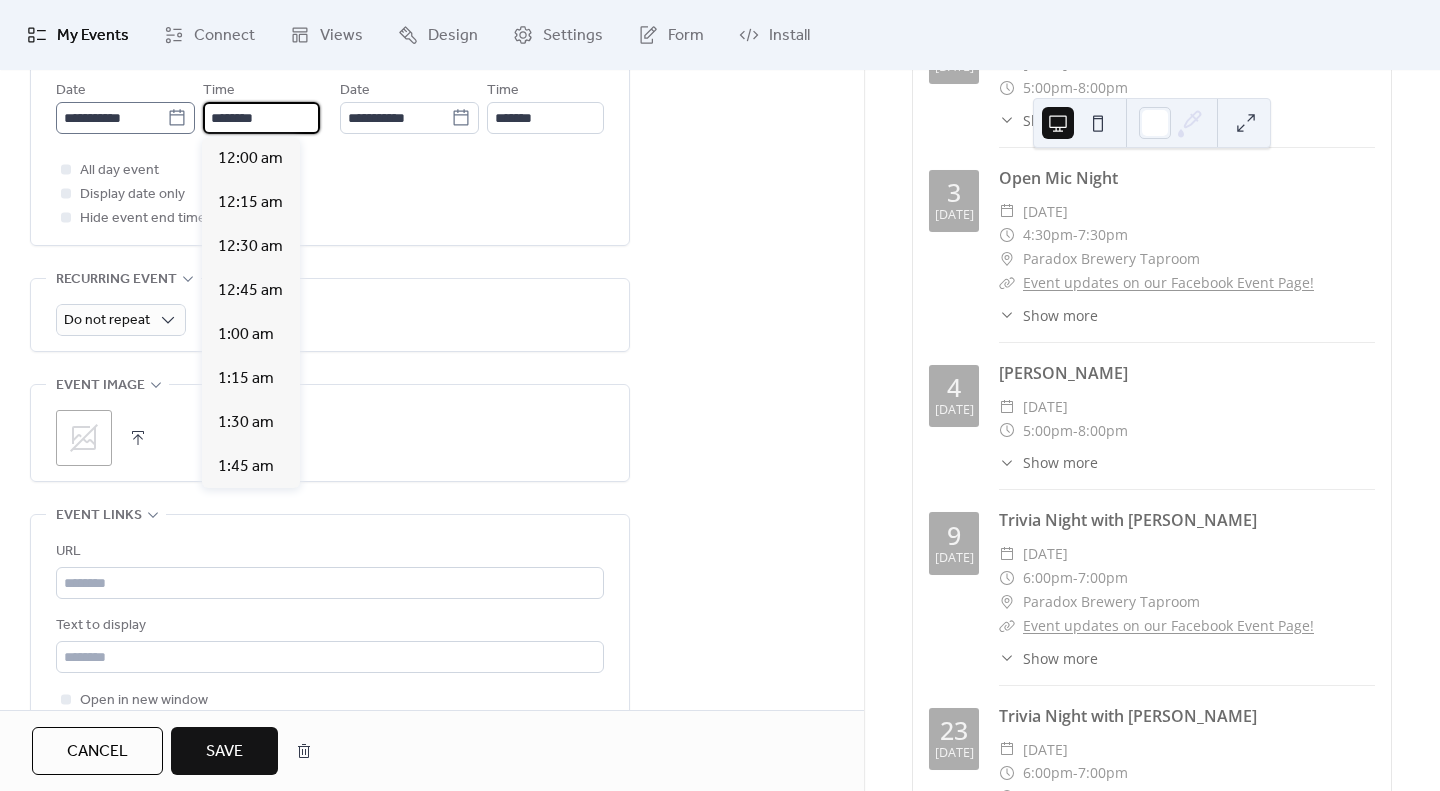 scroll, scrollTop: 2112, scrollLeft: 0, axis: vertical 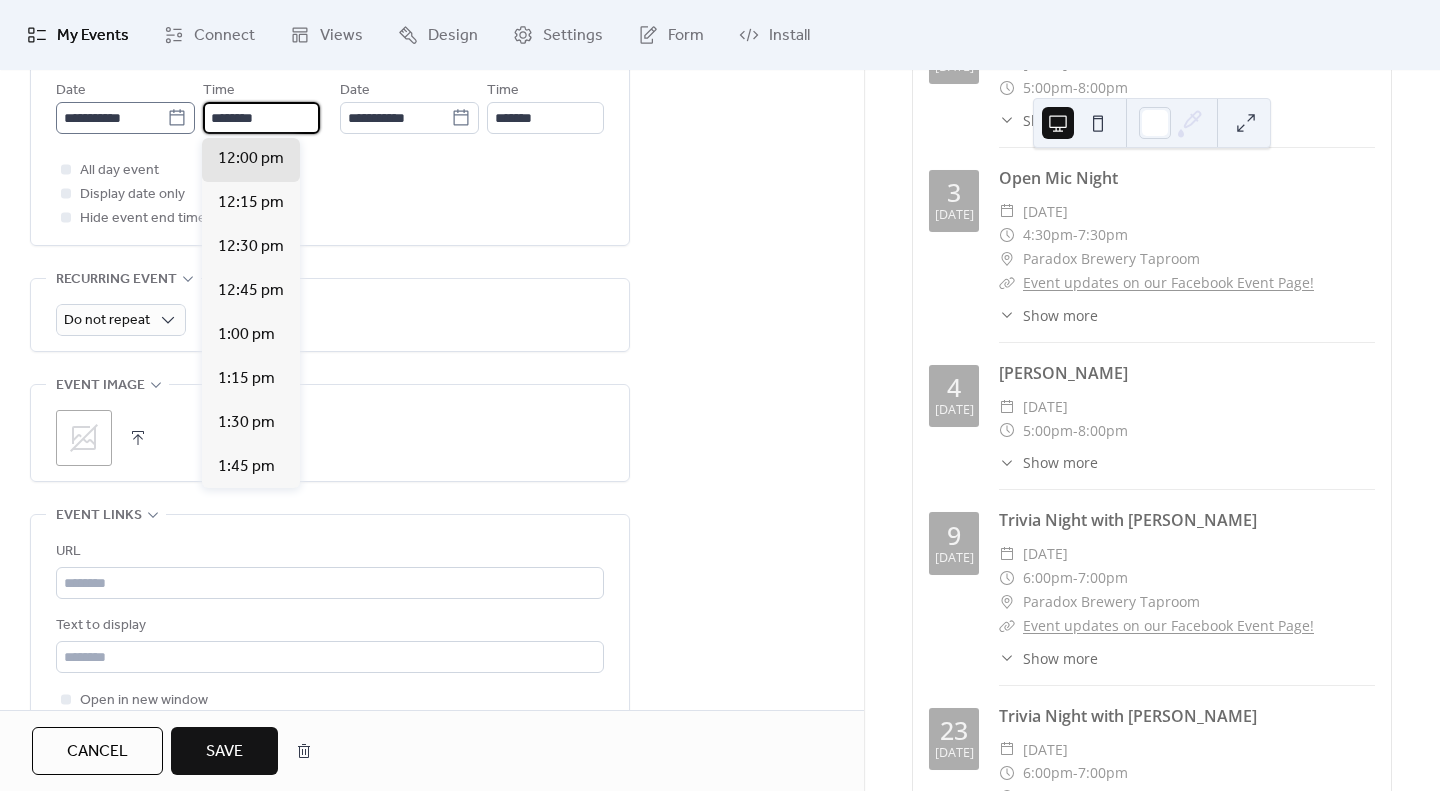 drag, startPoint x: 223, startPoint y: 117, endPoint x: 175, endPoint y: 117, distance: 48 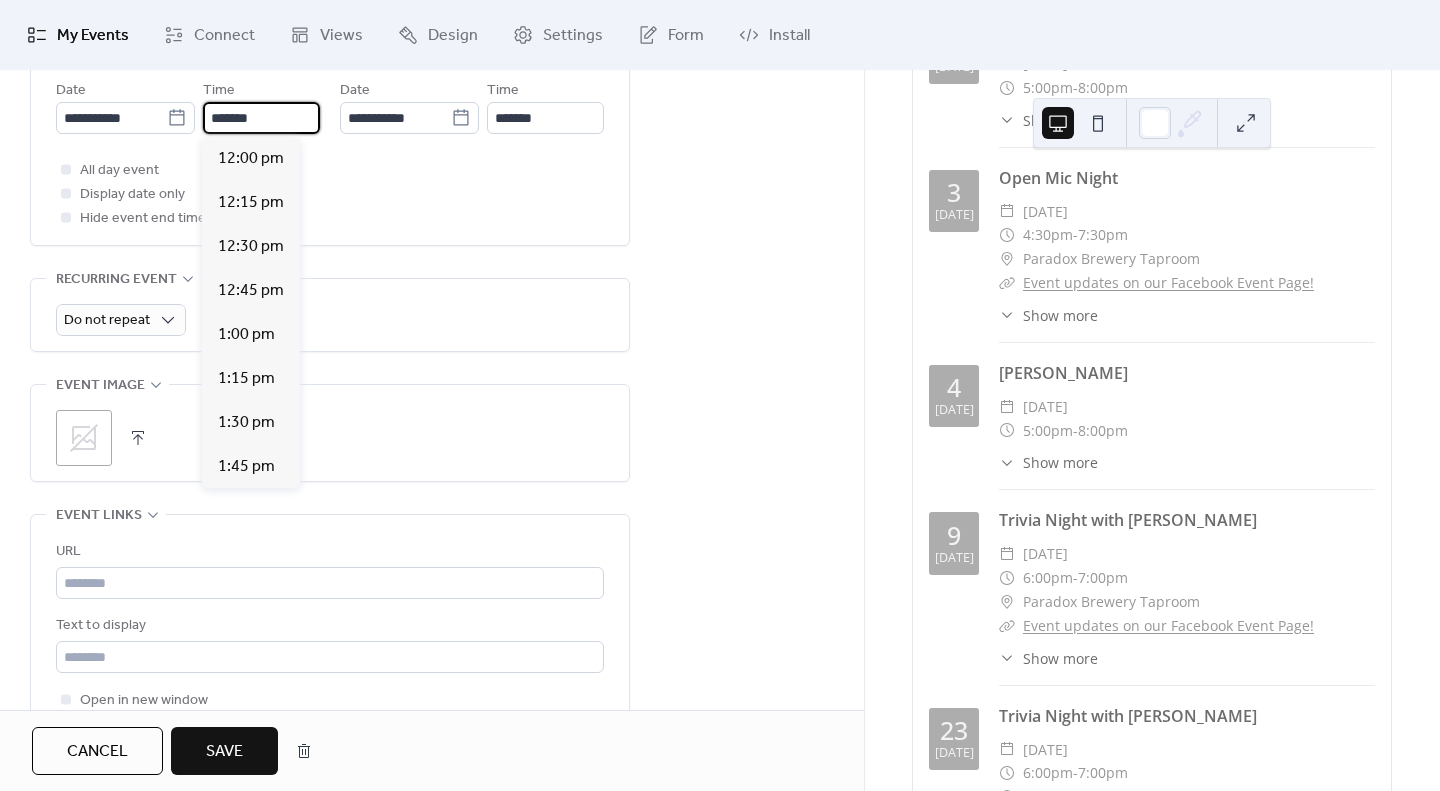 scroll, scrollTop: 2816, scrollLeft: 0, axis: vertical 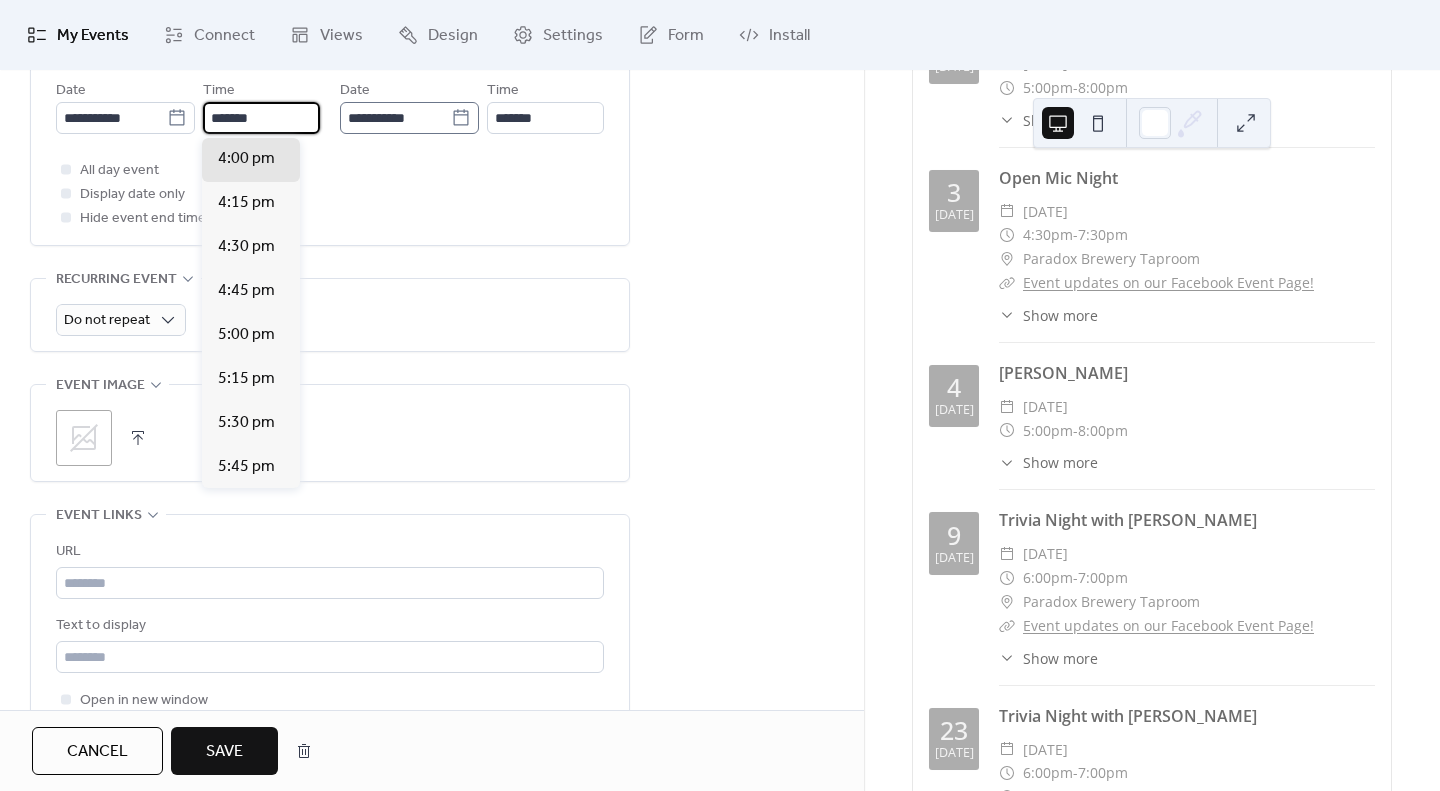 type on "*******" 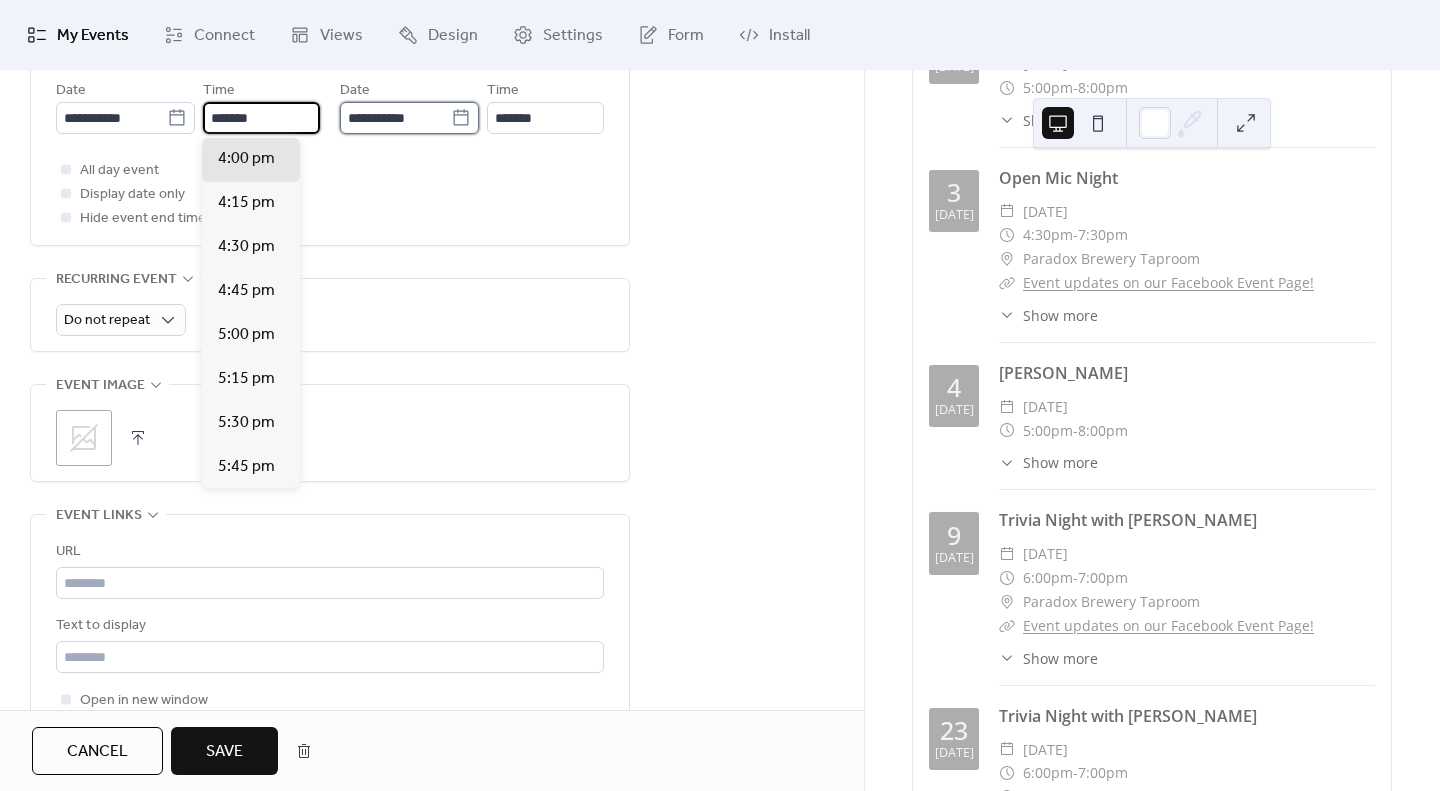 type on "*******" 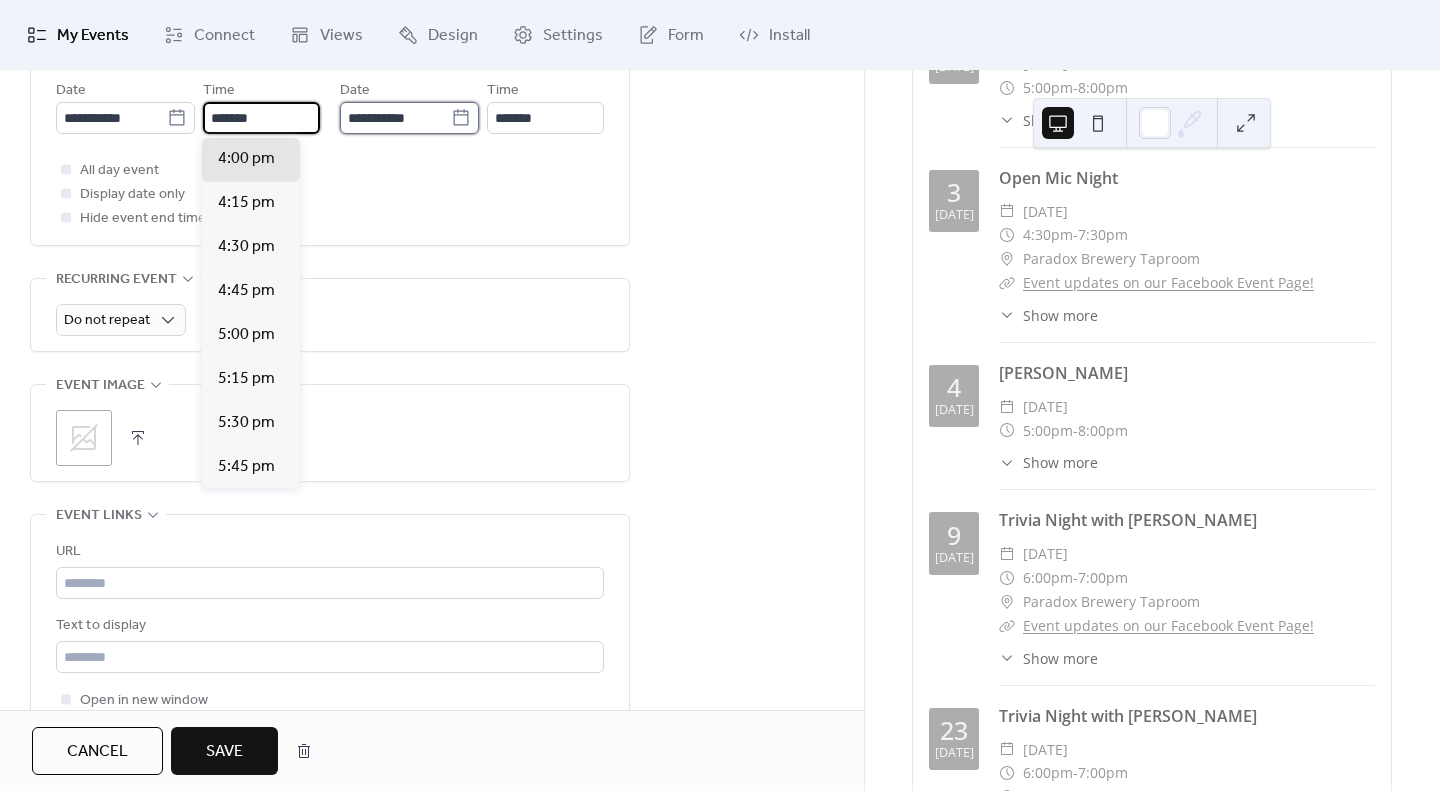 click on "**********" at bounding box center (395, 118) 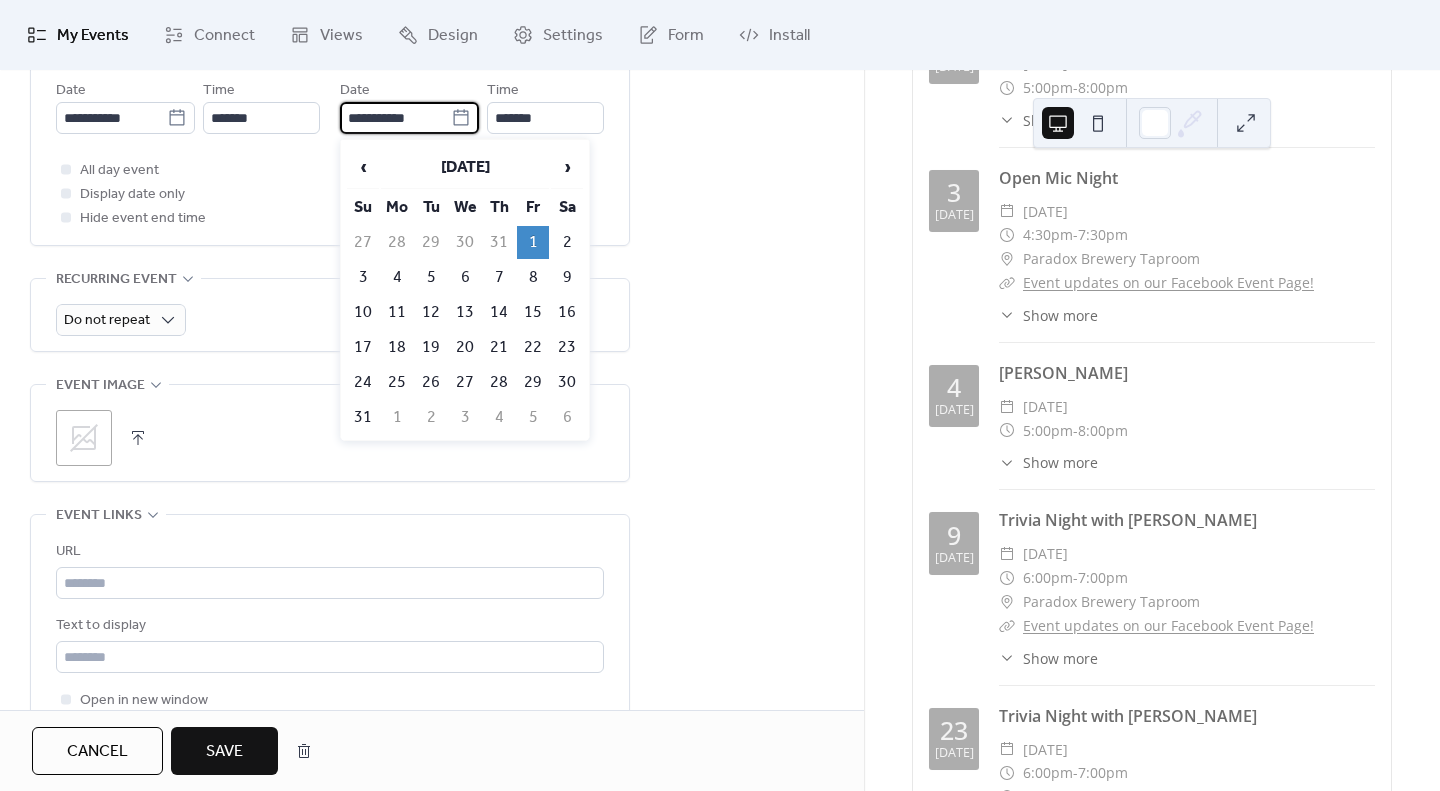 click on "**********" at bounding box center [432, 206] 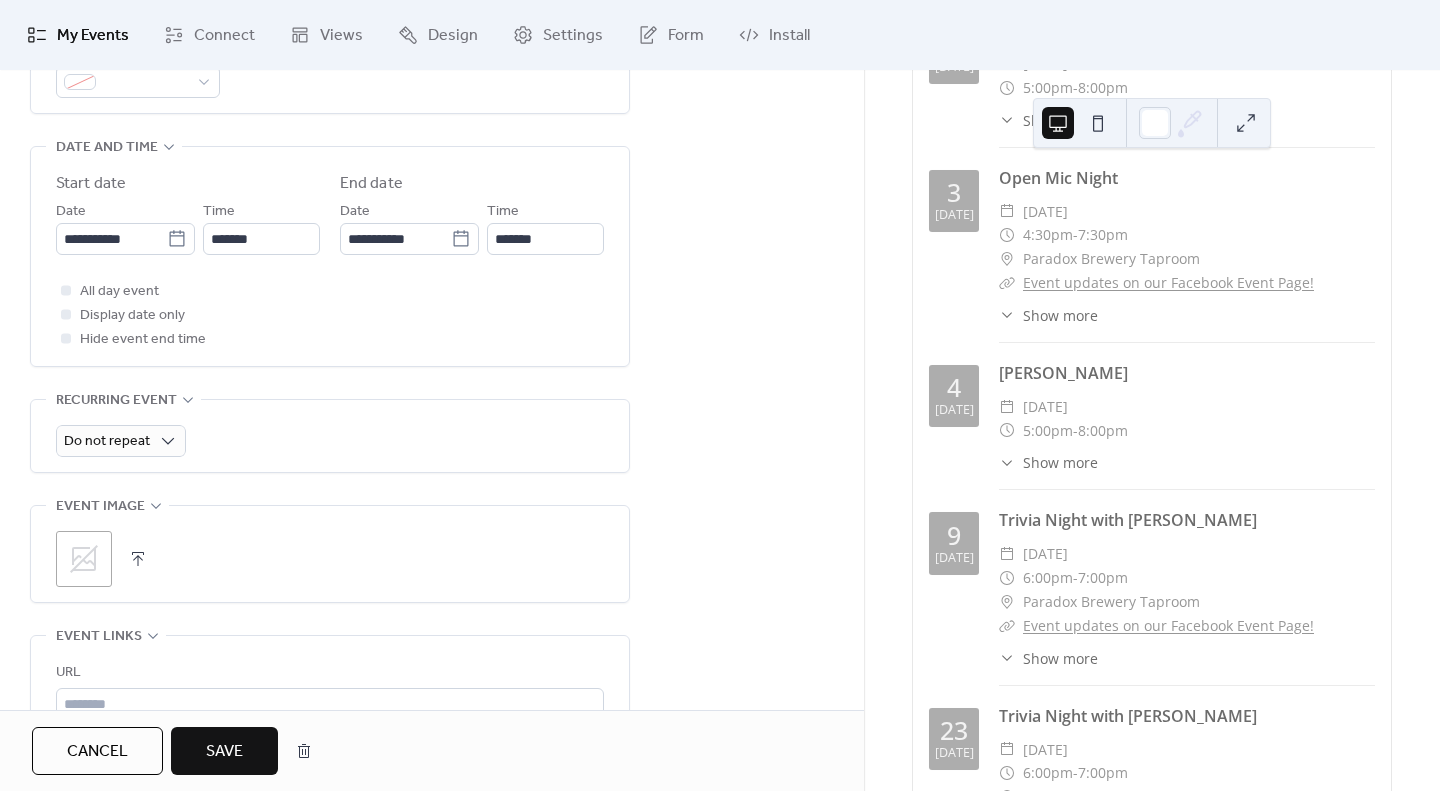 scroll, scrollTop: 27, scrollLeft: 0, axis: vertical 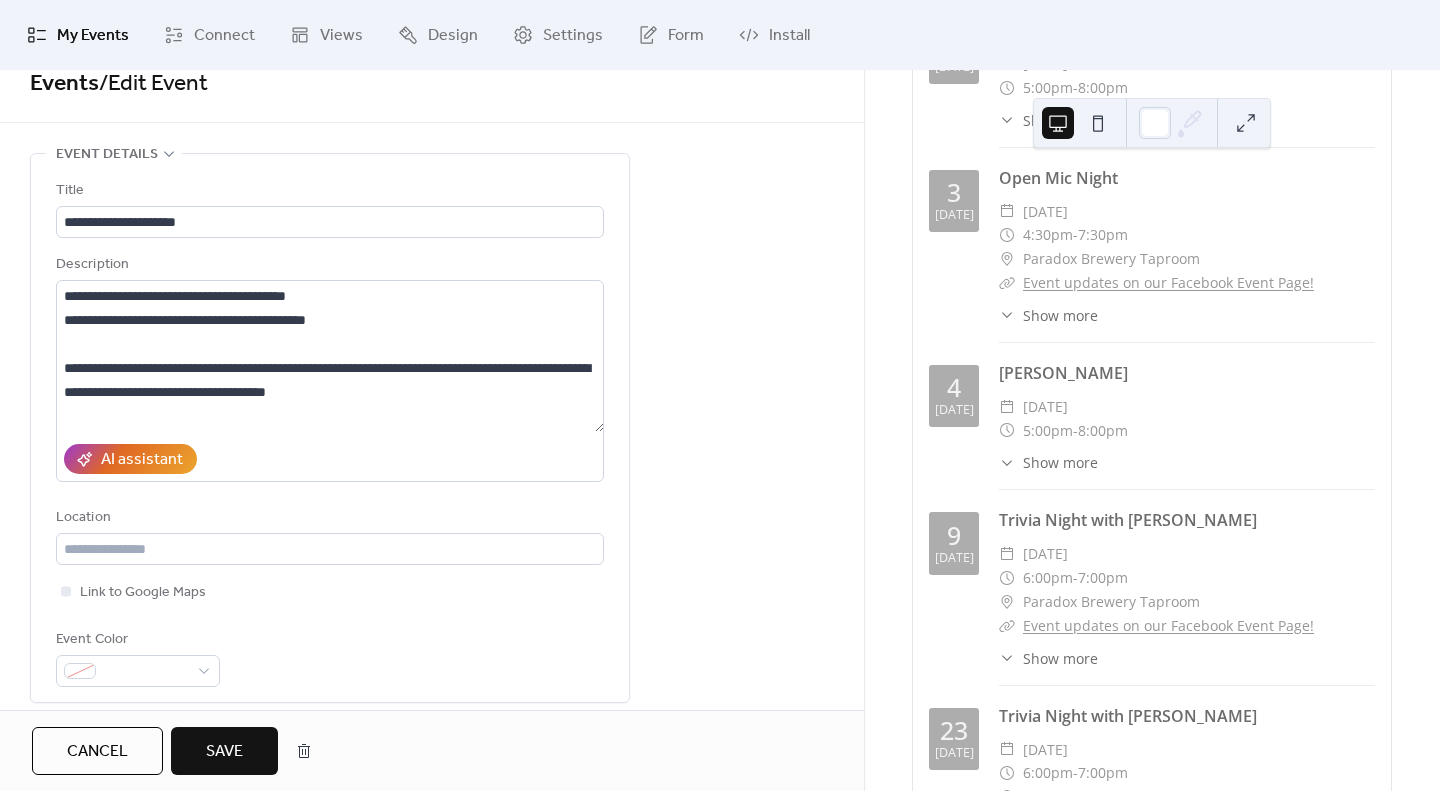 click on "Save" at bounding box center (224, 751) 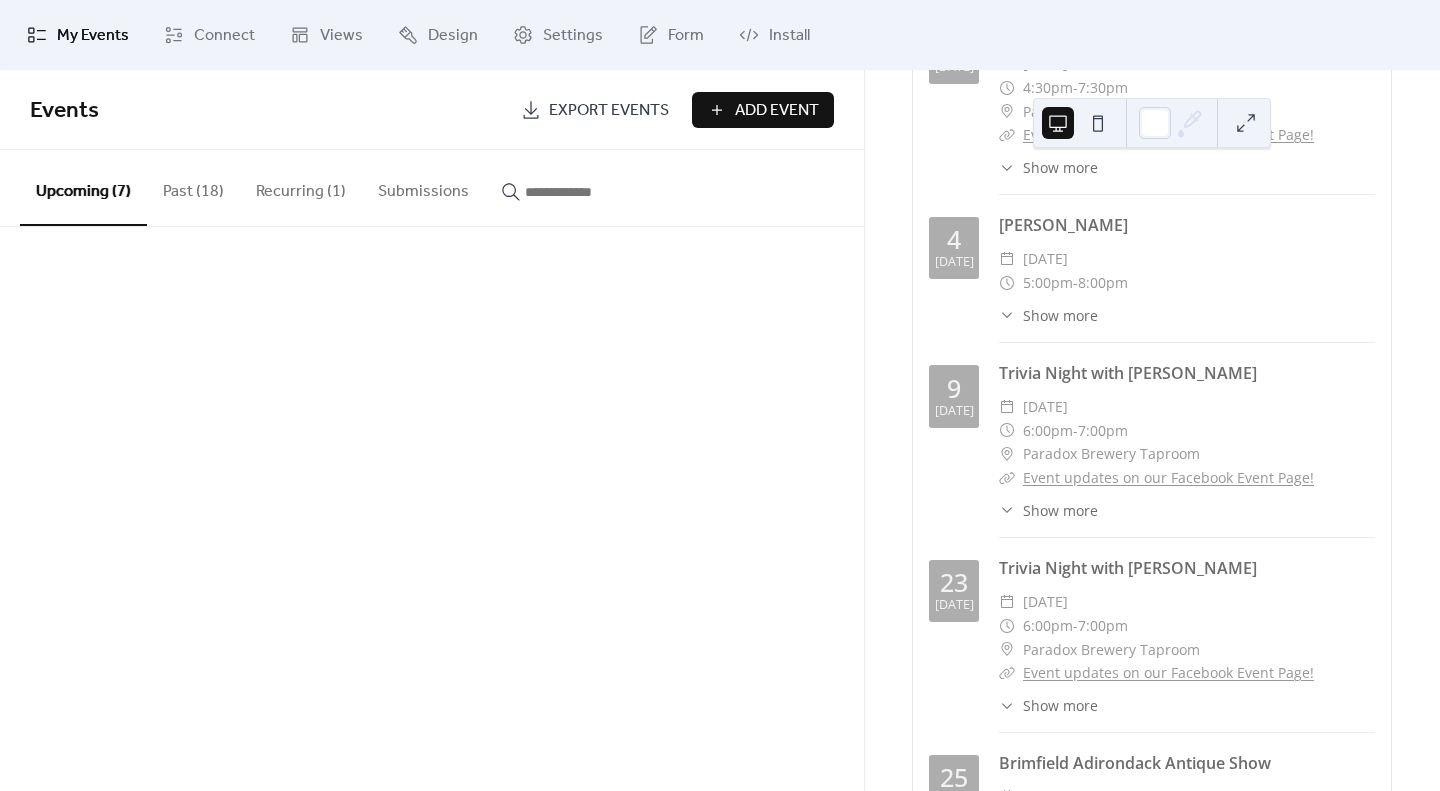 scroll, scrollTop: 416, scrollLeft: 0, axis: vertical 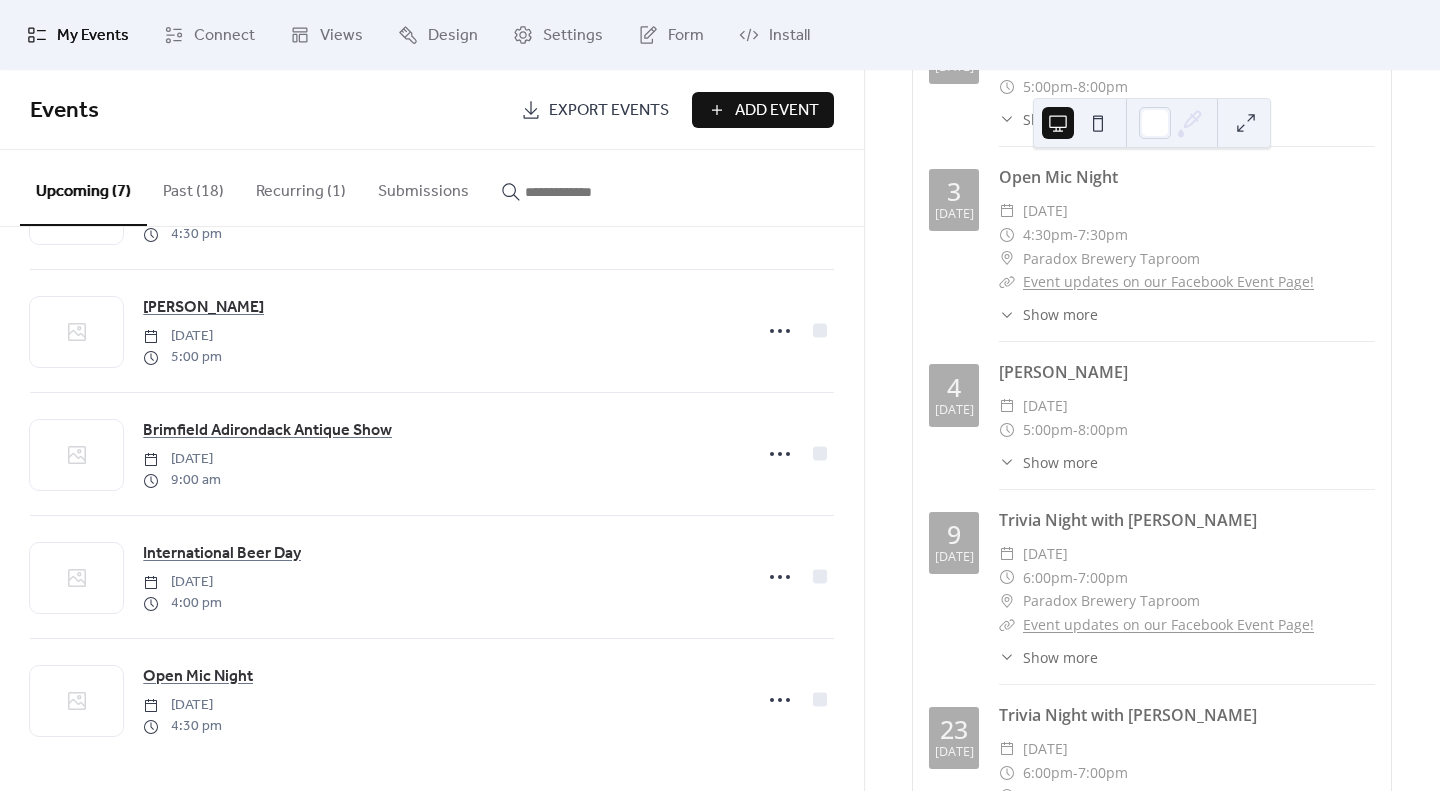 click on "Add Event" at bounding box center [777, 111] 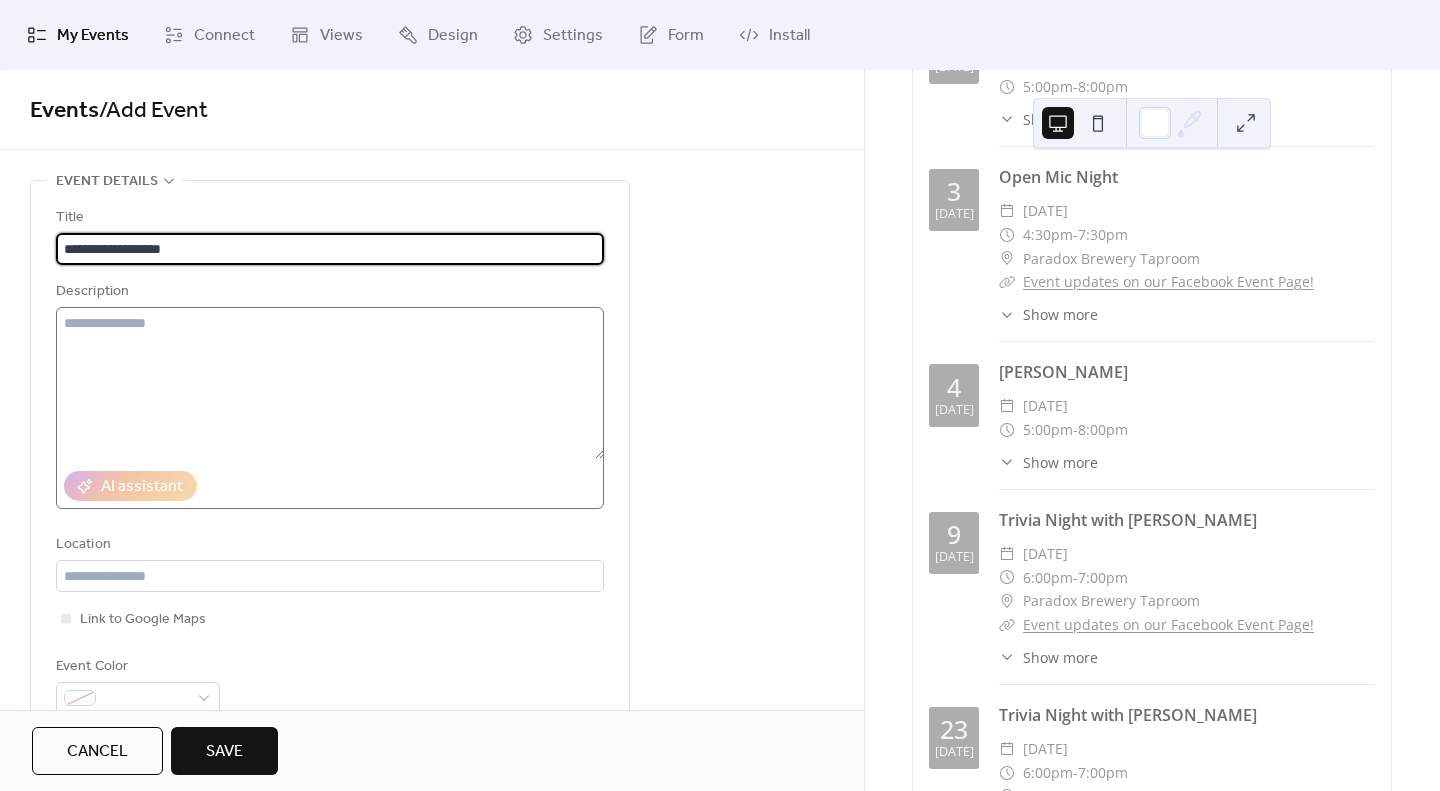 type on "**********" 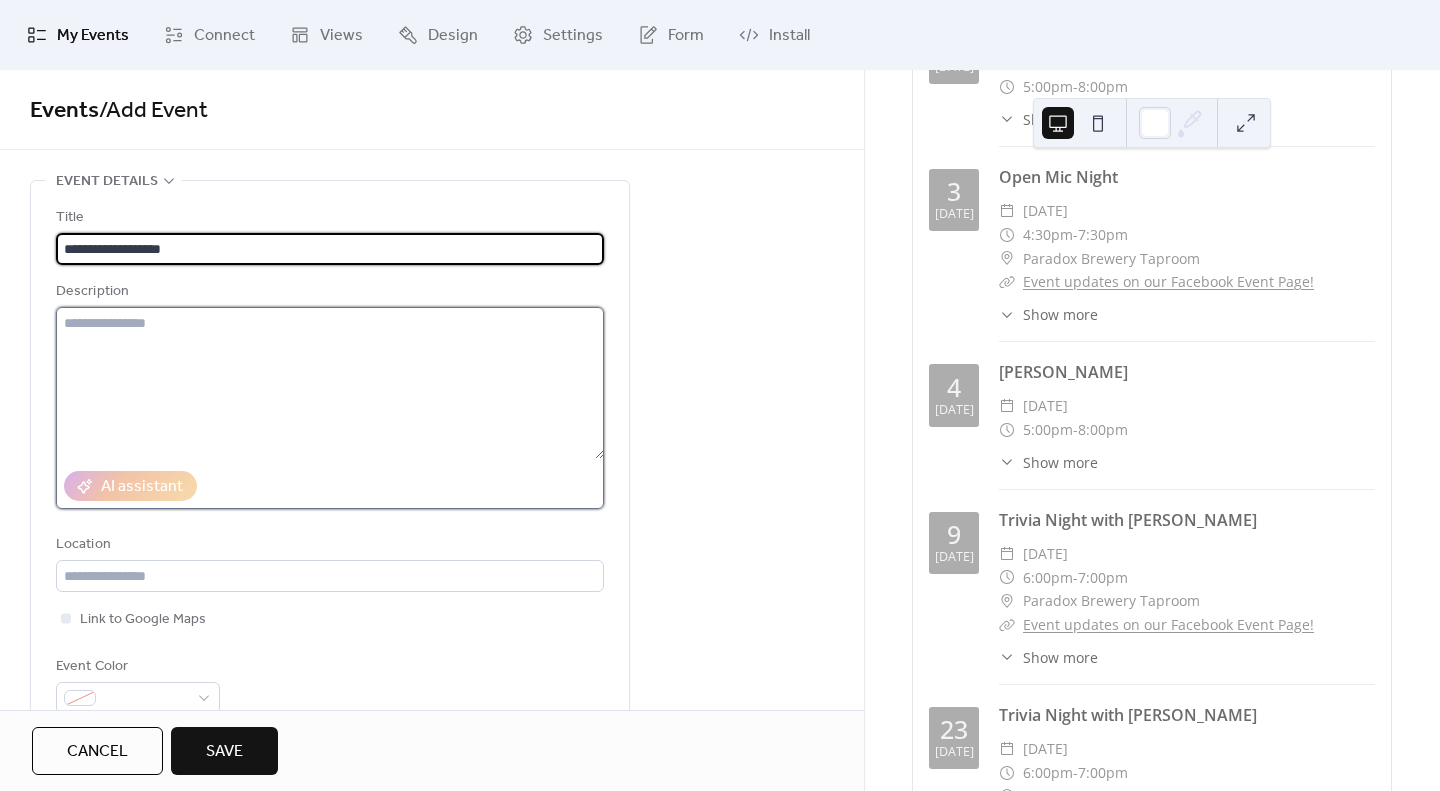 click at bounding box center (330, 383) 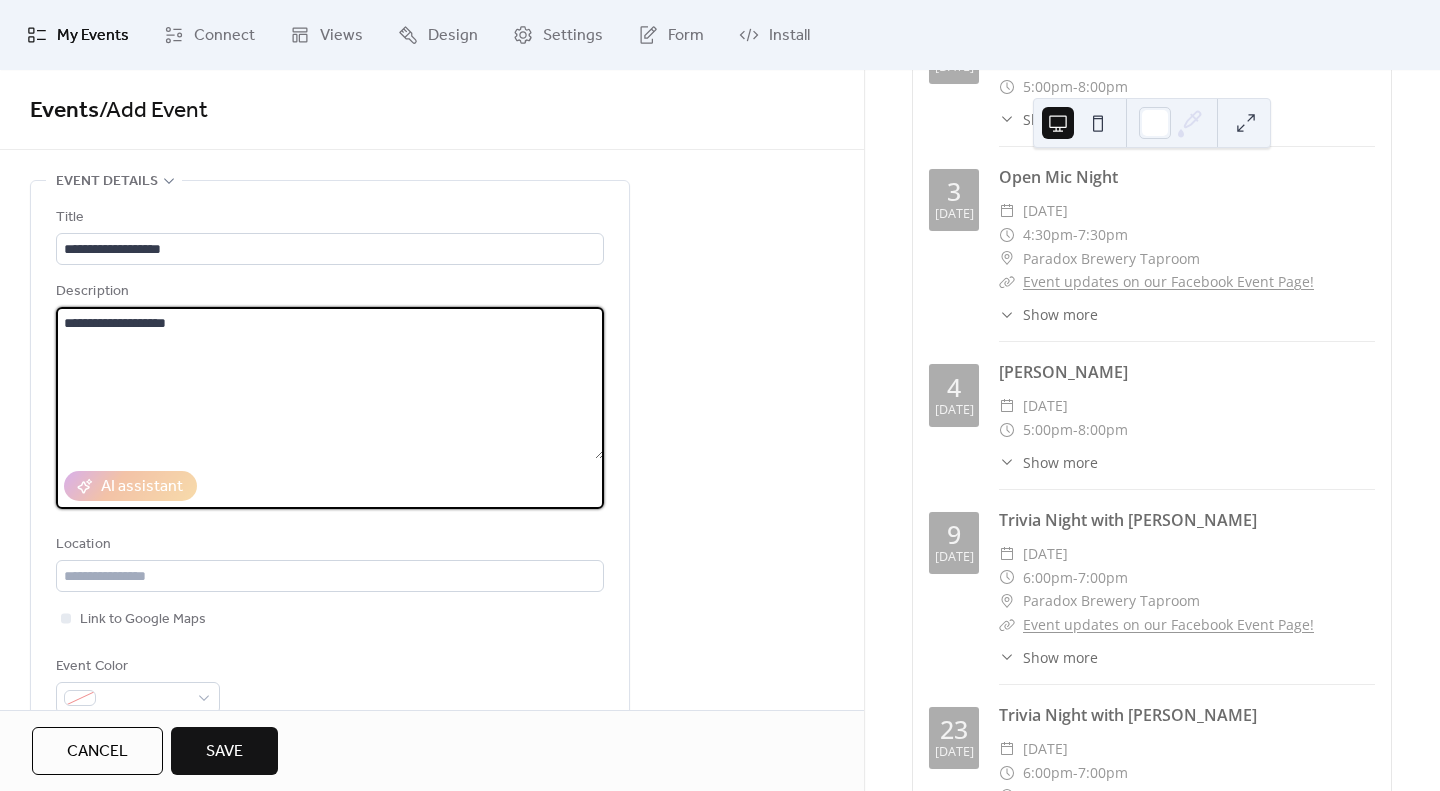 click on "**********" at bounding box center (330, 383) 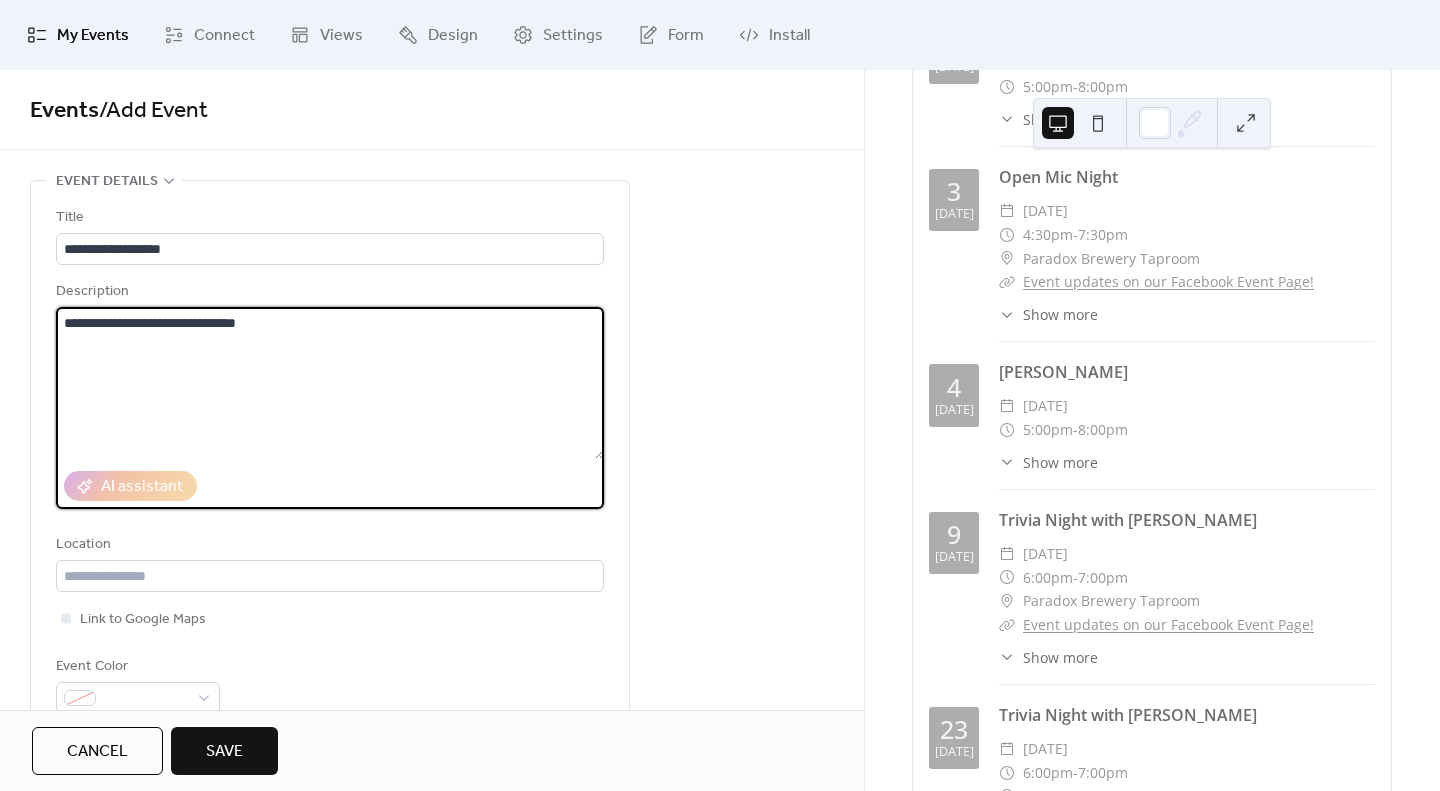 click on "**********" at bounding box center [330, 383] 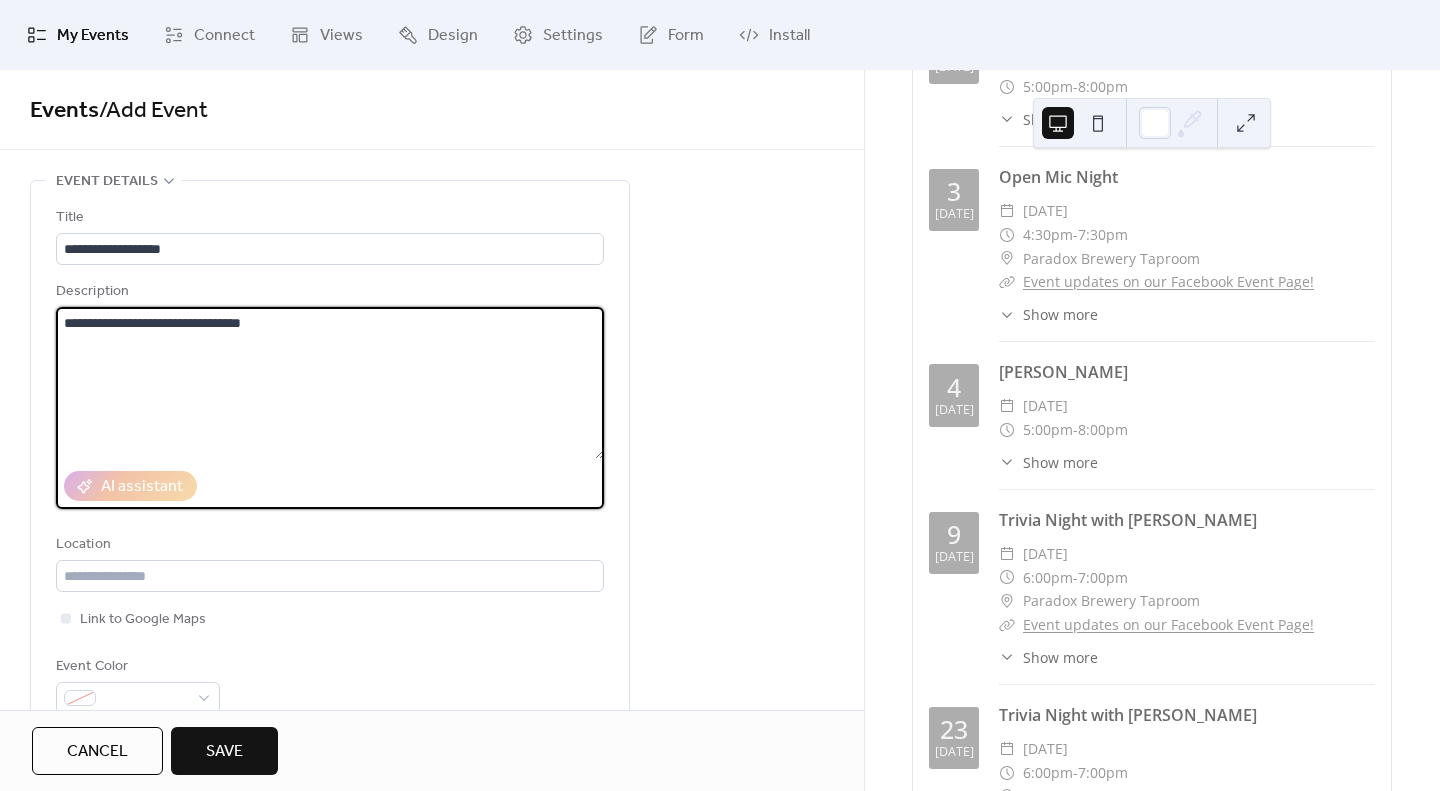 scroll, scrollTop: 257, scrollLeft: 0, axis: vertical 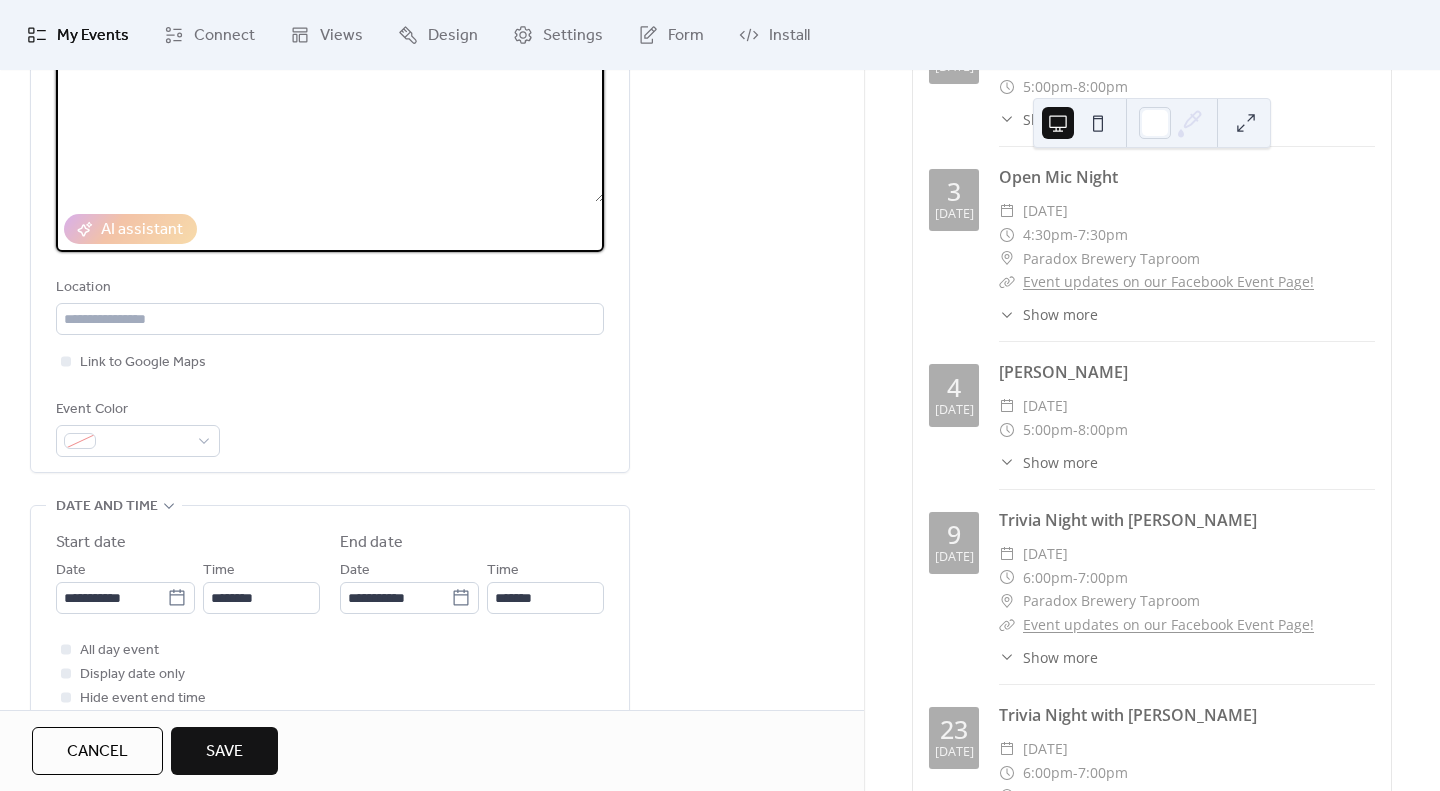 type on "**********" 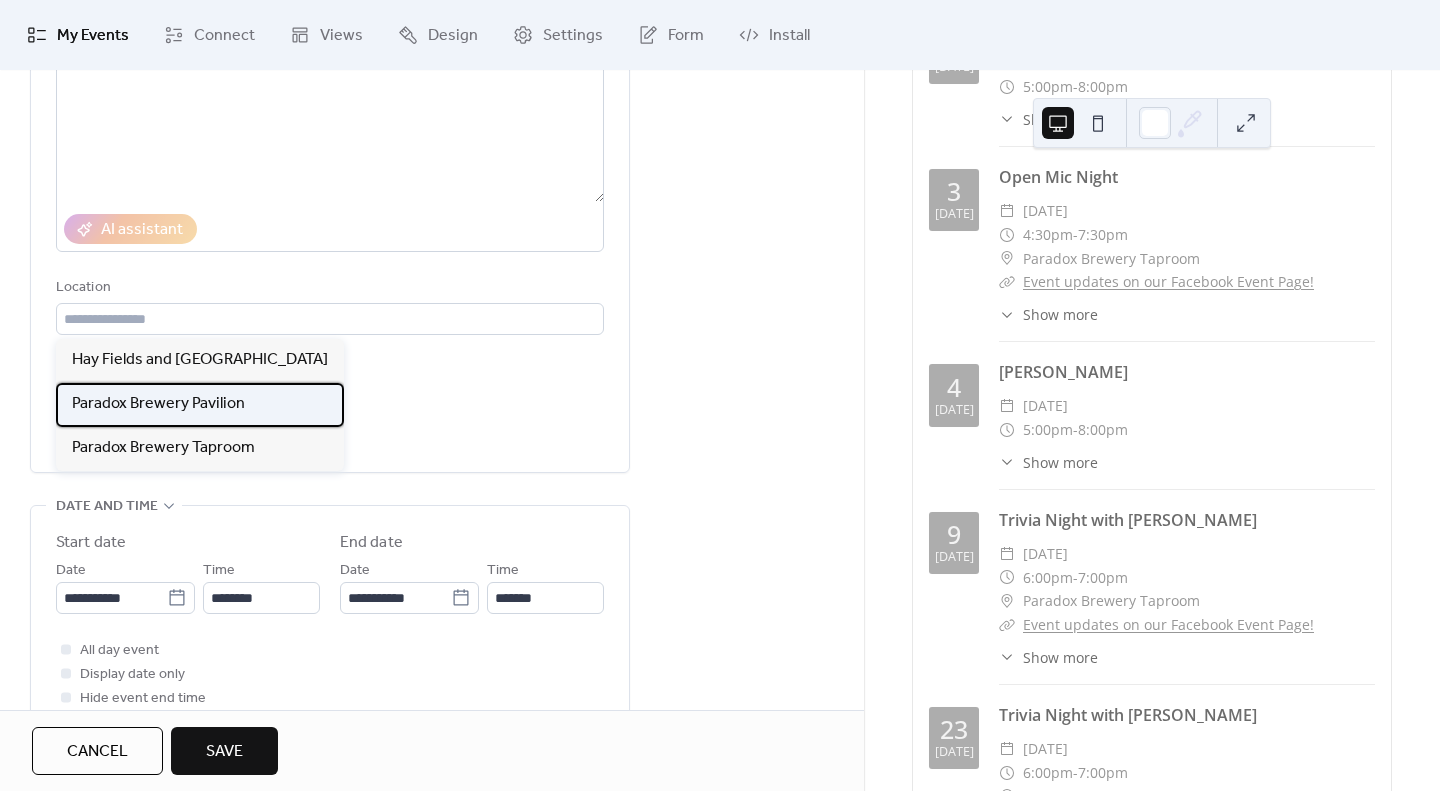 click on "Paradox Brewery Pavilion" at bounding box center [200, 405] 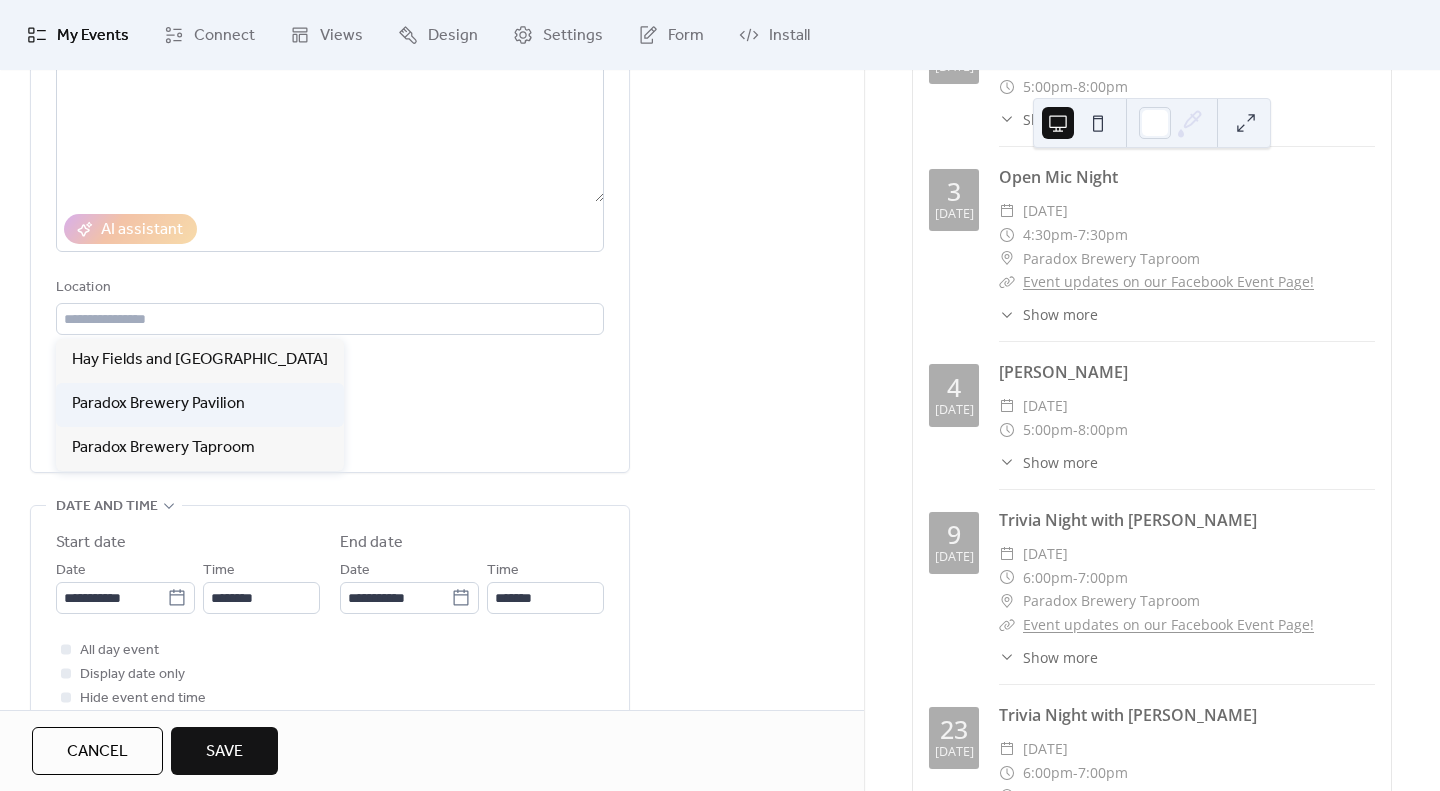 type on "**********" 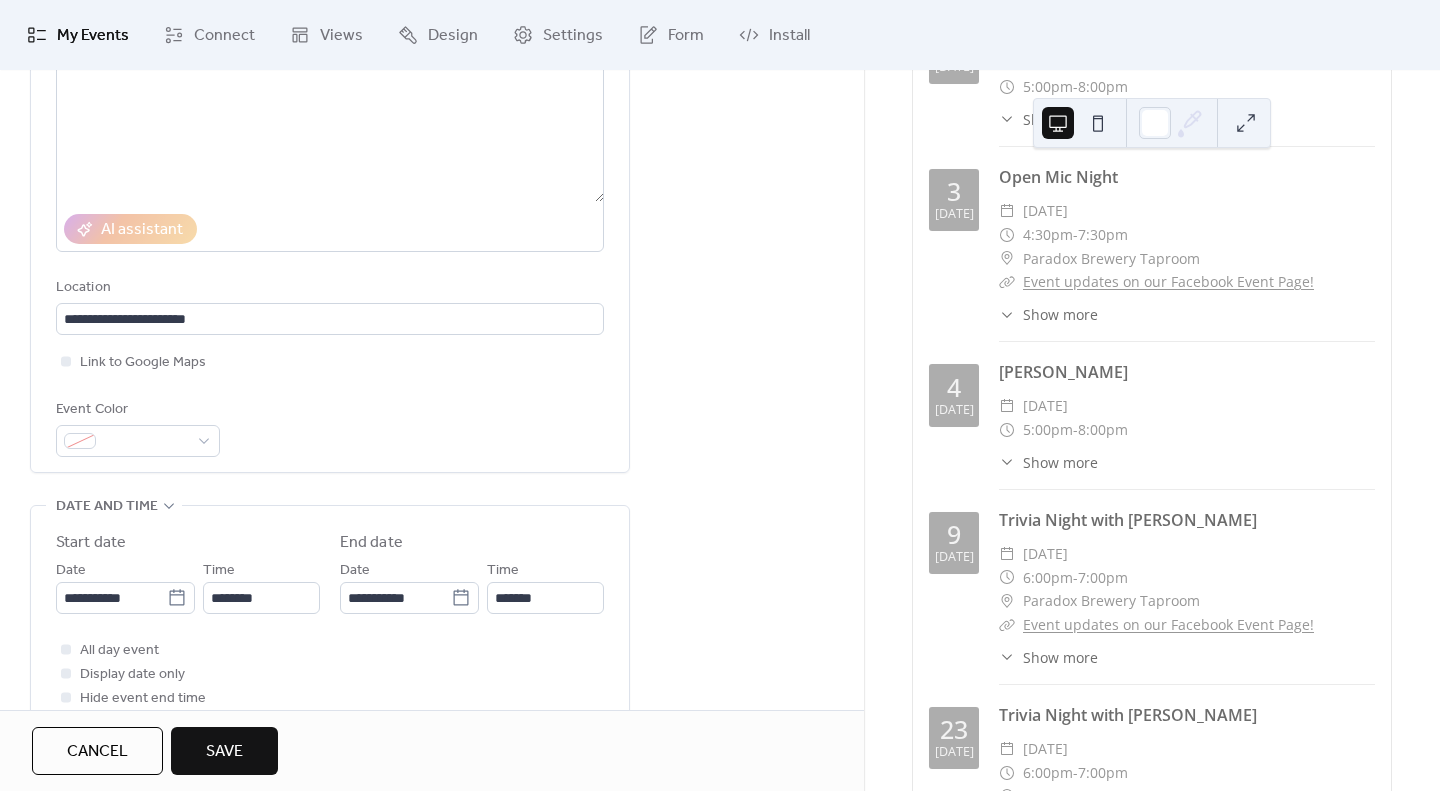 click on "Event Color" at bounding box center (330, 427) 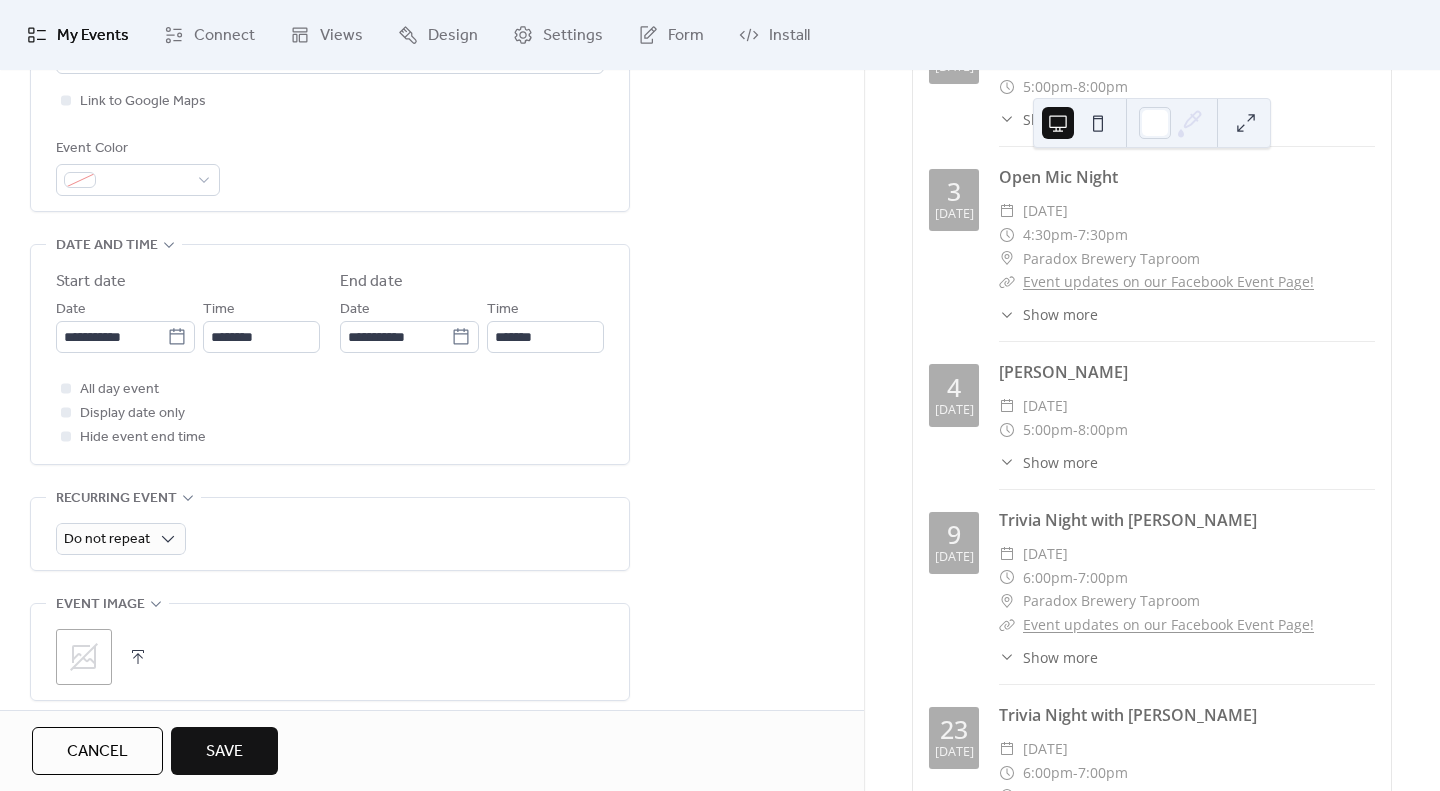 scroll, scrollTop: 519, scrollLeft: 0, axis: vertical 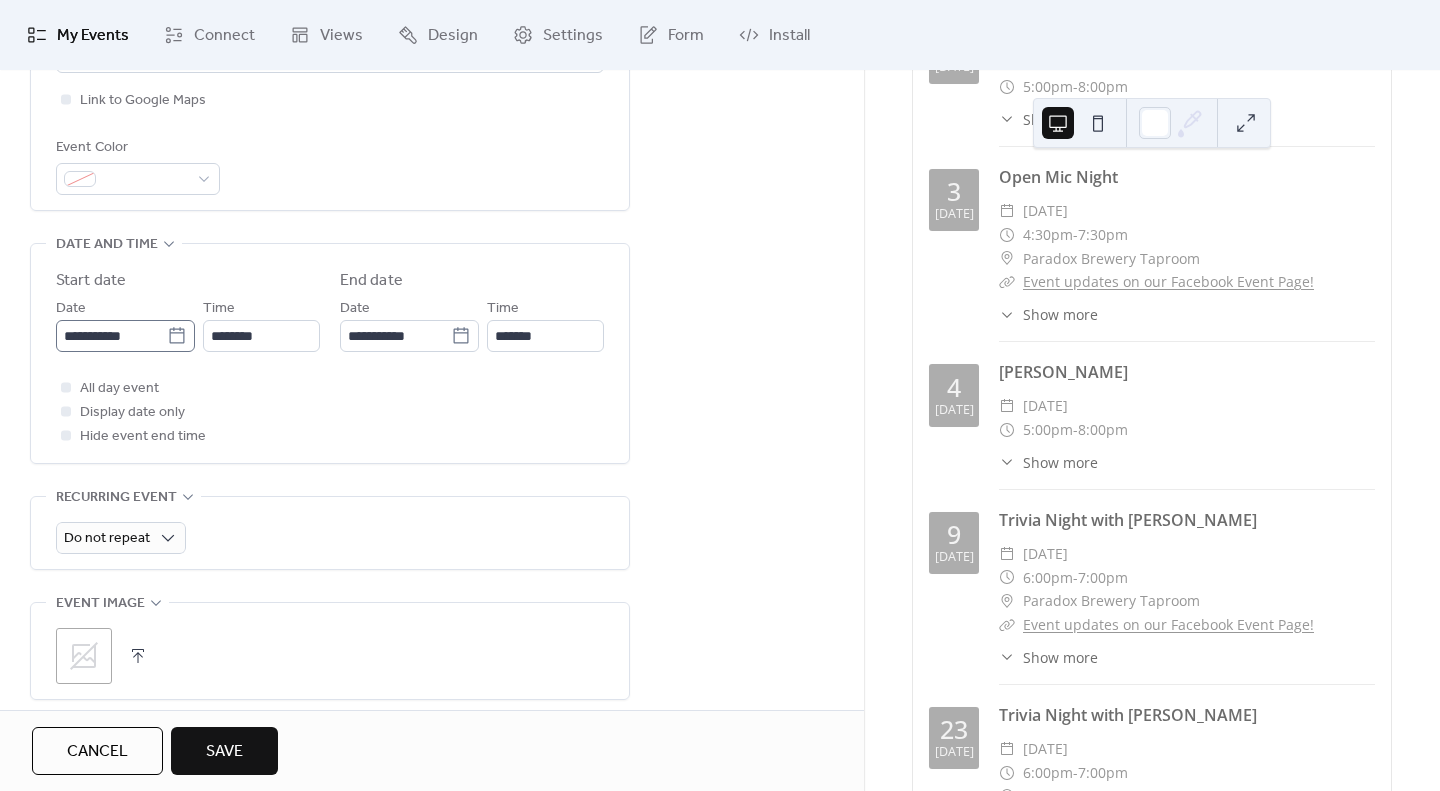 click 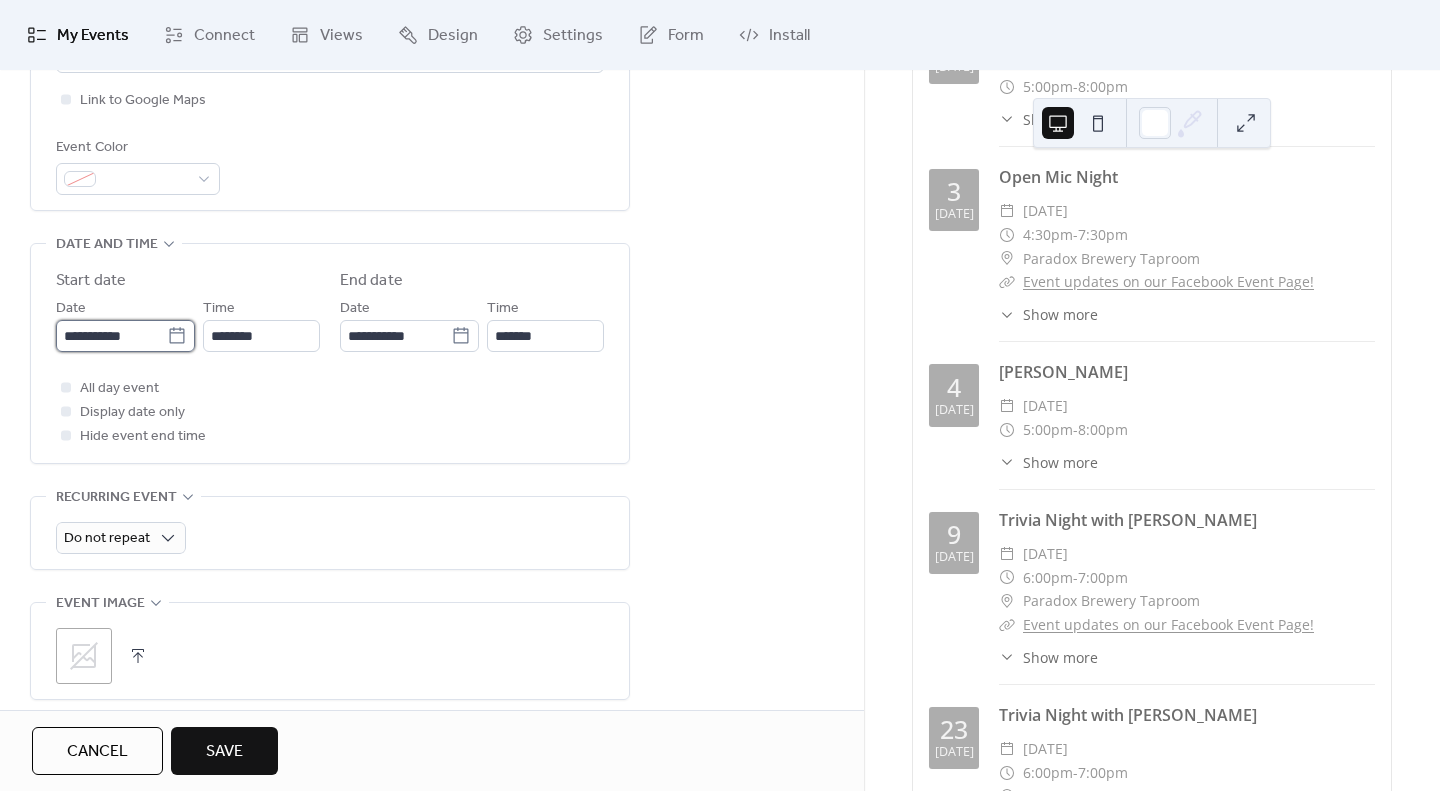 click on "**********" at bounding box center [111, 336] 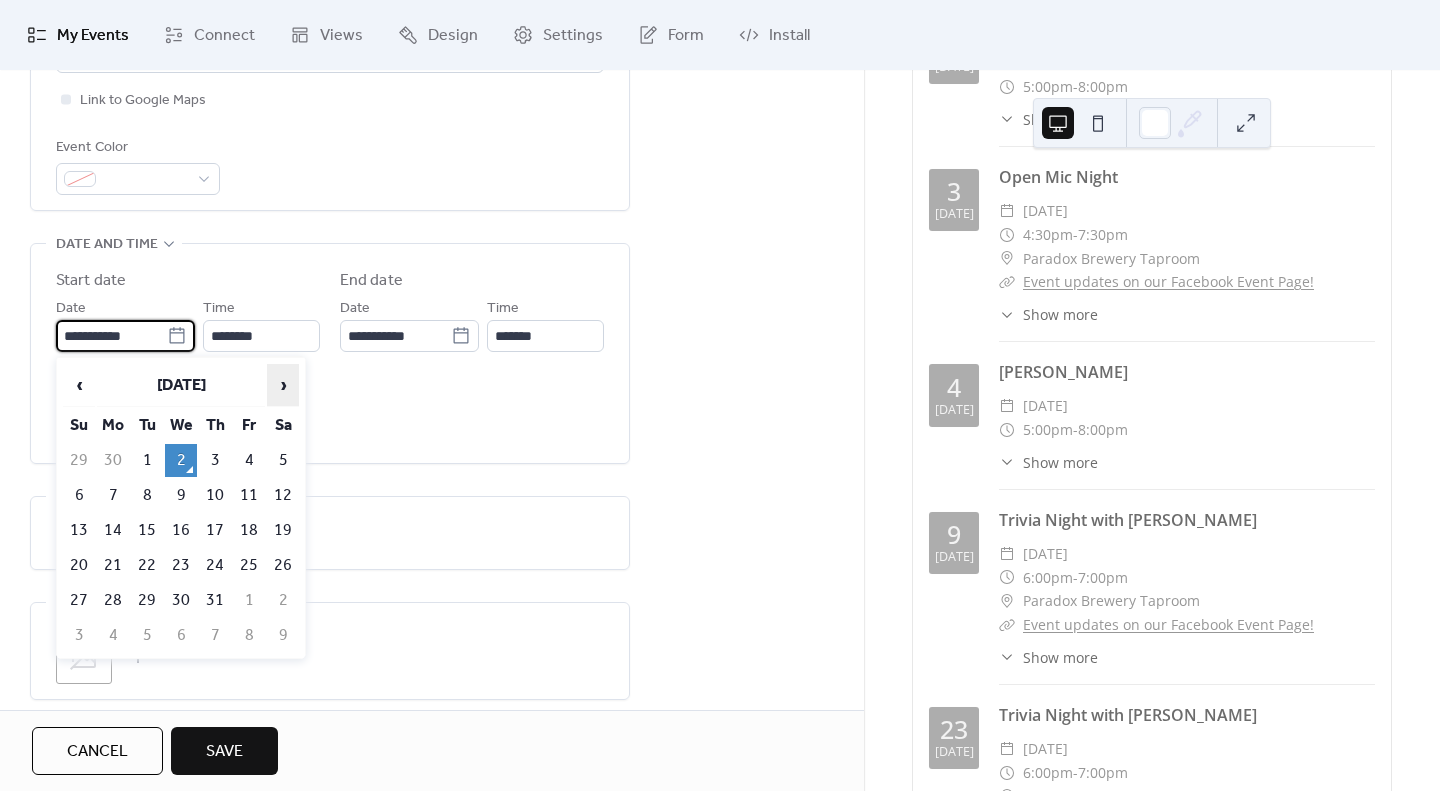 click on "›" at bounding box center (283, 385) 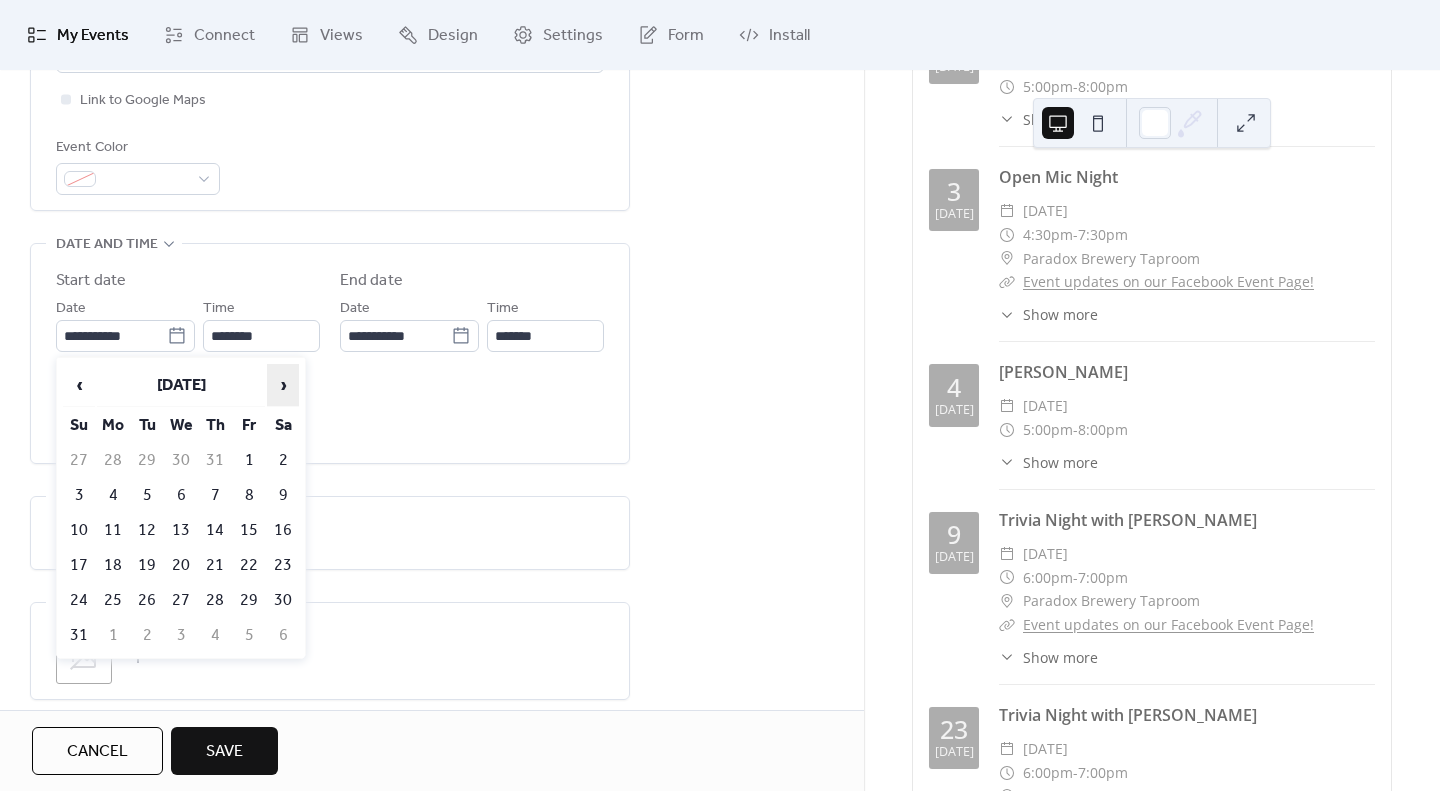 click on "›" at bounding box center (283, 385) 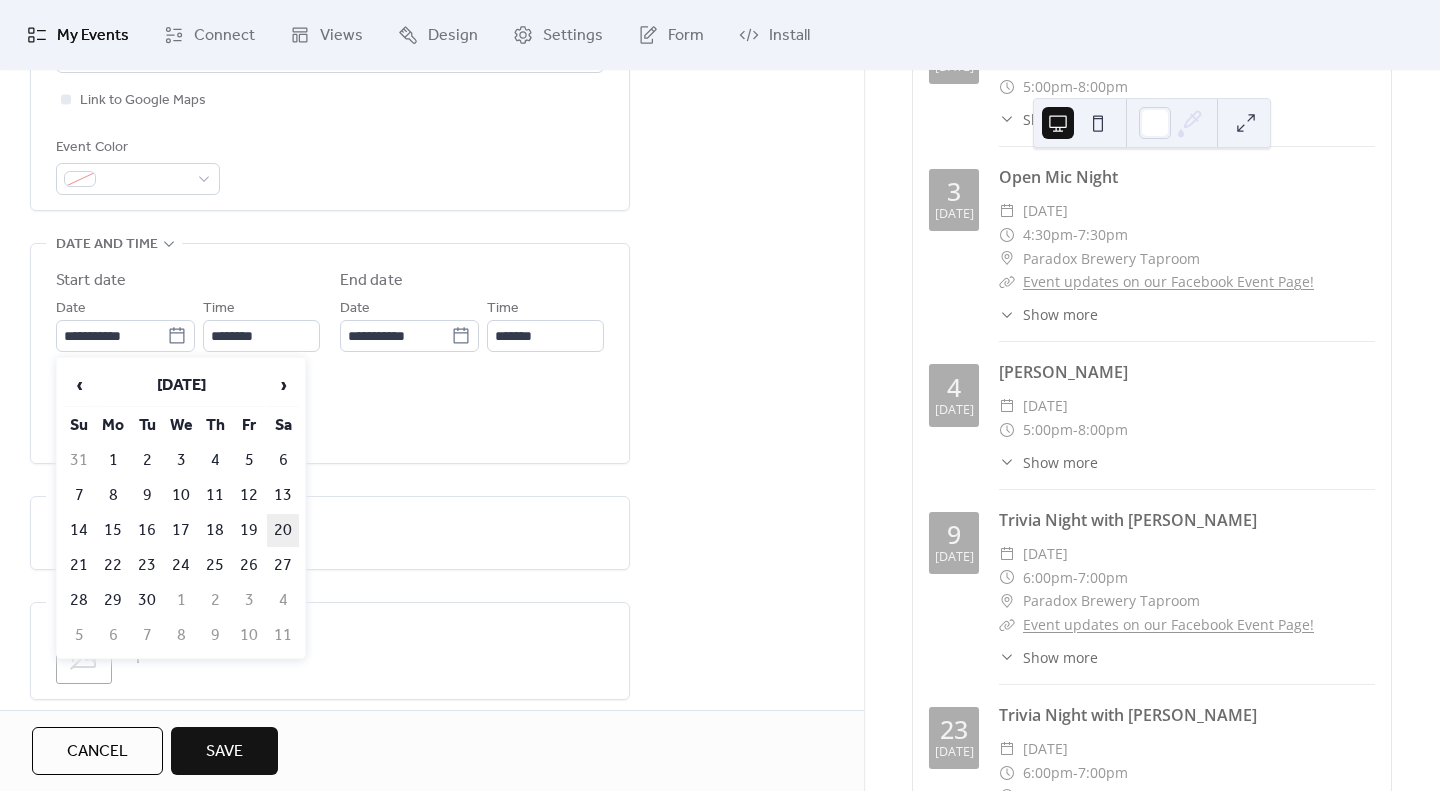 click on "20" at bounding box center (283, 530) 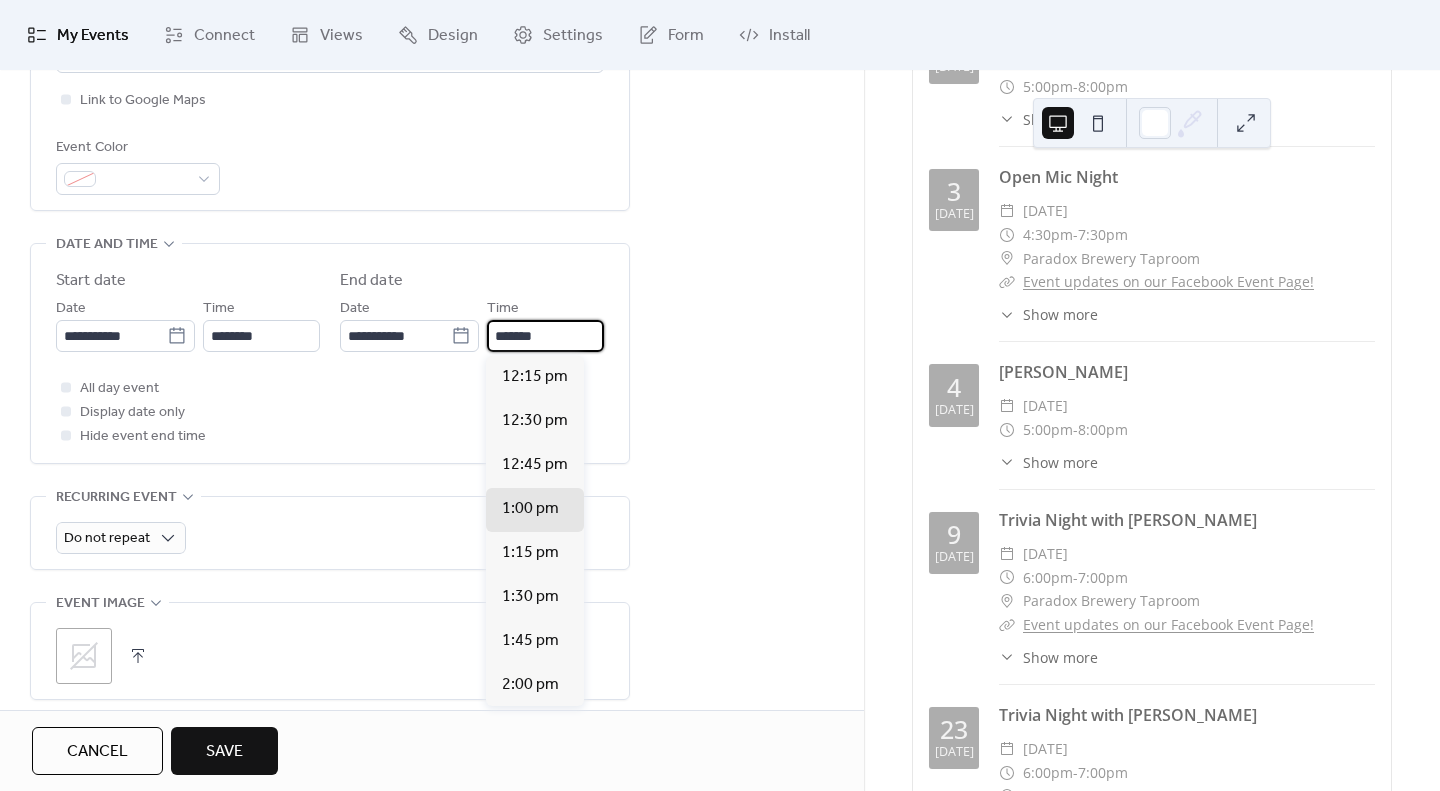 click on "*******" at bounding box center (545, 336) 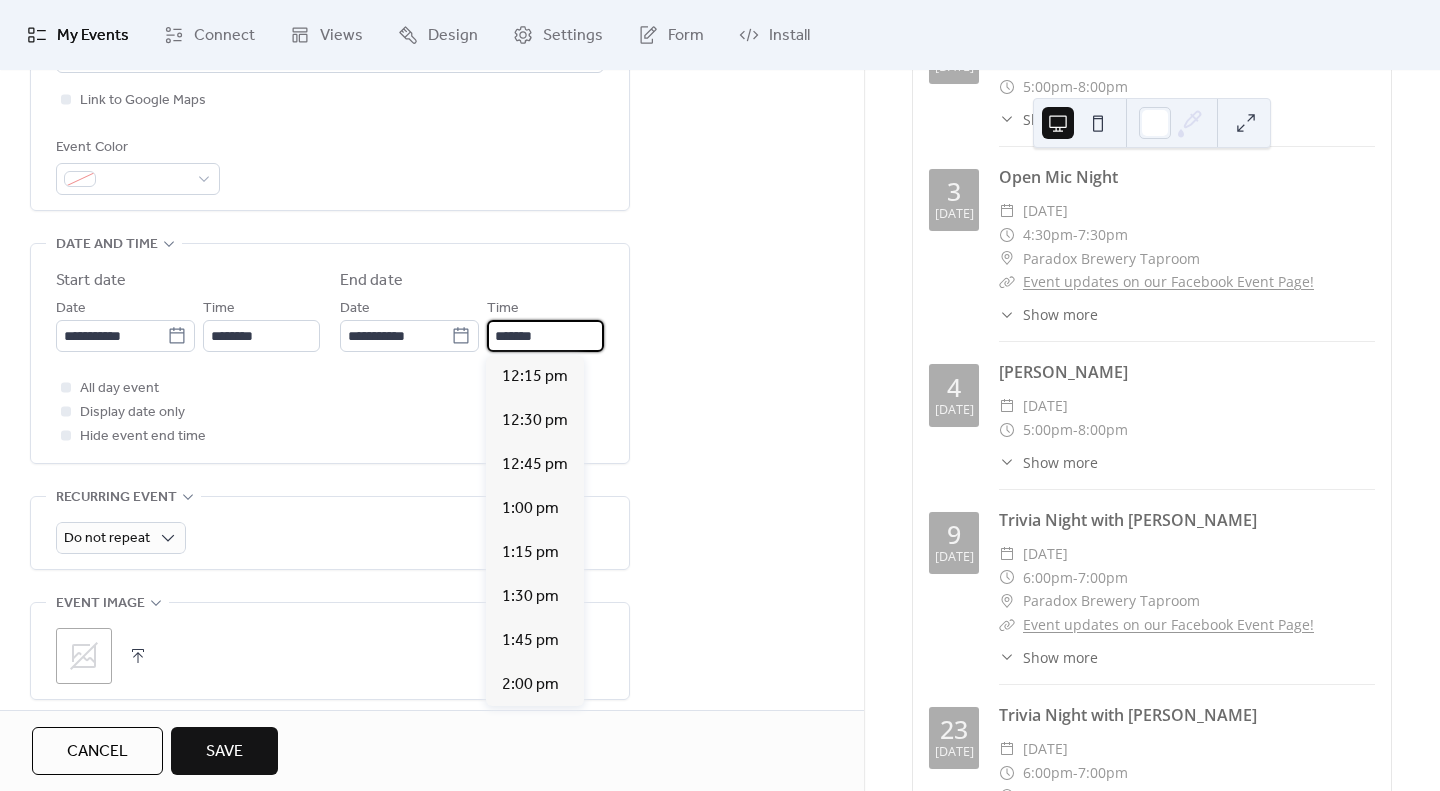 scroll, scrollTop: 836, scrollLeft: 0, axis: vertical 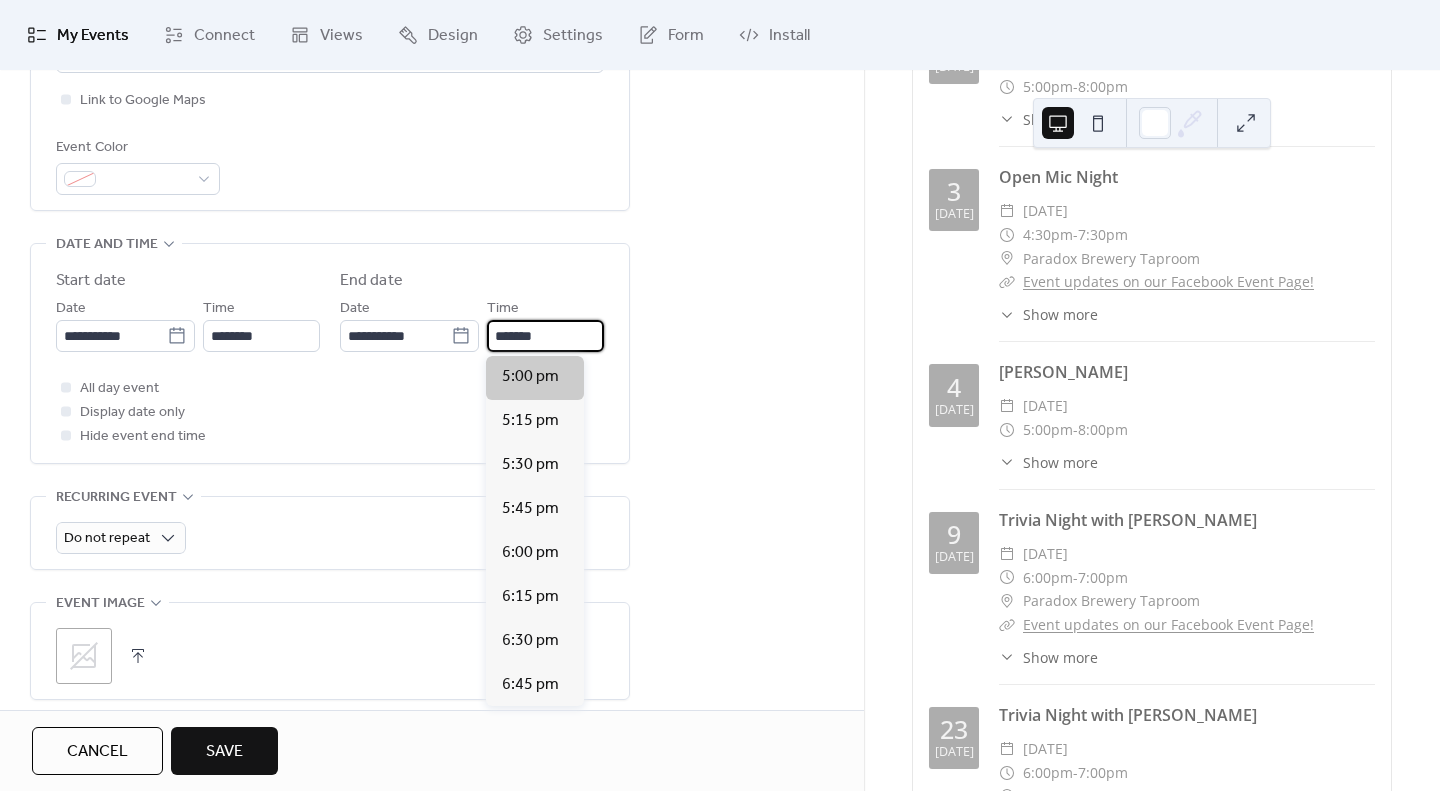 type on "*******" 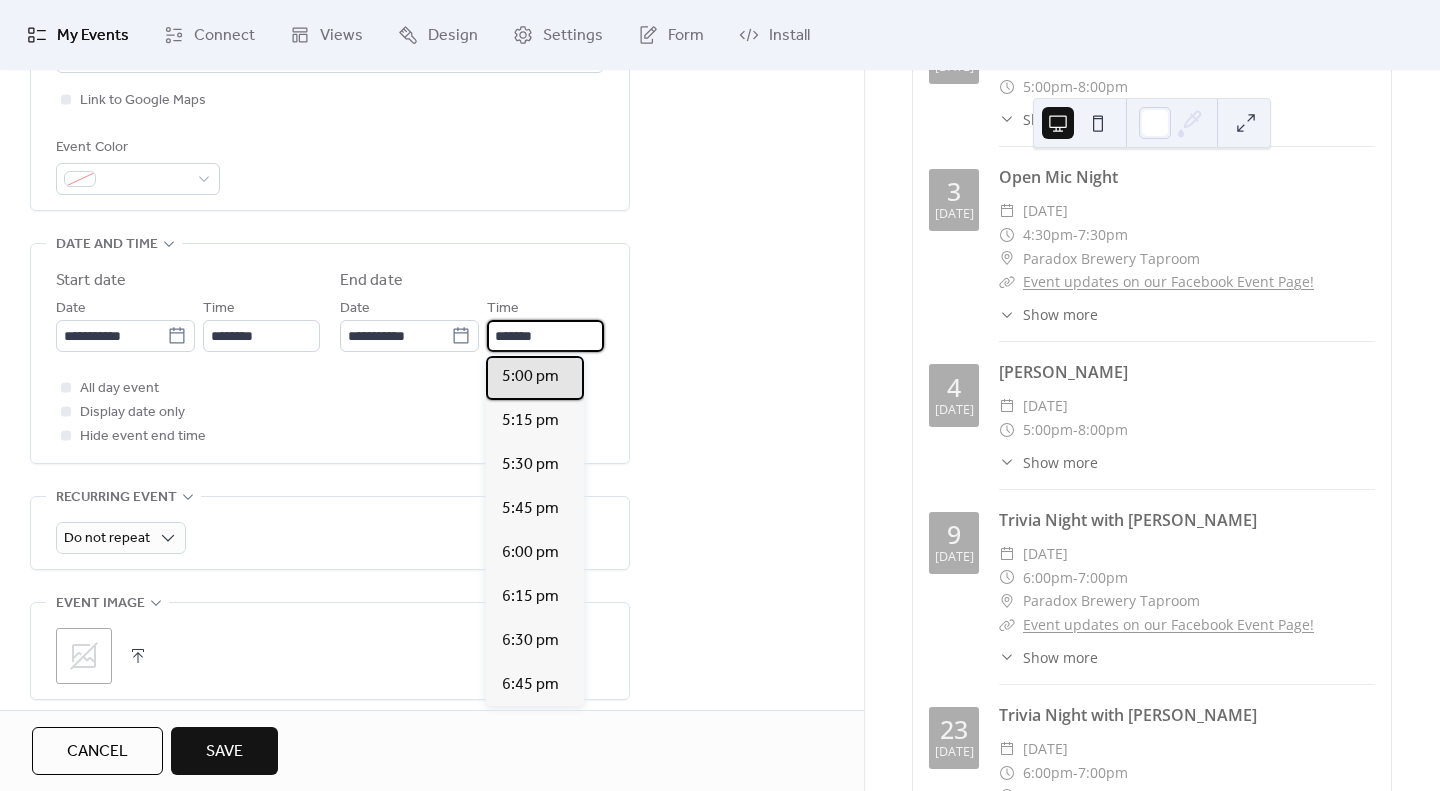 click on "5:00 pm" at bounding box center (530, 377) 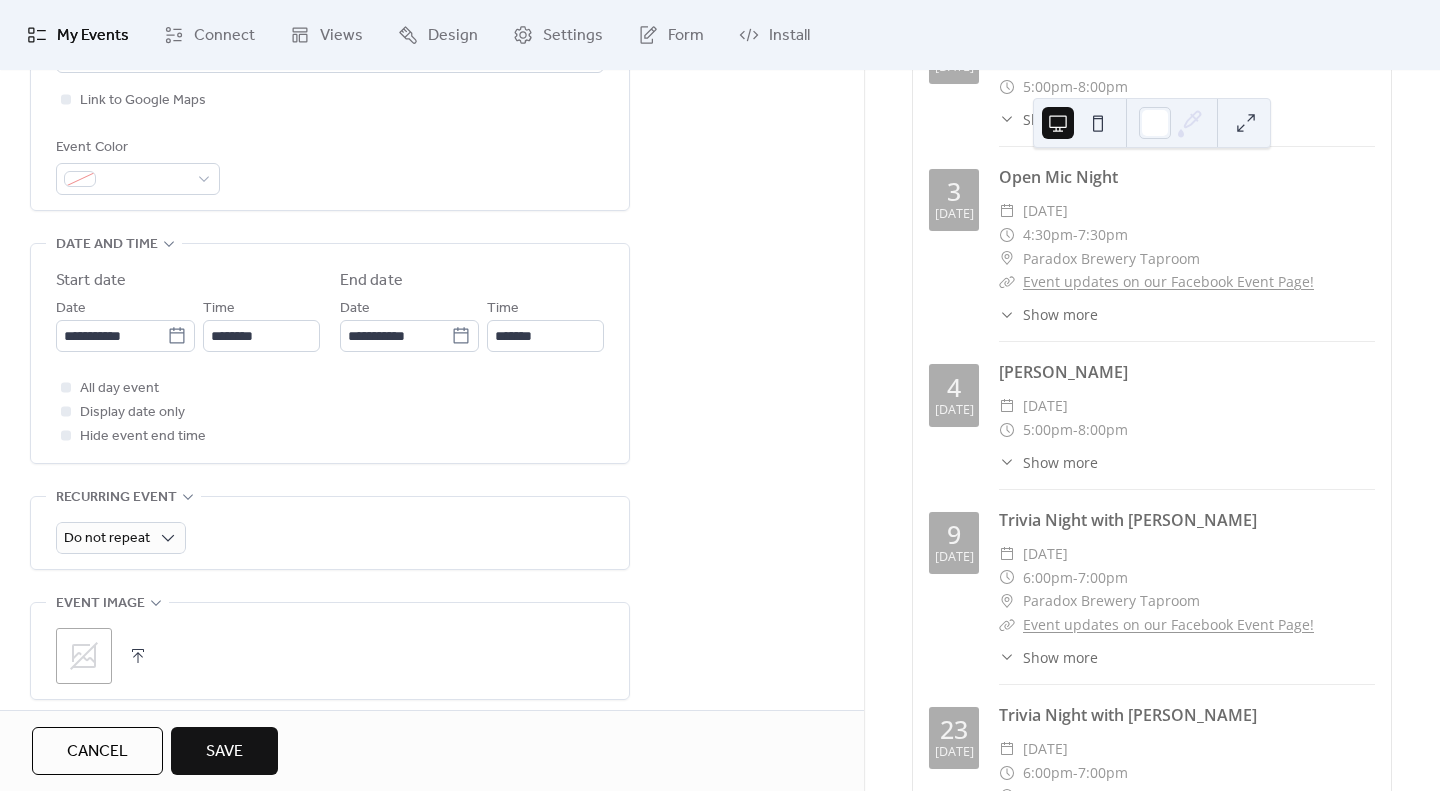 click on "All day event Display date only Hide event end time" at bounding box center [330, 412] 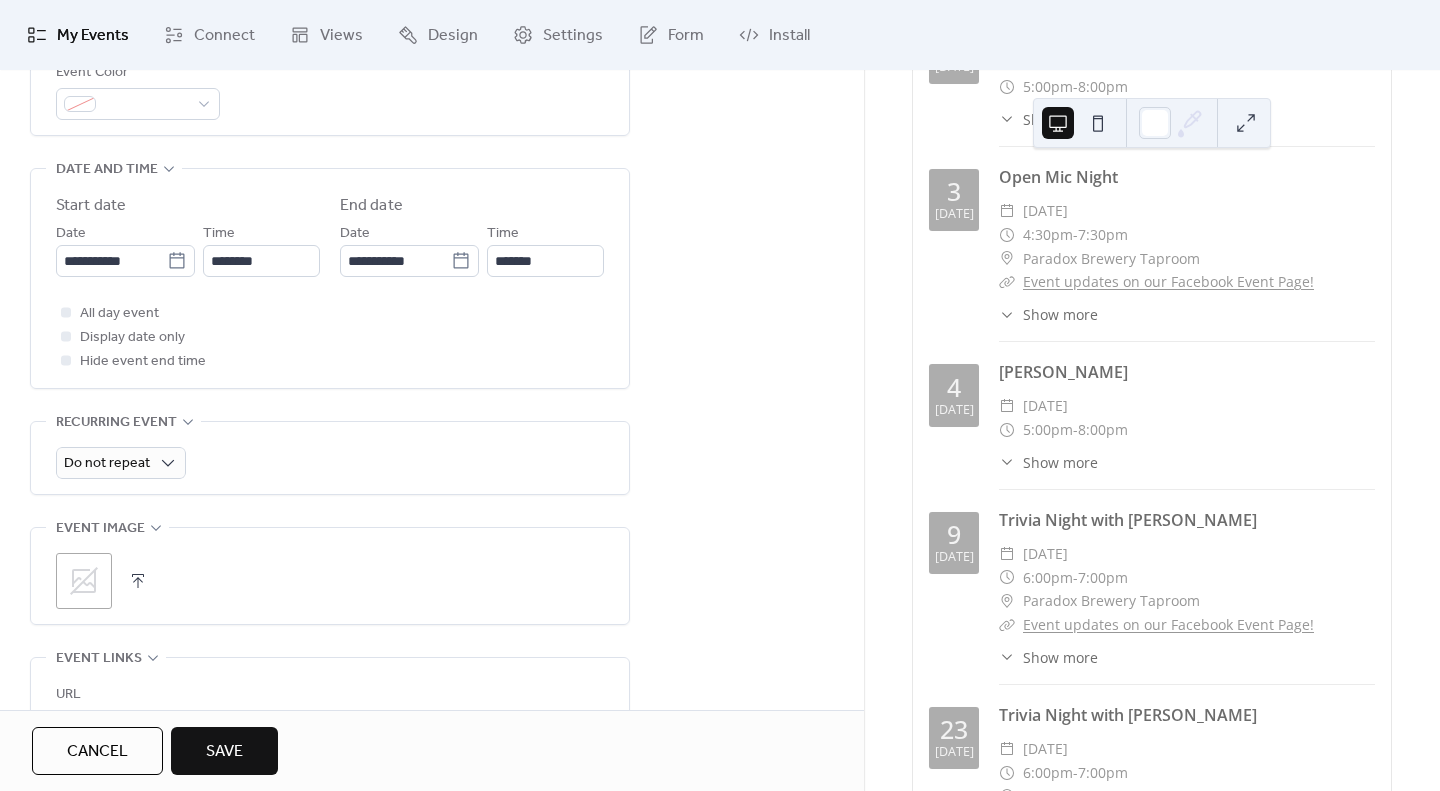 scroll, scrollTop: 0, scrollLeft: 0, axis: both 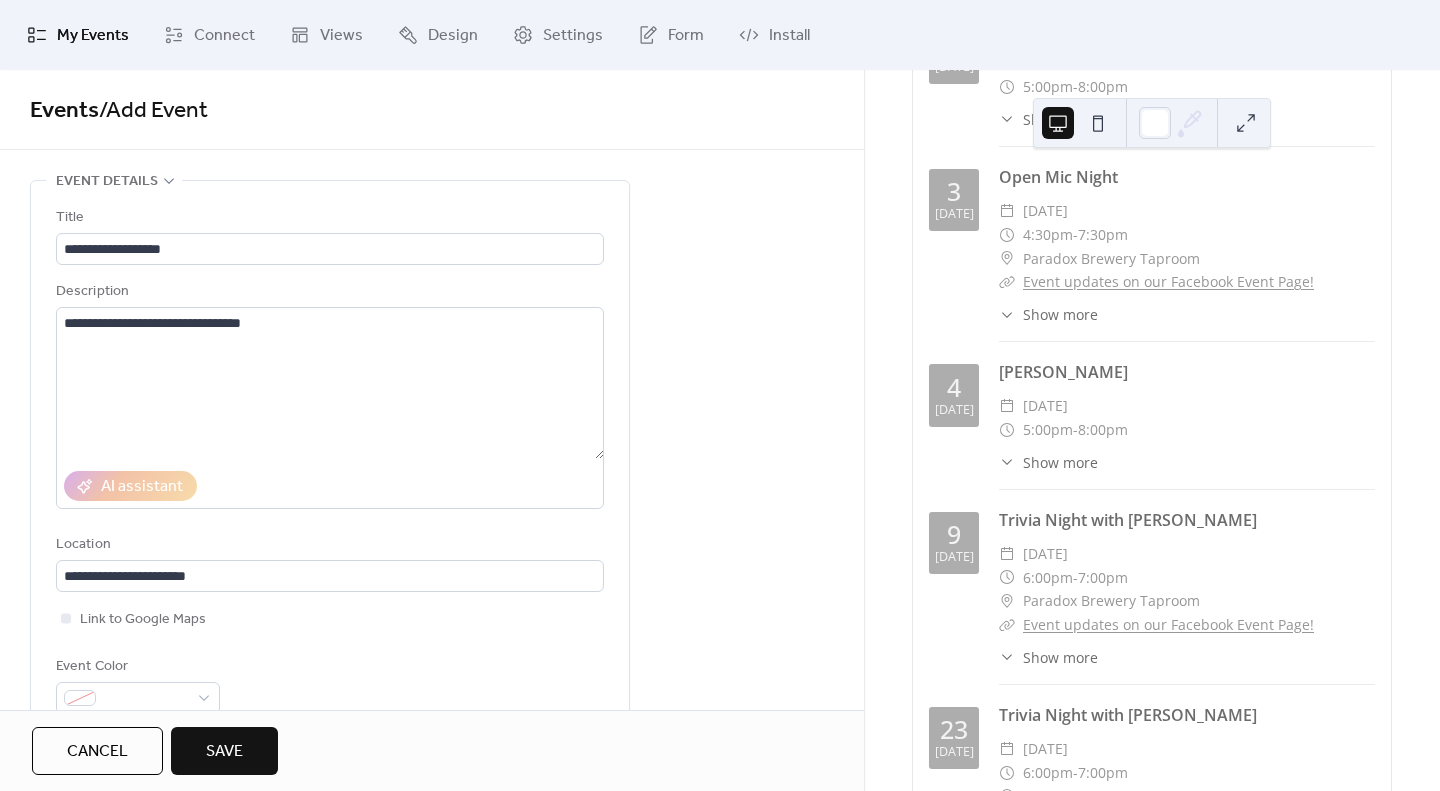 click on "Save" at bounding box center (224, 751) 